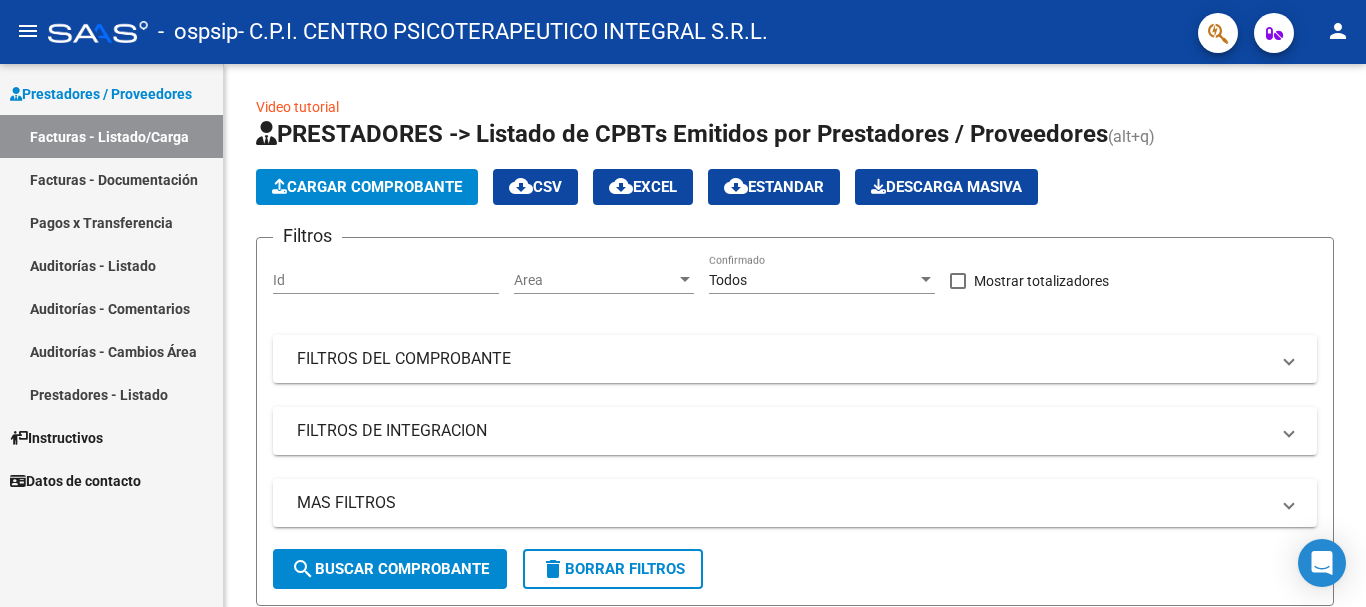 scroll, scrollTop: 0, scrollLeft: 0, axis: both 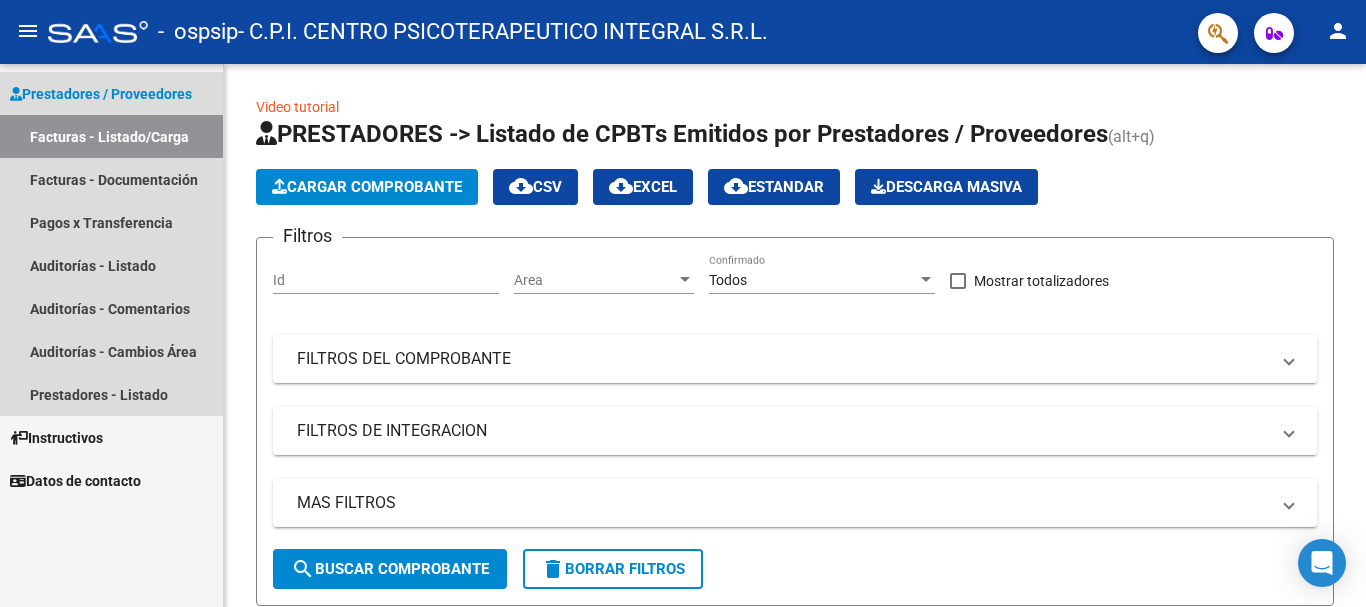 click on "Facturas - Listado/Carga" at bounding box center (111, 136) 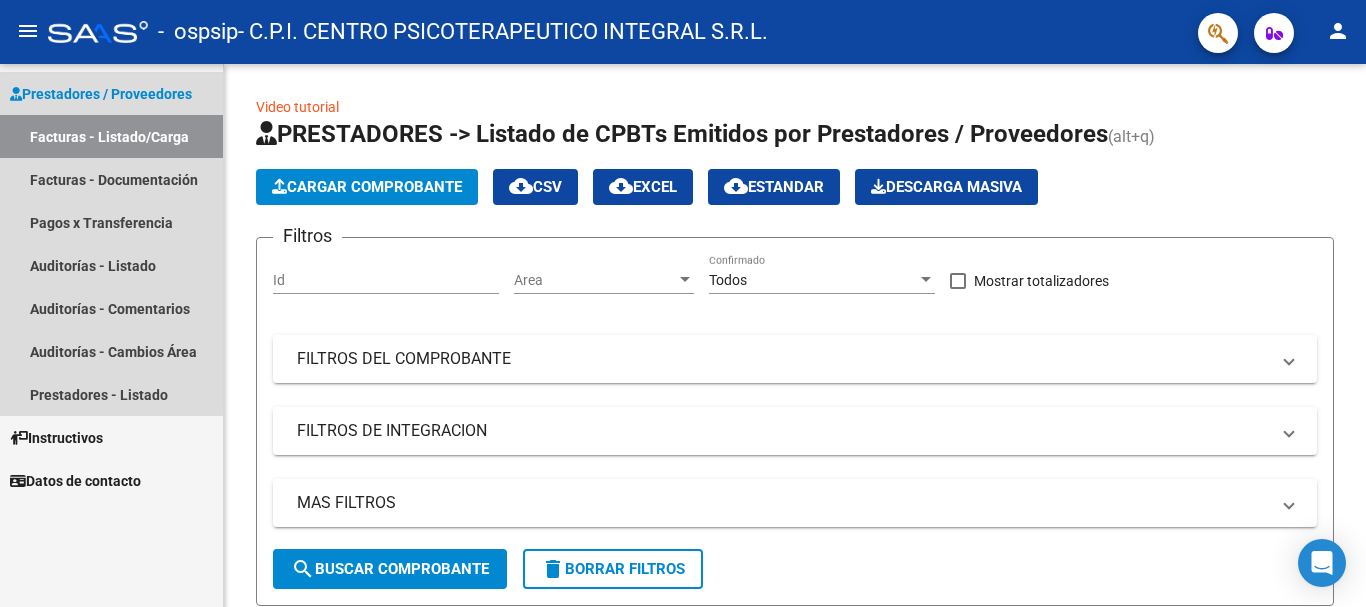 click on "Facturas - Listado/Carga" at bounding box center [111, 136] 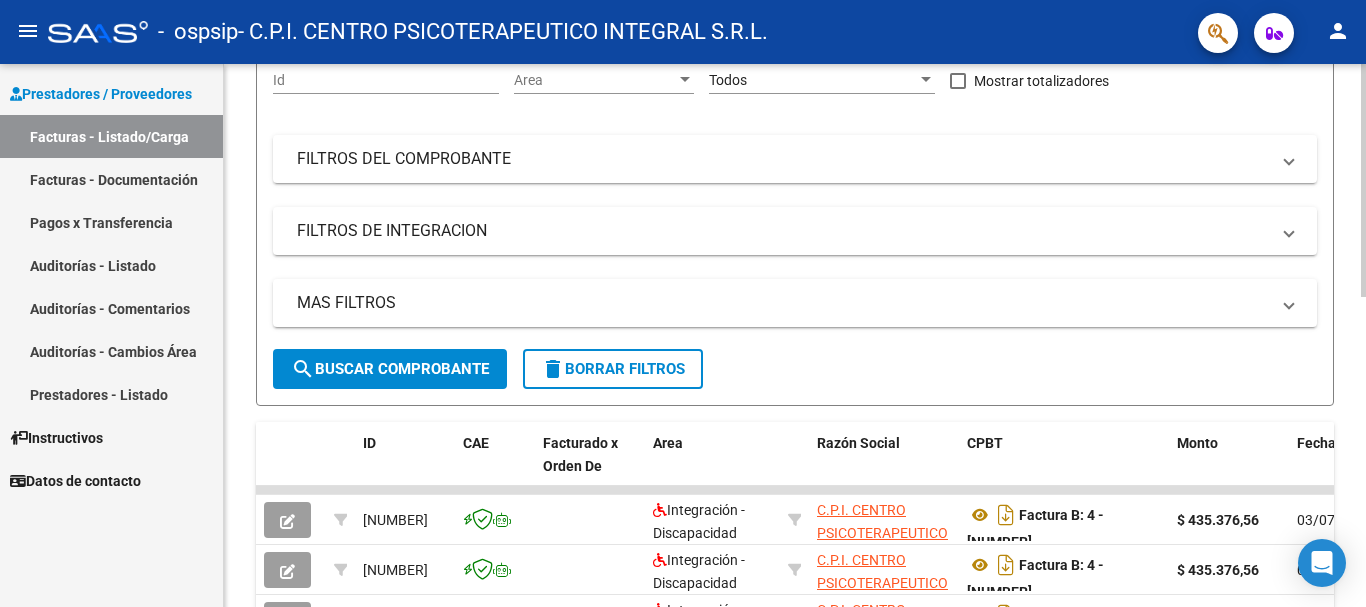 scroll, scrollTop: 0, scrollLeft: 0, axis: both 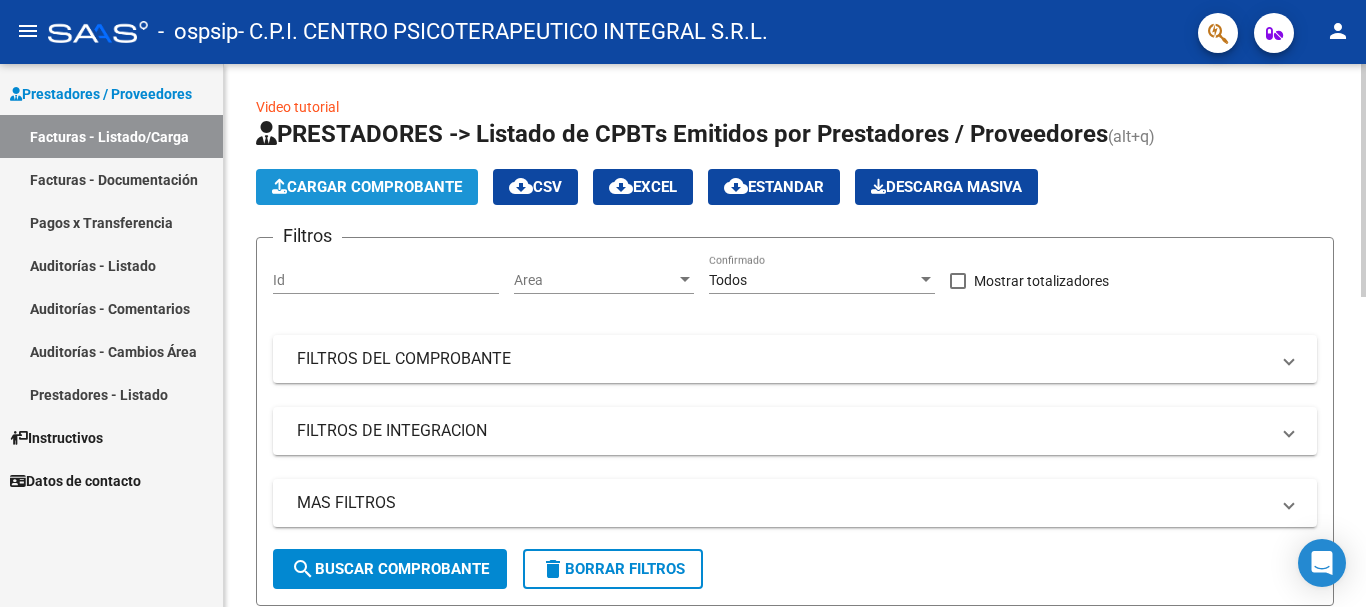 click on "Cargar Comprobante" 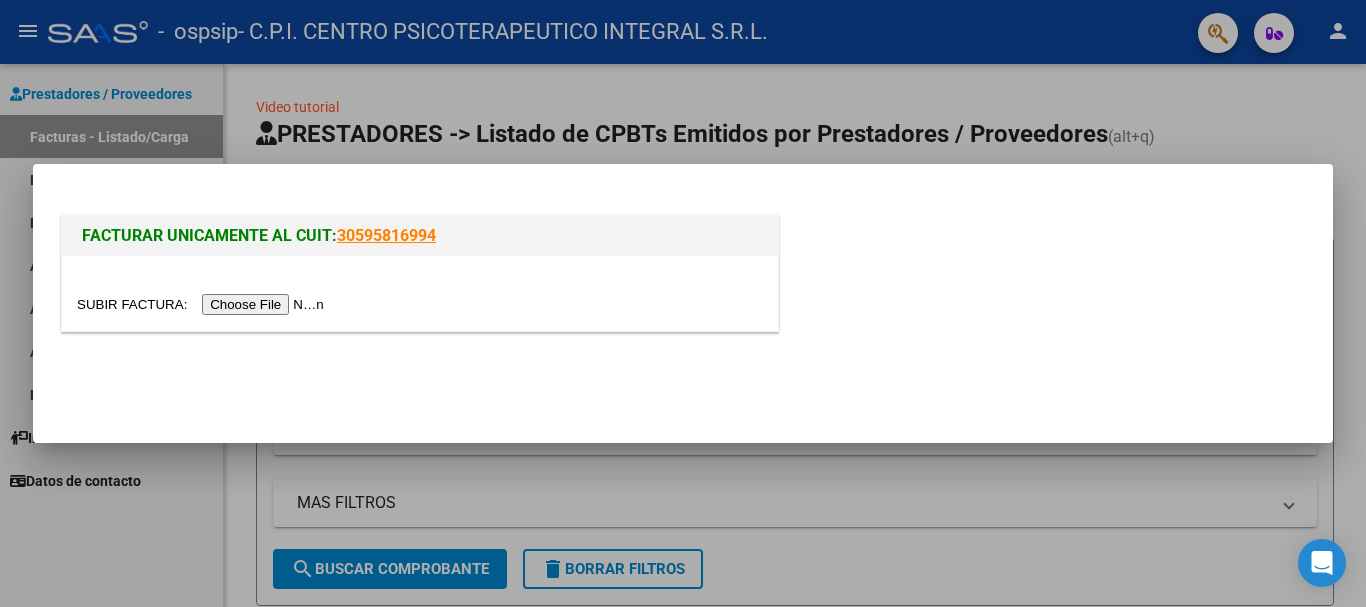 click at bounding box center (203, 304) 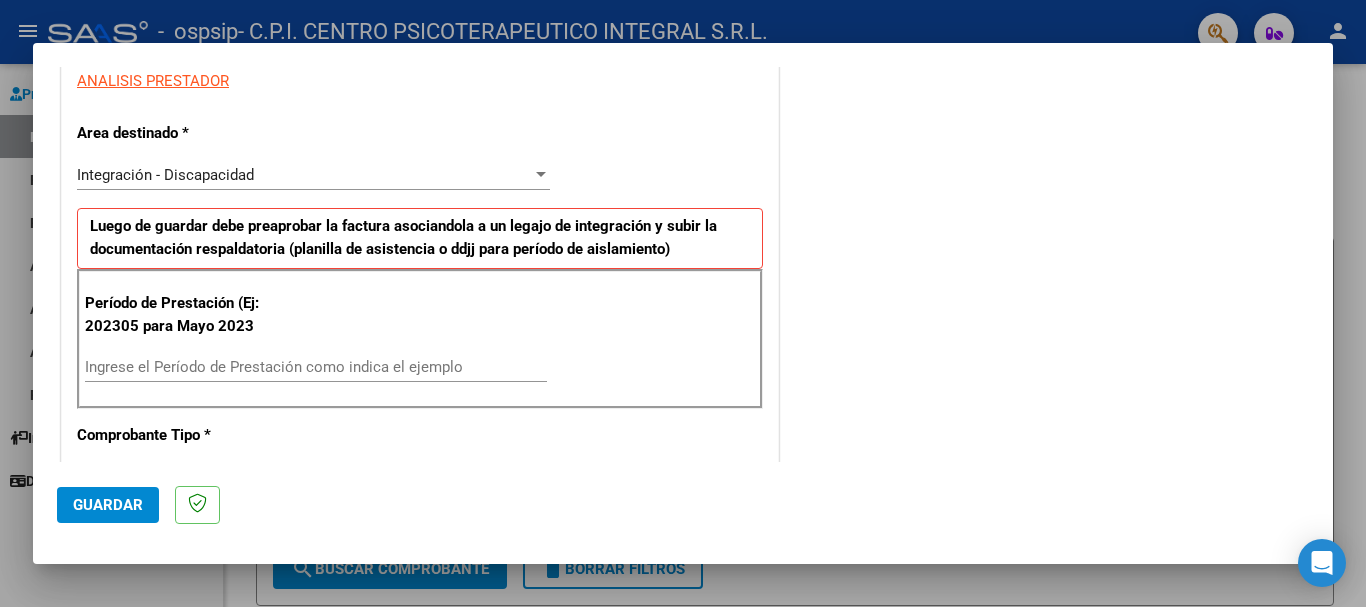 scroll, scrollTop: 400, scrollLeft: 0, axis: vertical 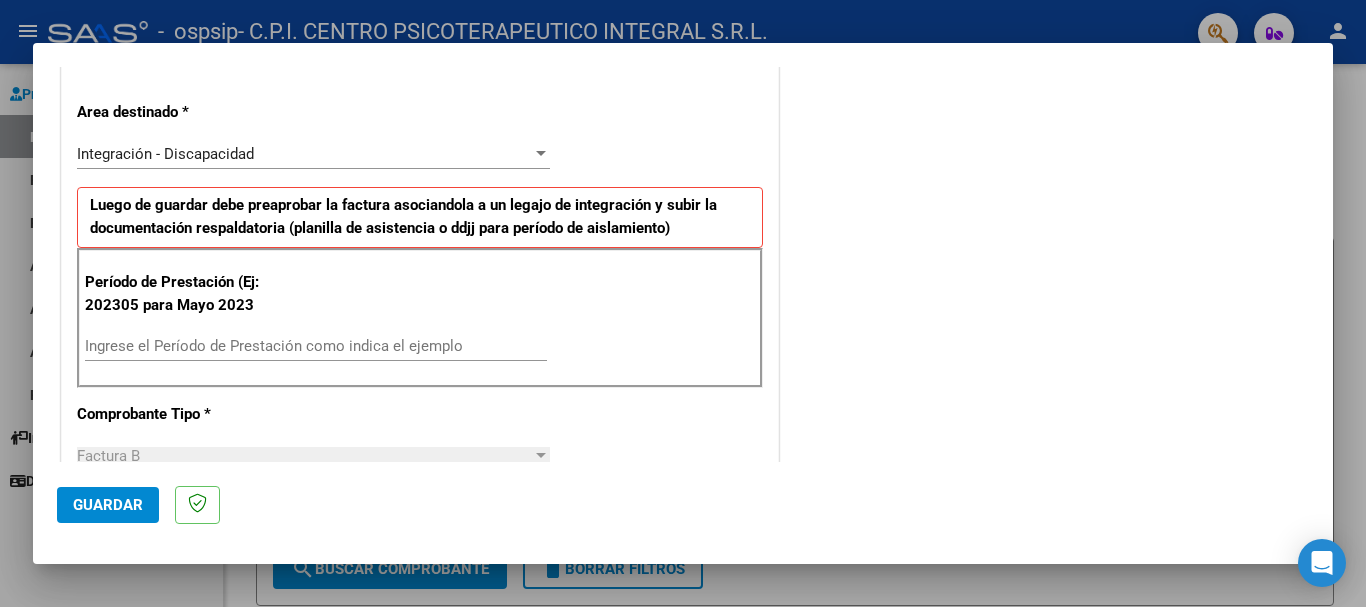 click on "Período de Prestación (Ej: 202305 para Mayo 2023    Ingrese el Período de Prestación como indica el ejemplo" at bounding box center (420, 318) 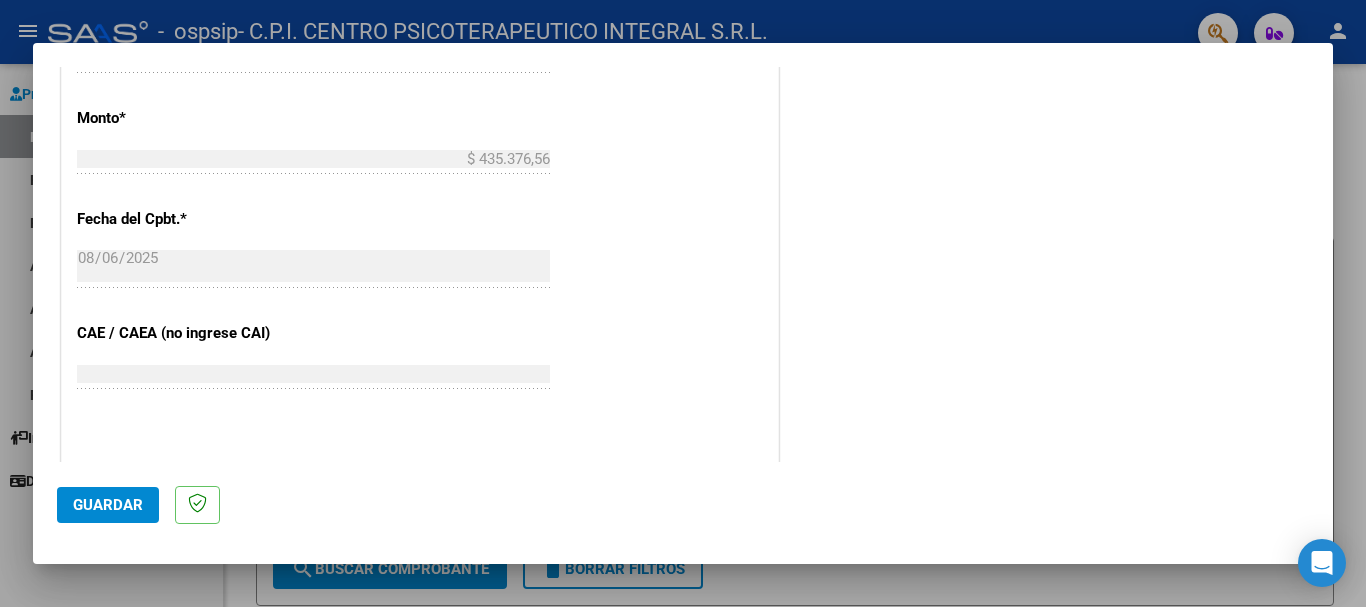 scroll, scrollTop: 1100, scrollLeft: 0, axis: vertical 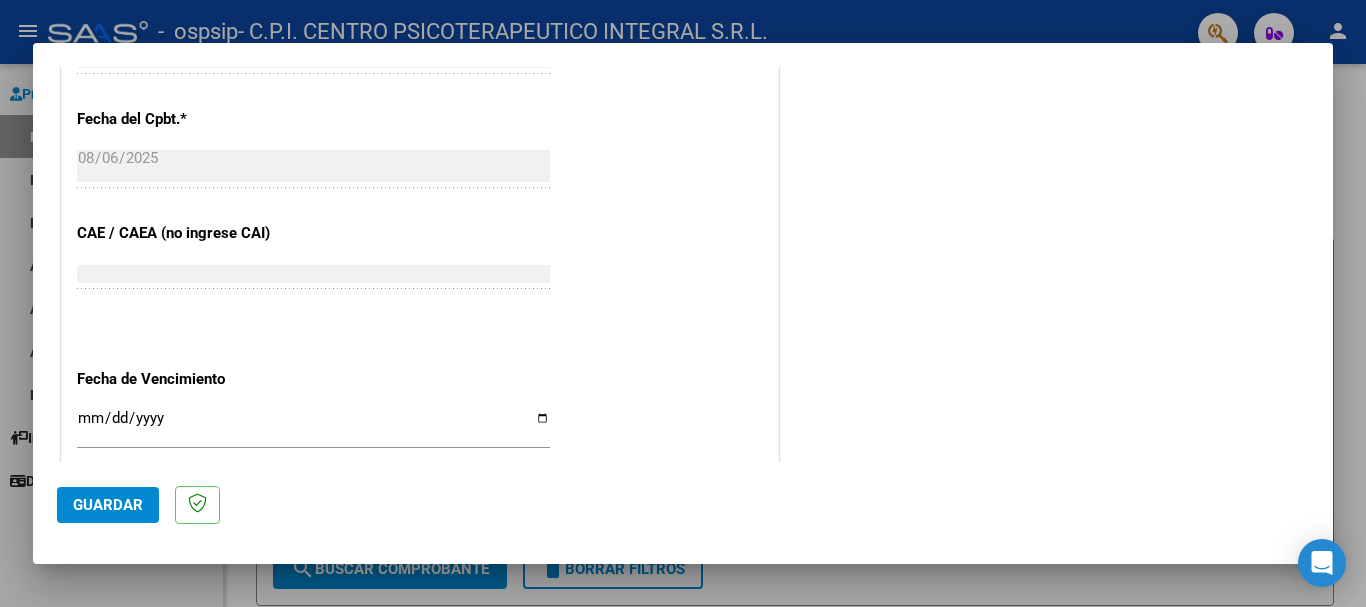 type on "202507" 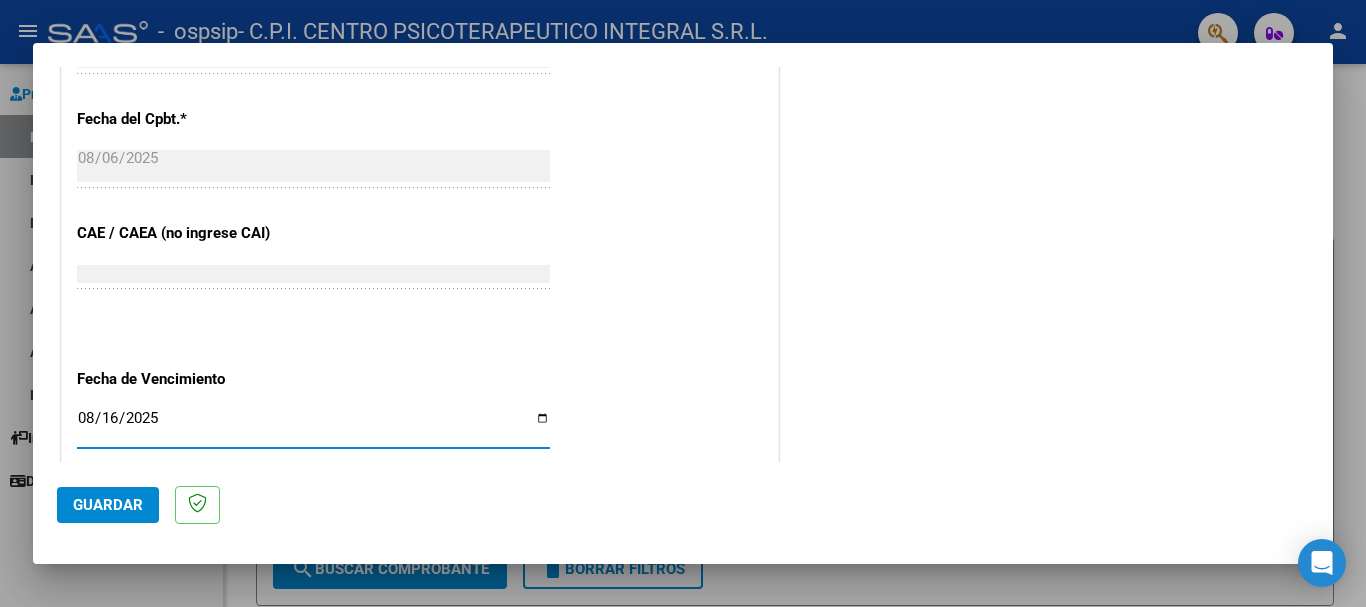 type on "2025-08-16" 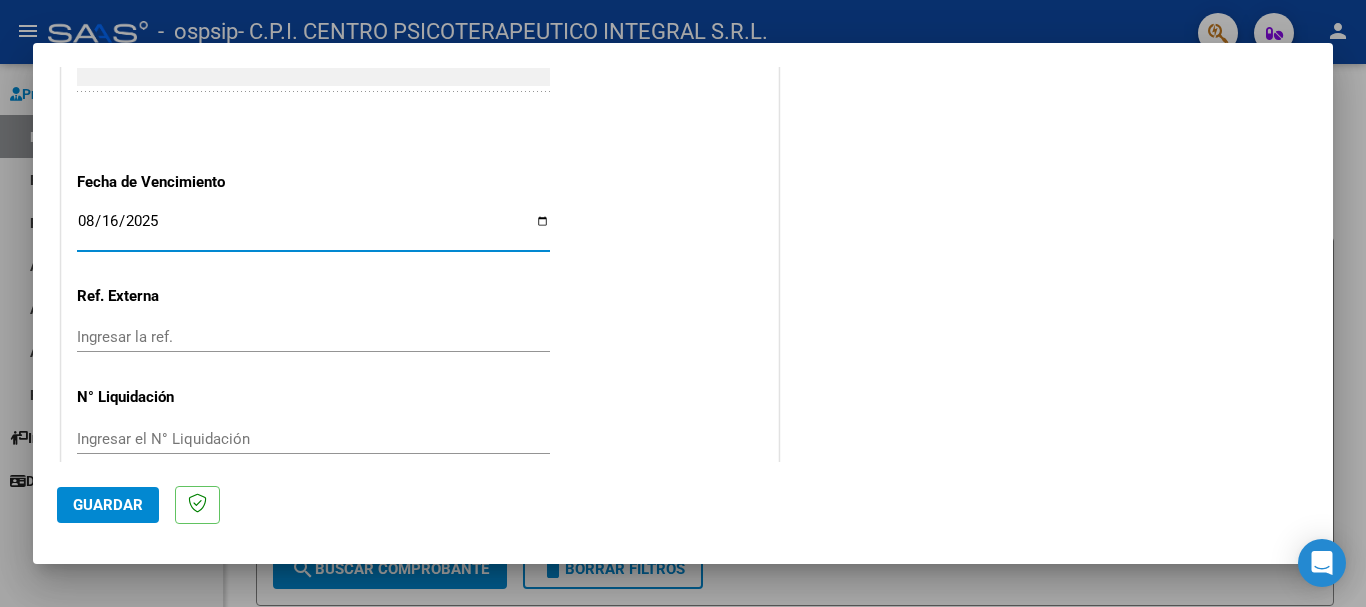 scroll, scrollTop: 1327, scrollLeft: 0, axis: vertical 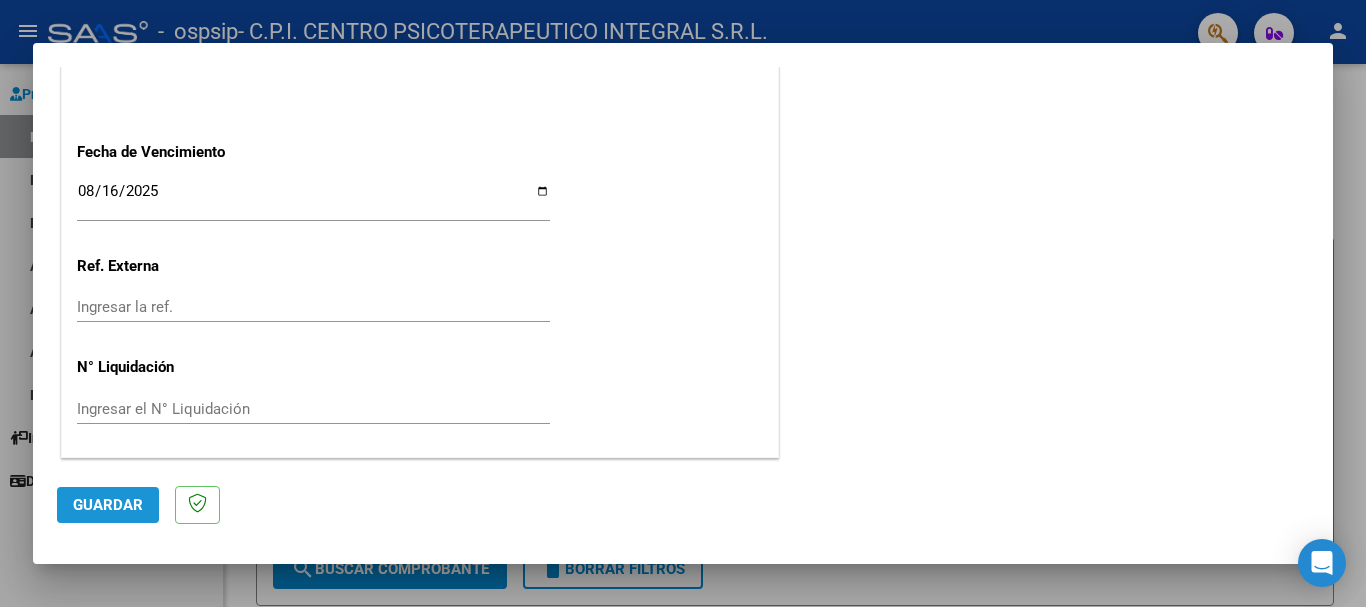 click on "Guardar" 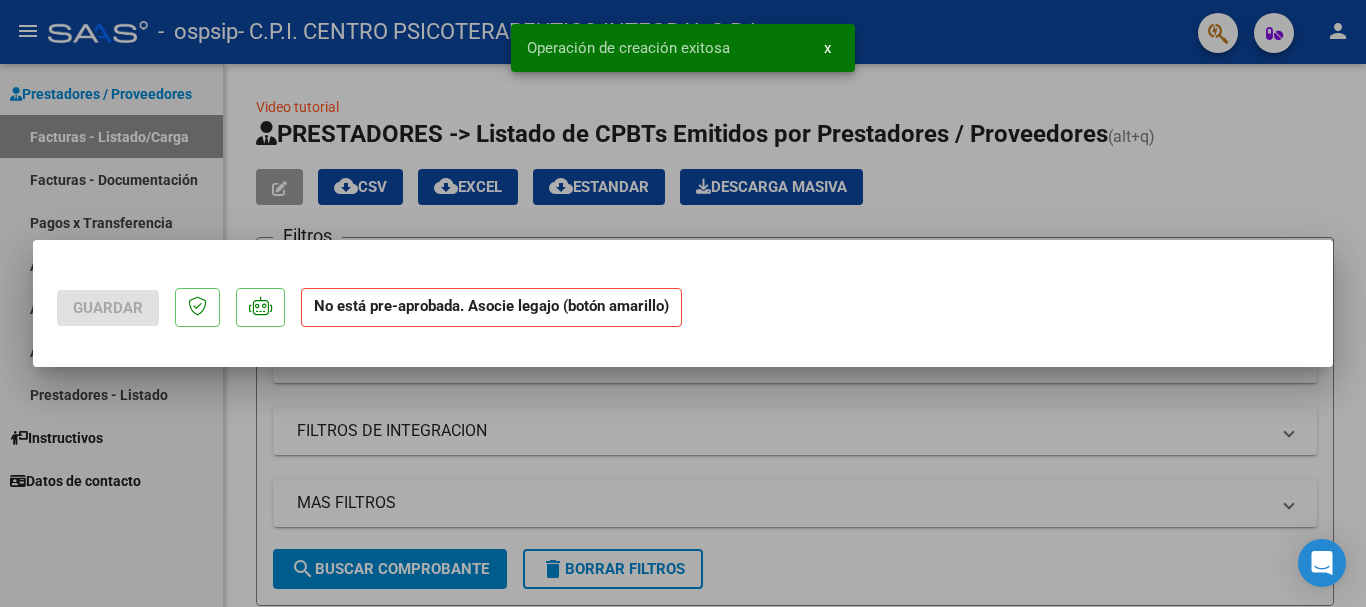 scroll, scrollTop: 0, scrollLeft: 0, axis: both 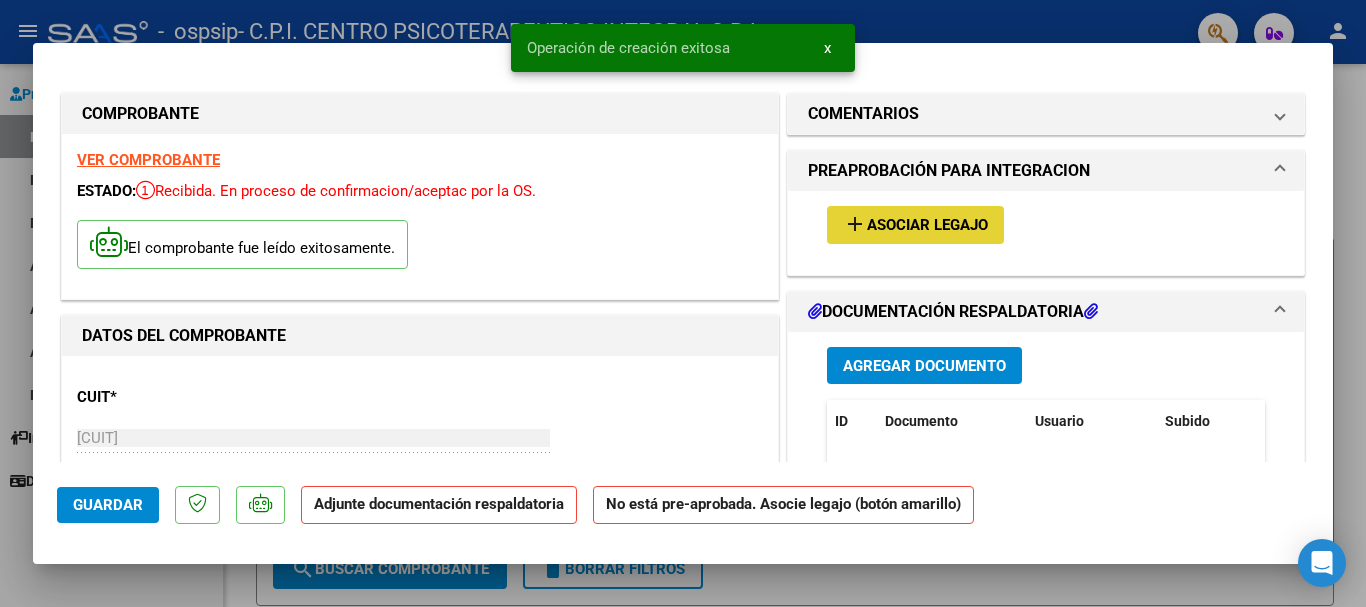 click on "Asociar Legajo" at bounding box center [927, 226] 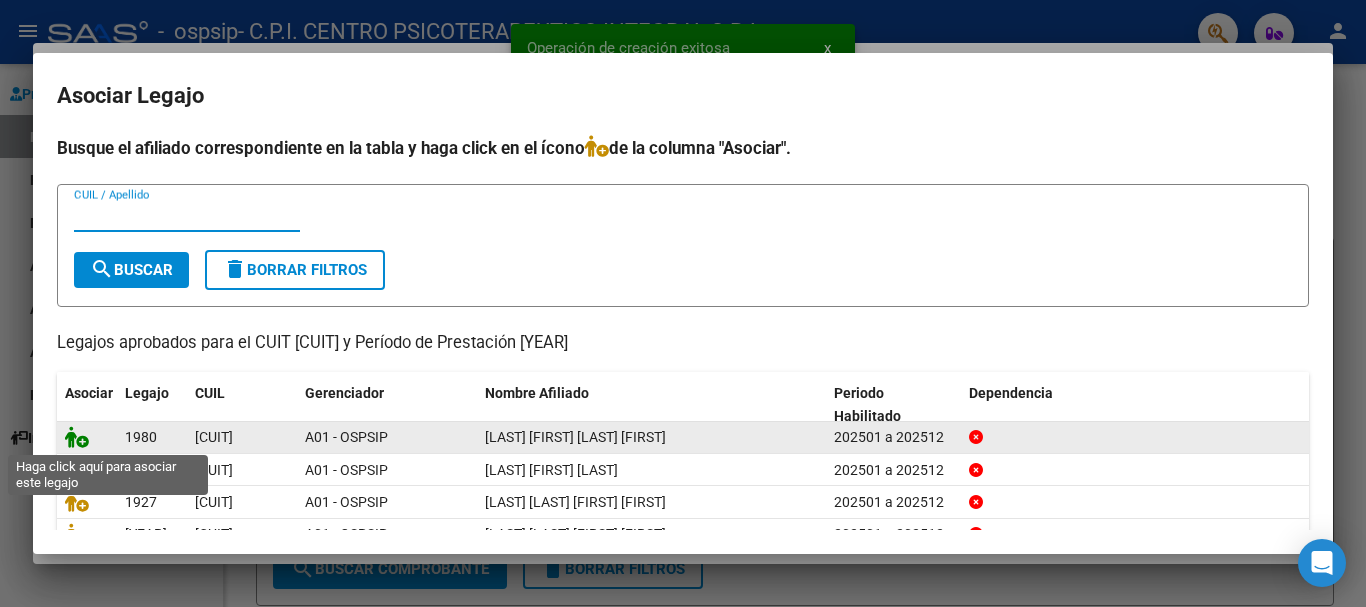 click 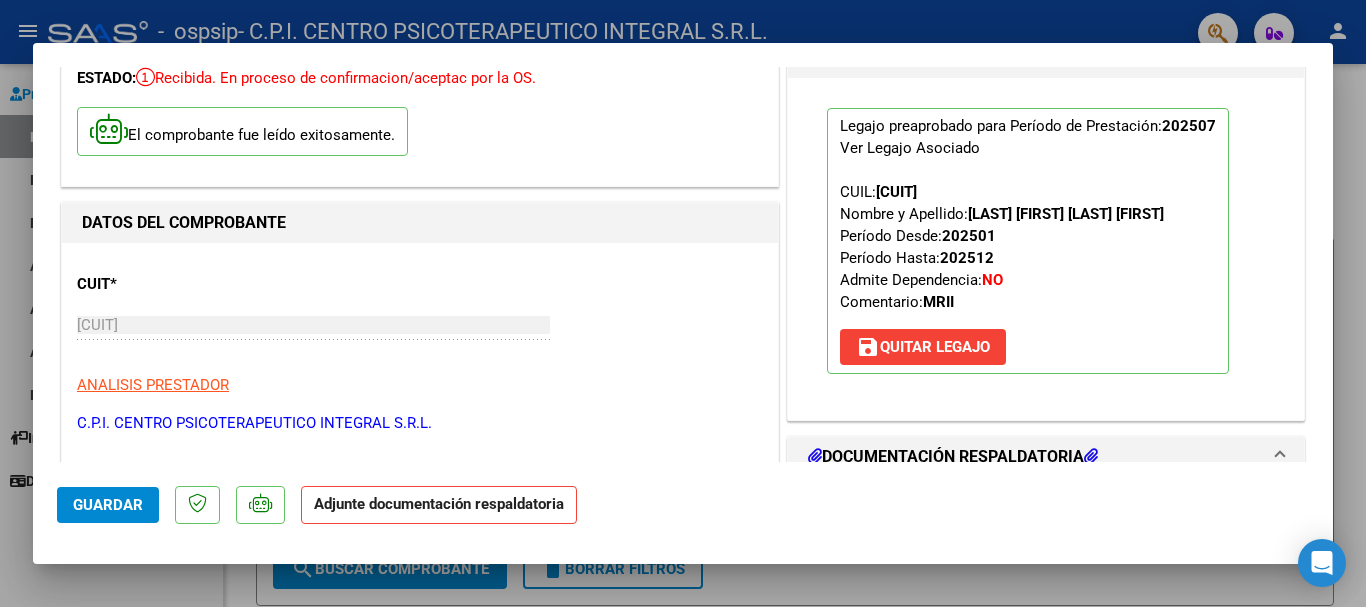 scroll, scrollTop: 200, scrollLeft: 0, axis: vertical 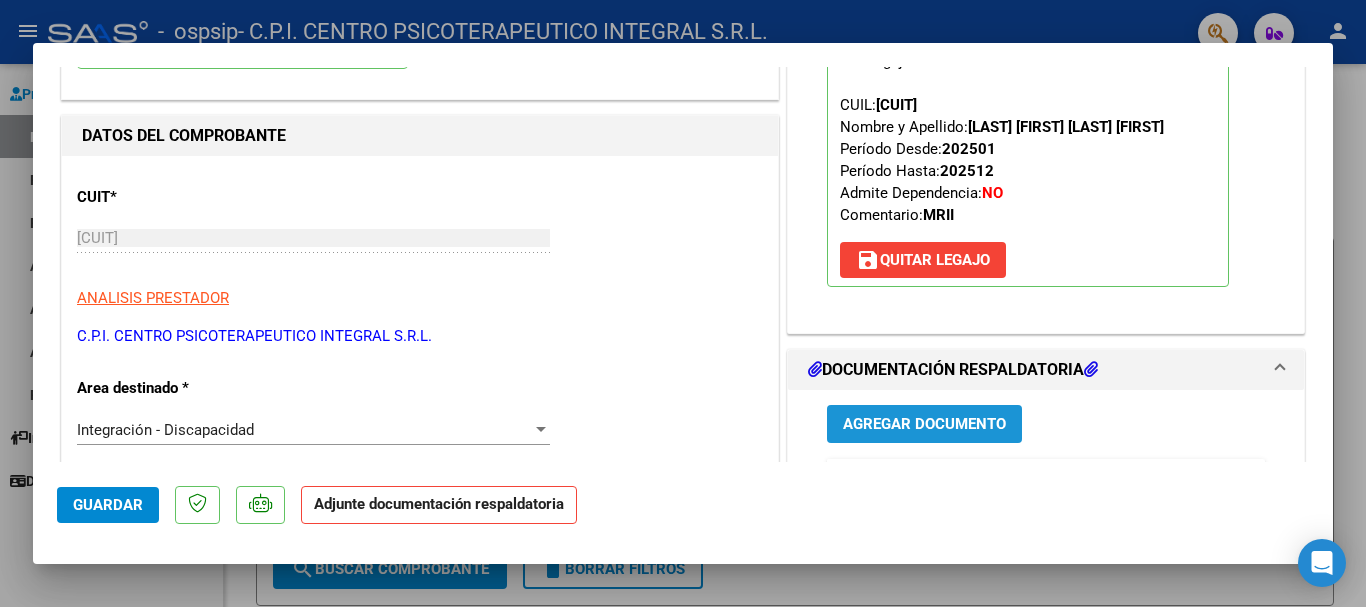 click on "Agregar Documento" at bounding box center [924, 425] 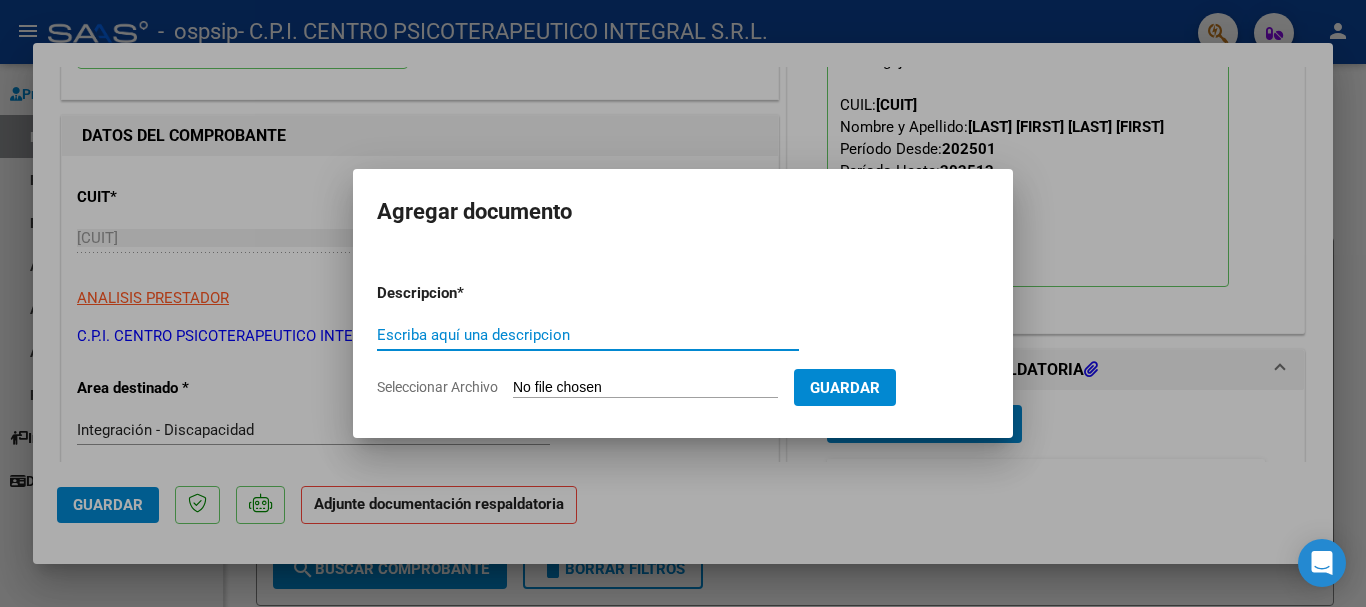 click on "Escriba aquí una descripcion" at bounding box center (588, 335) 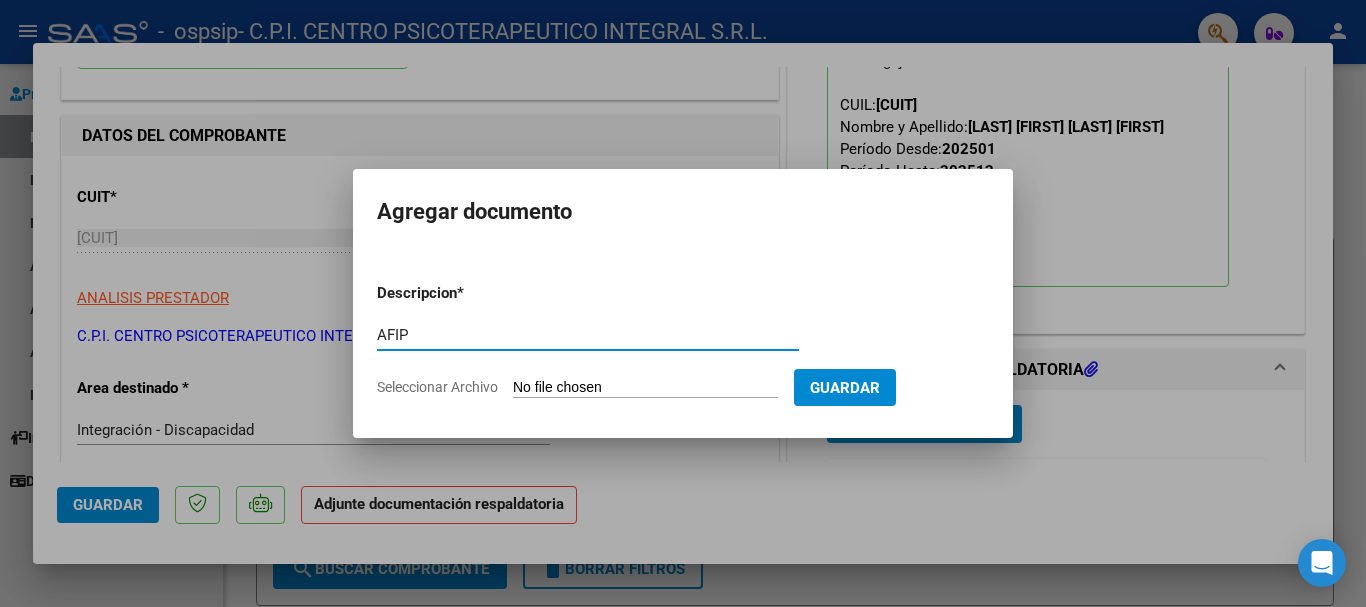 type on "AFIP" 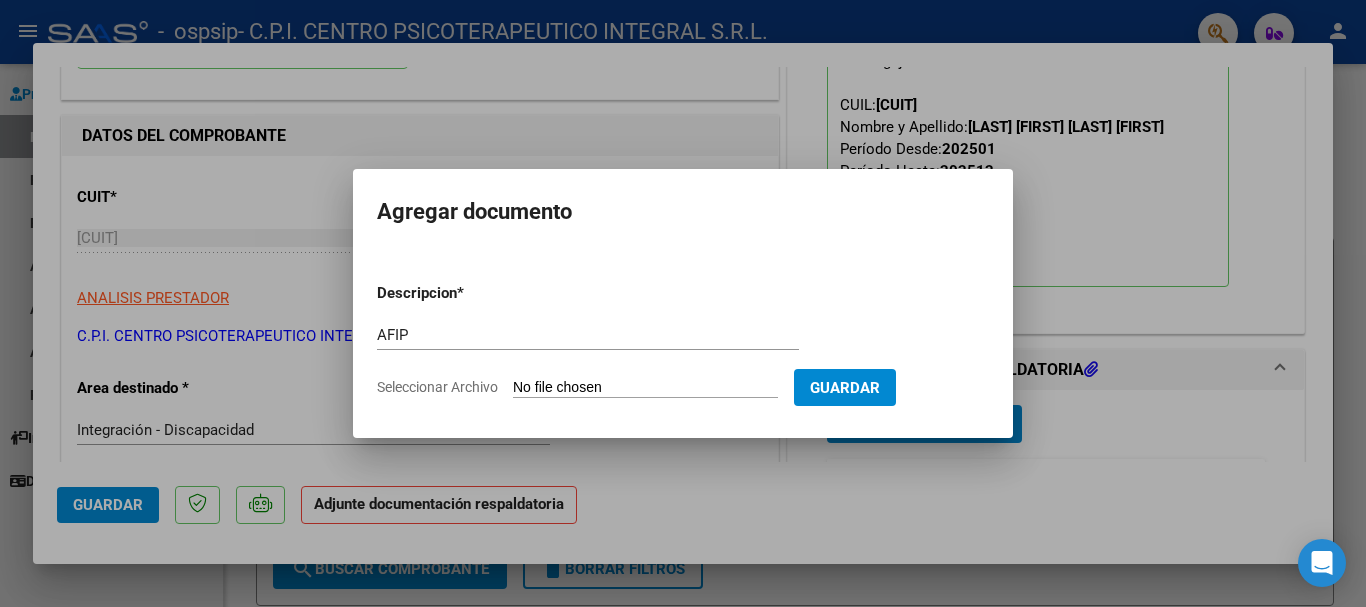type on "C:\fakepath\AFIP.pdf" 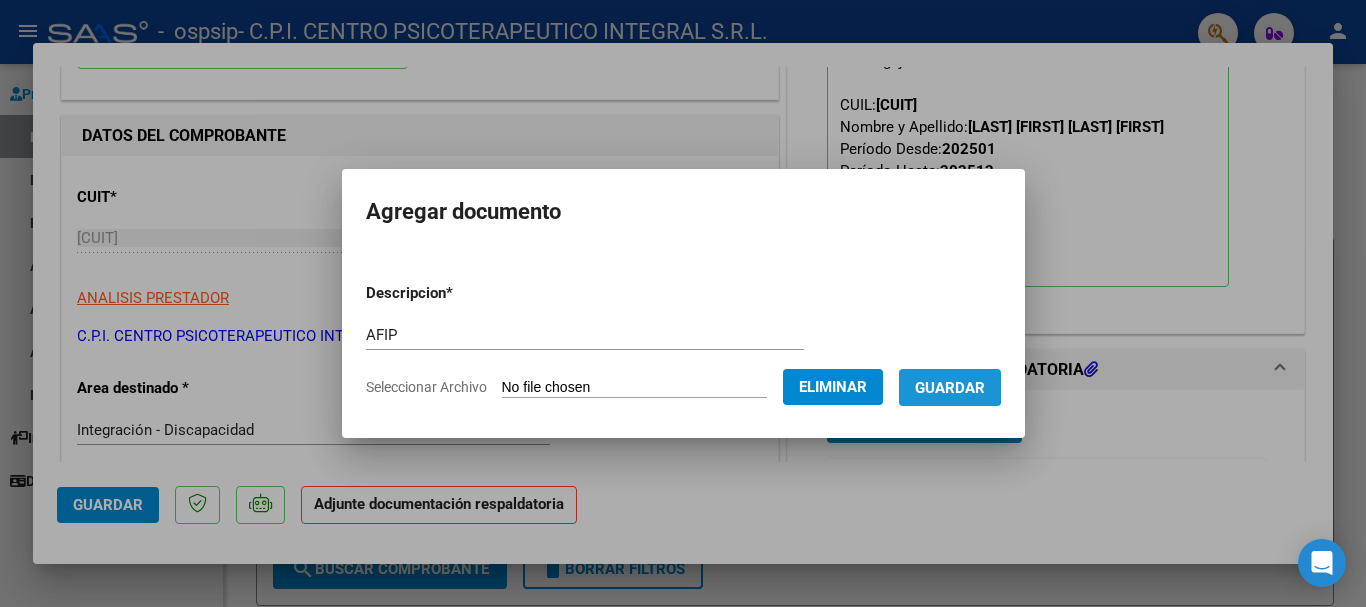 click on "Guardar" at bounding box center [950, 388] 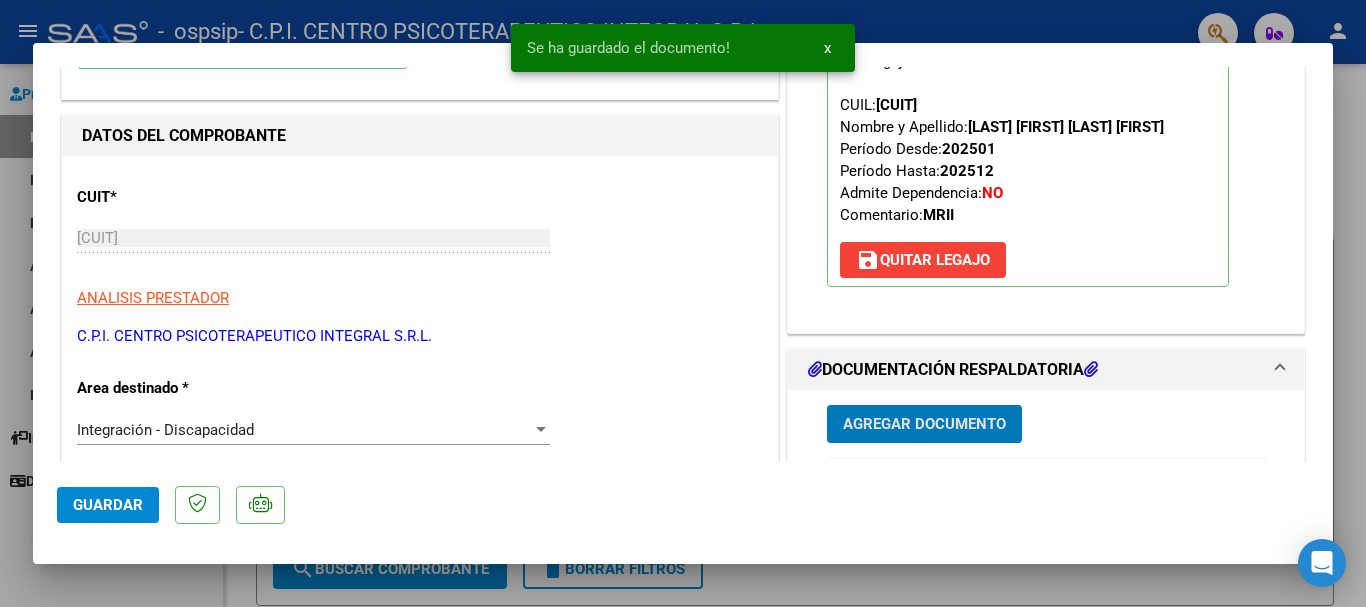click on "Agregar Documento" at bounding box center [924, 425] 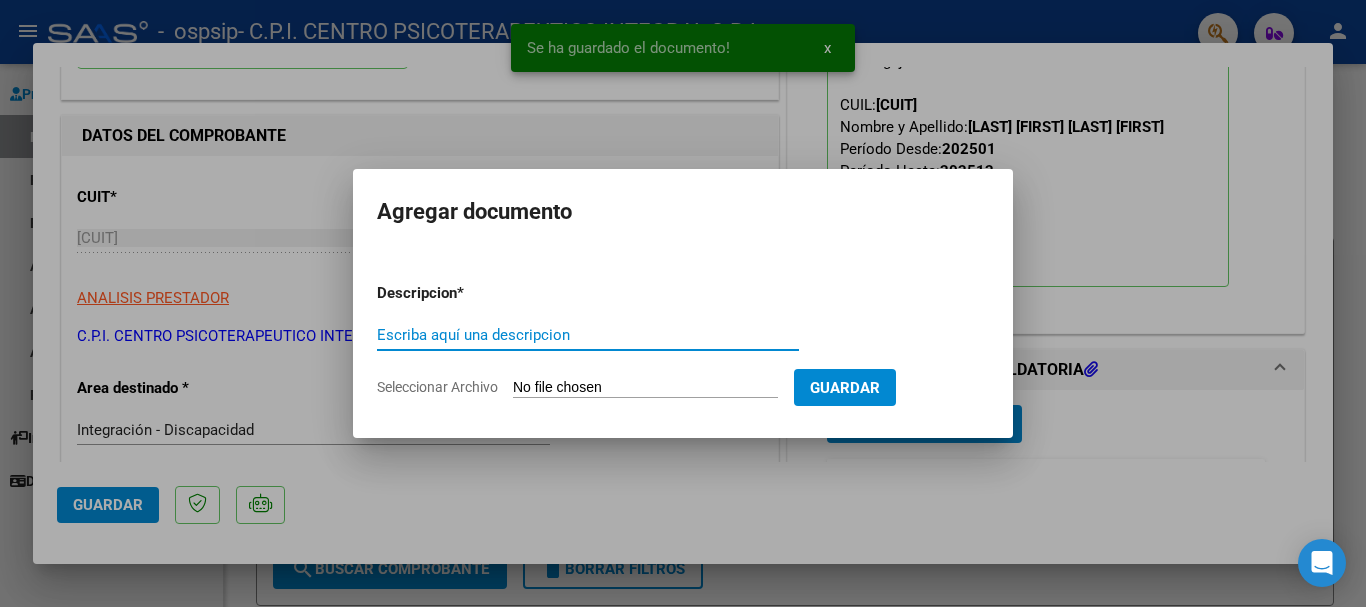 click on "Escriba aquí una descripcion" at bounding box center [588, 335] 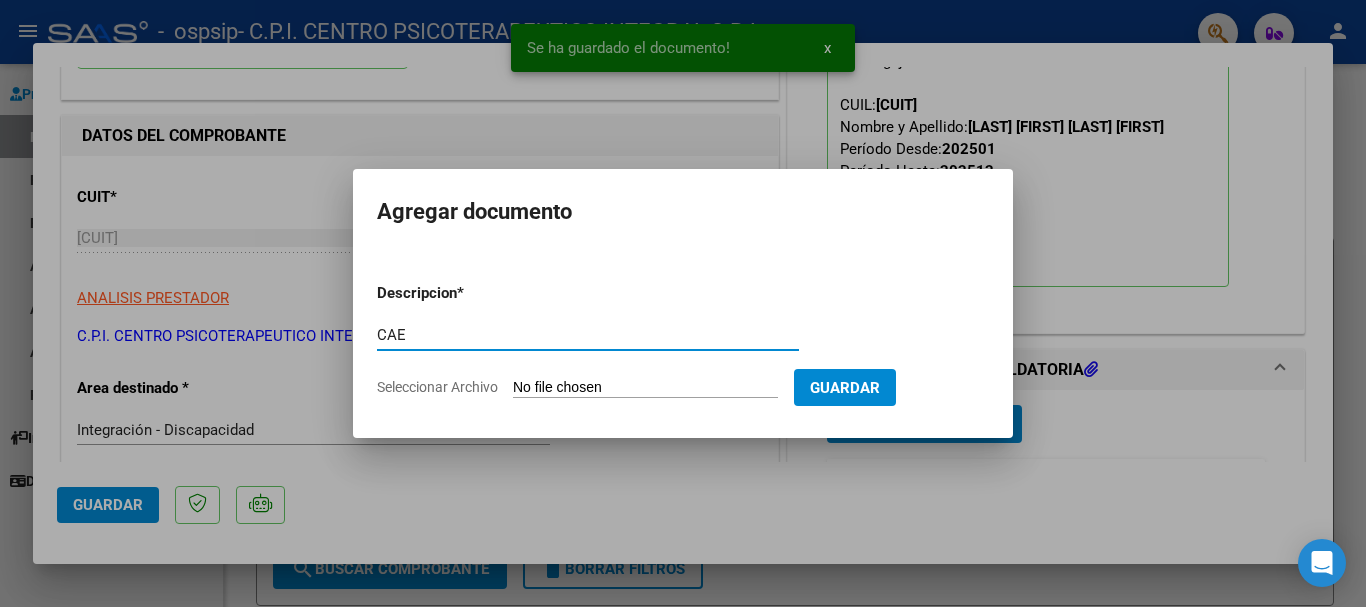 type on "CAE" 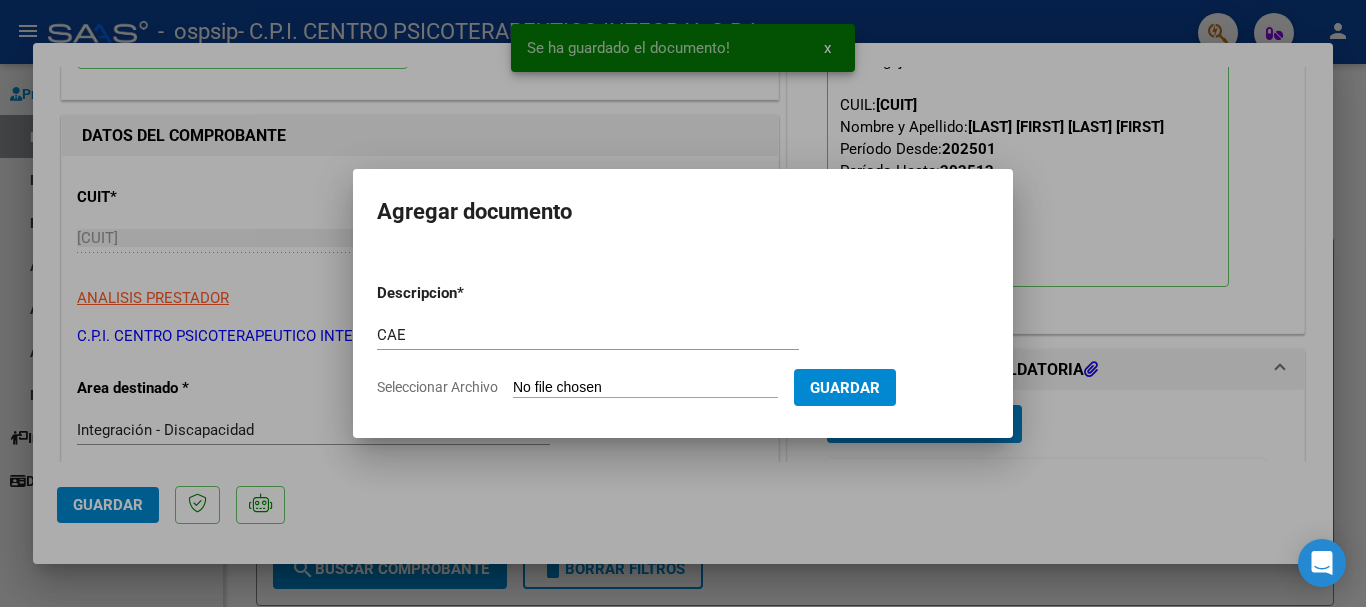 click on "Seleccionar Archivo" at bounding box center (645, 388) 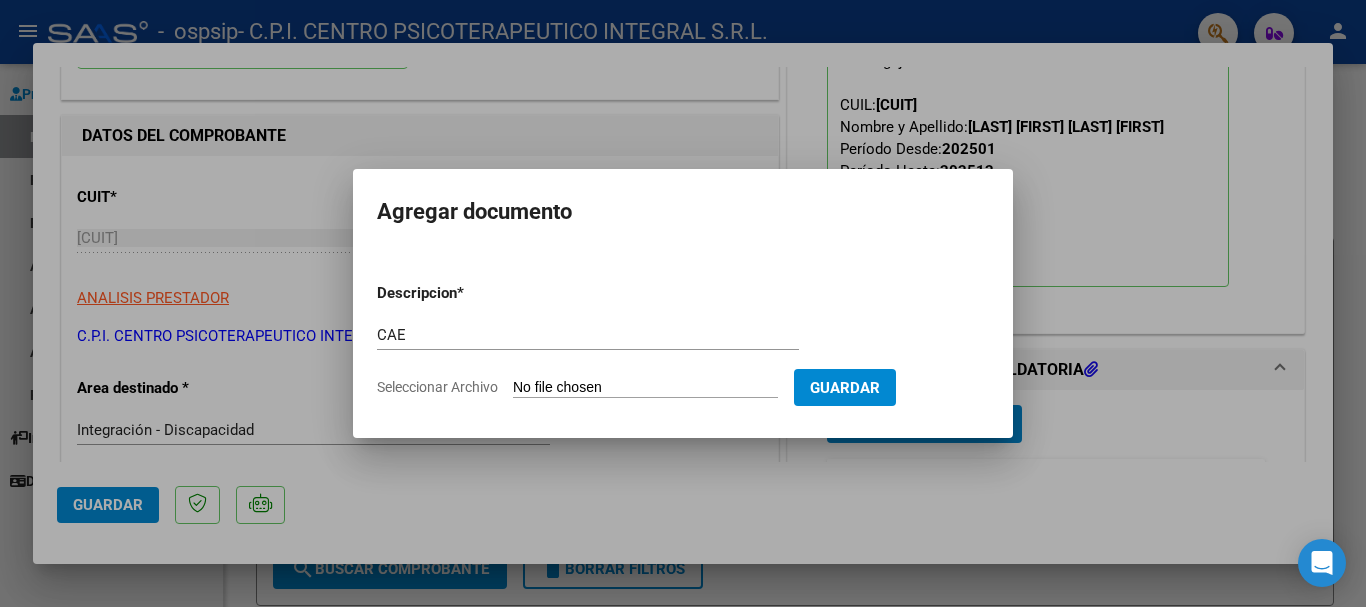 type on "C:\fakepath\Constatación de Comprobantes _ AFIP.pdf" 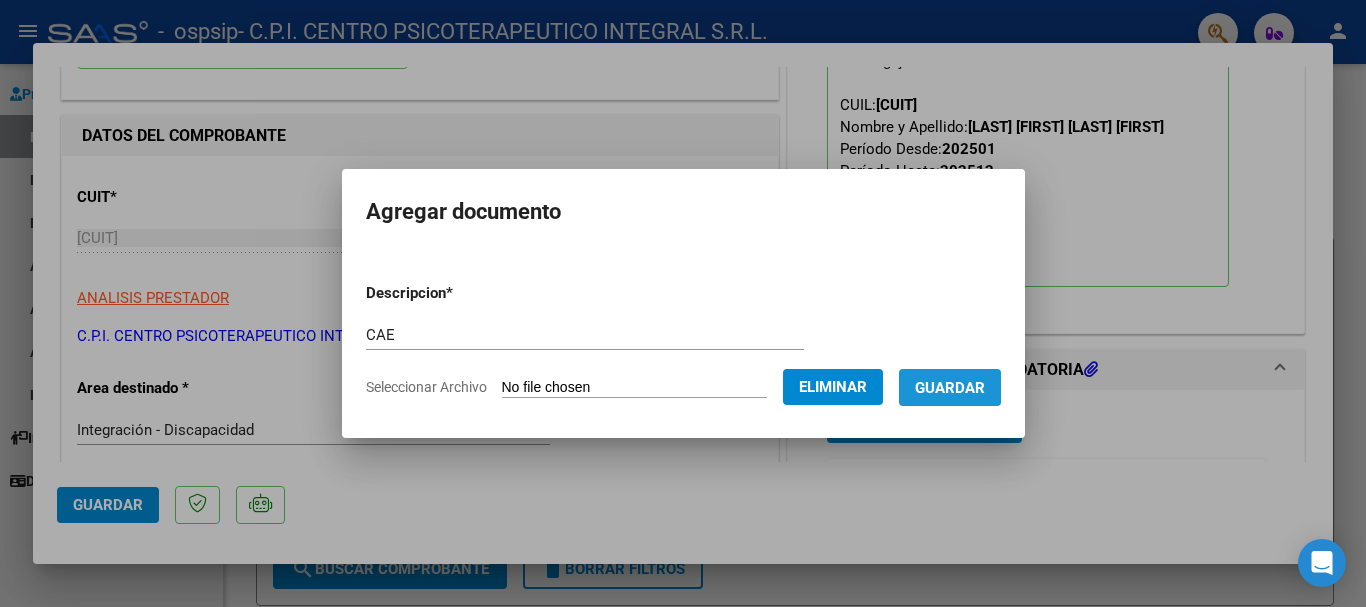click on "Guardar" at bounding box center (950, 388) 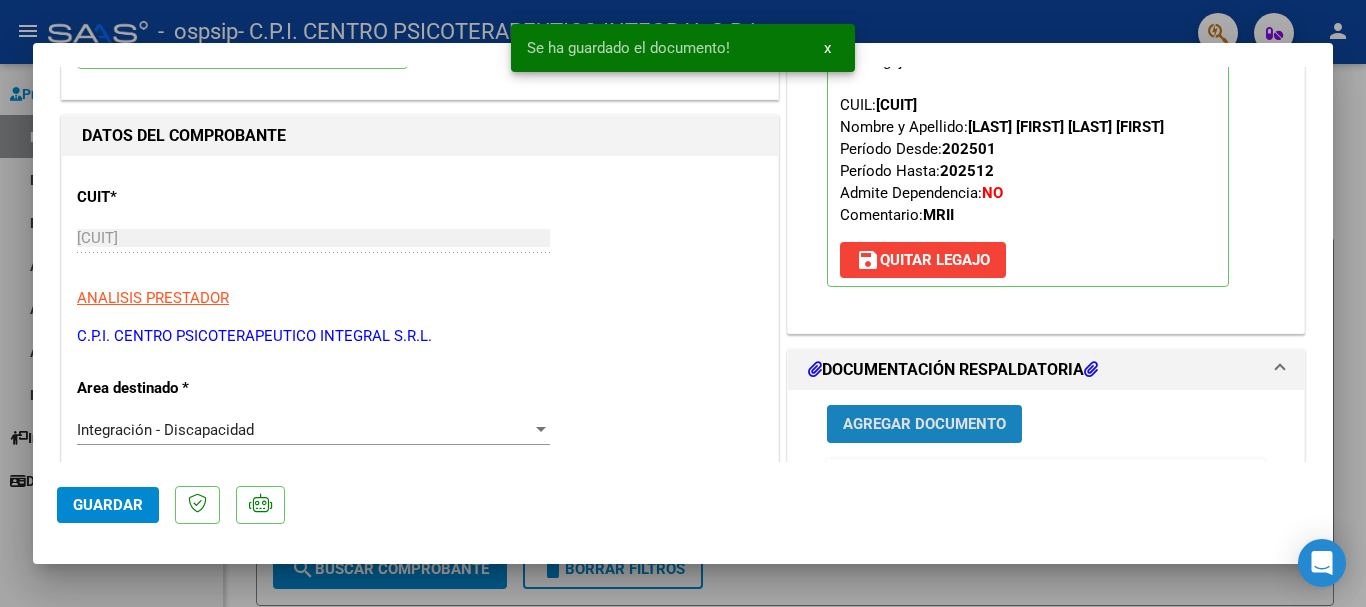 click on "Agregar Documento" at bounding box center (924, 425) 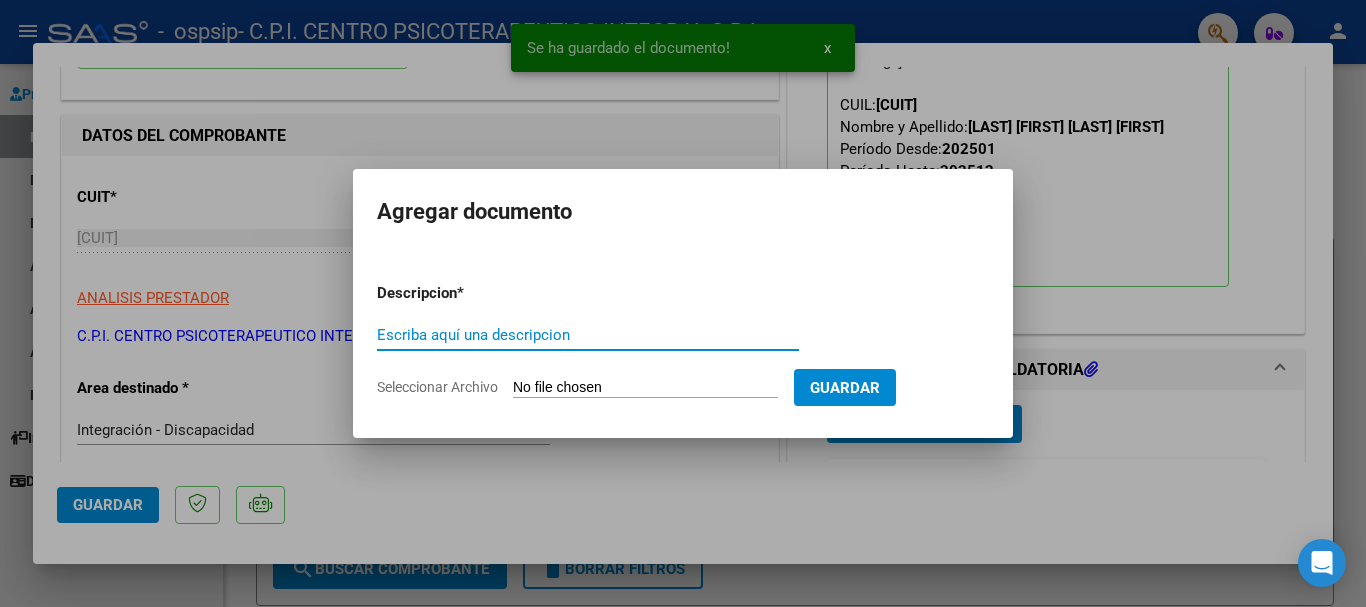 click on "Escriba aquí una descripcion" at bounding box center (588, 335) 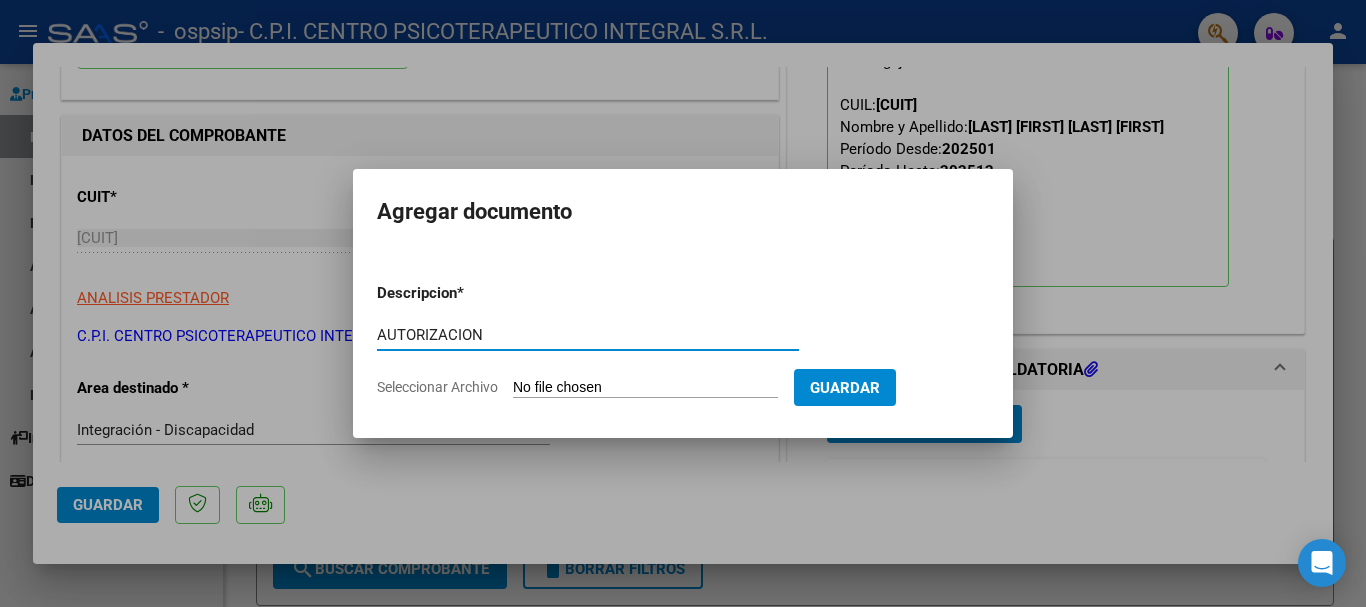 type on "AUTORIZACION" 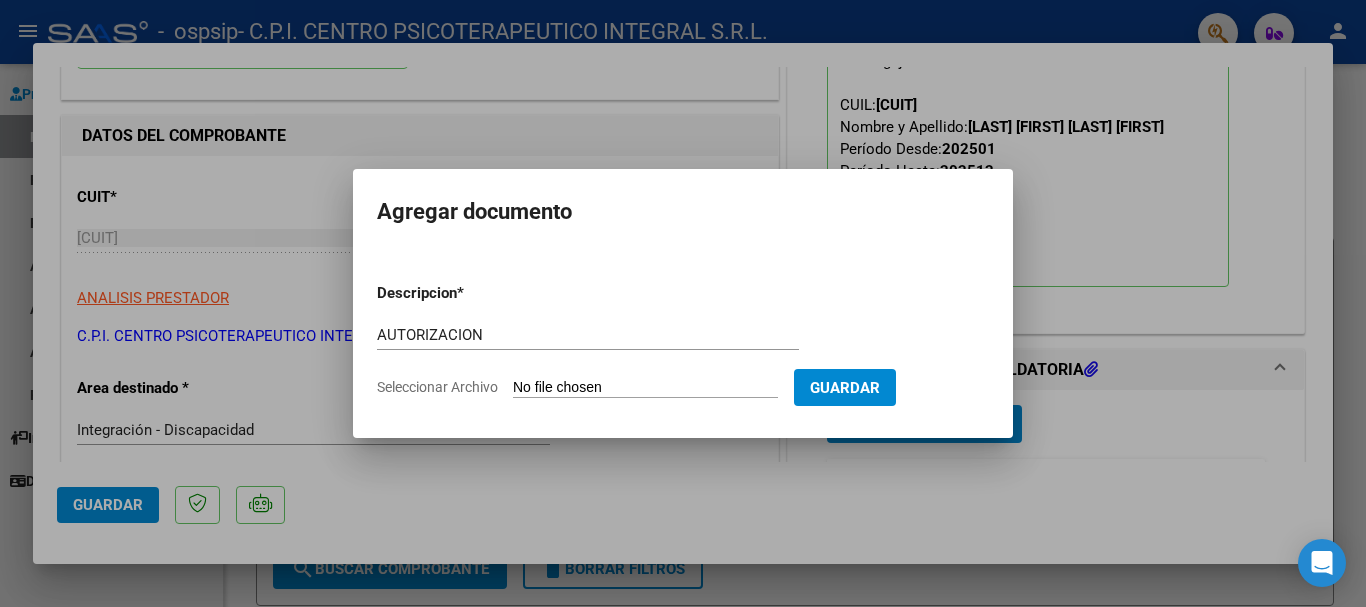 click on "Seleccionar Archivo" at bounding box center (645, 388) 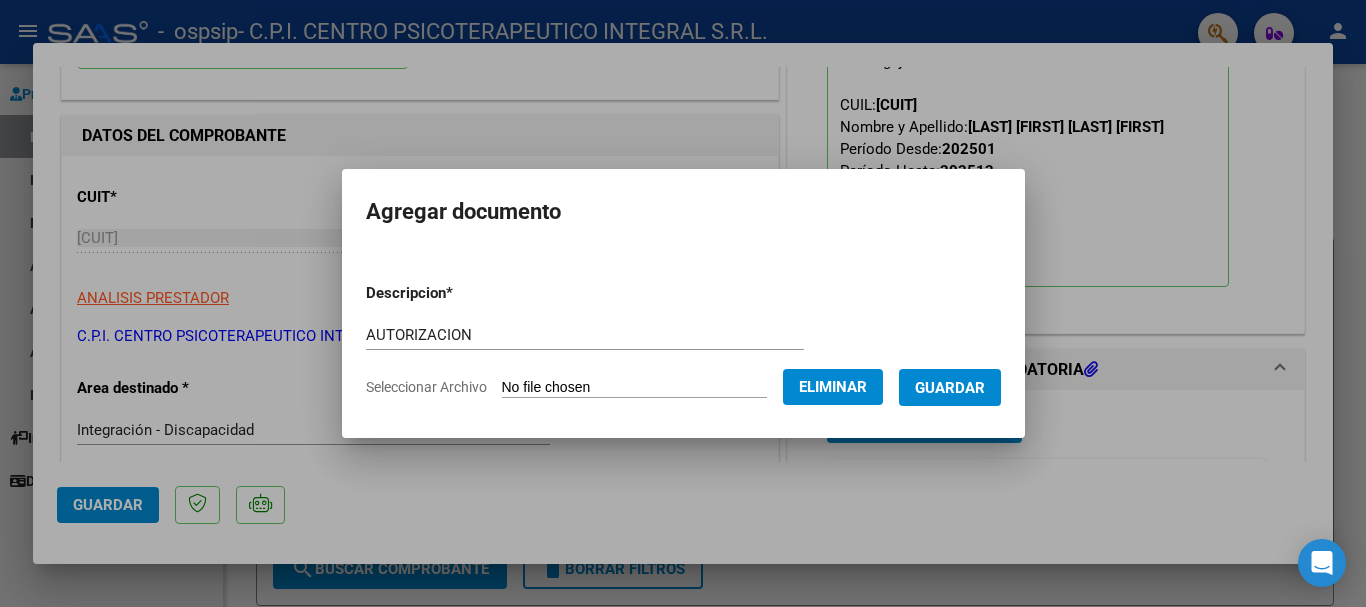 click on "Guardar" at bounding box center (950, 388) 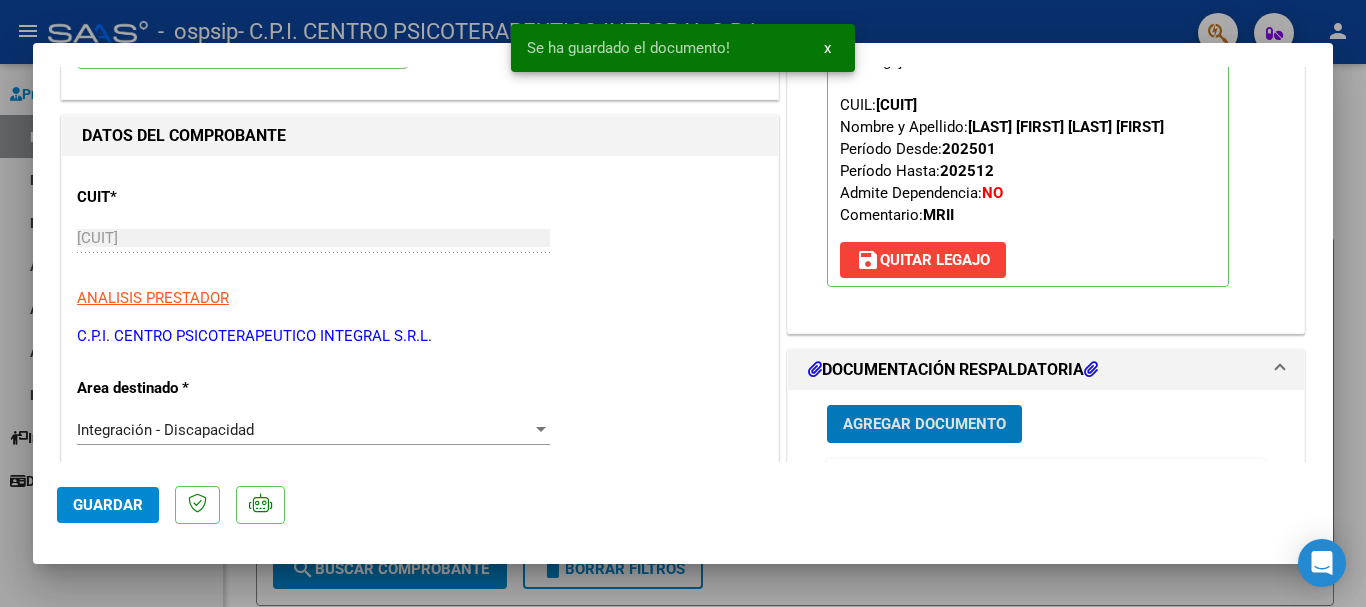 click on "Agregar Documento" at bounding box center (924, 425) 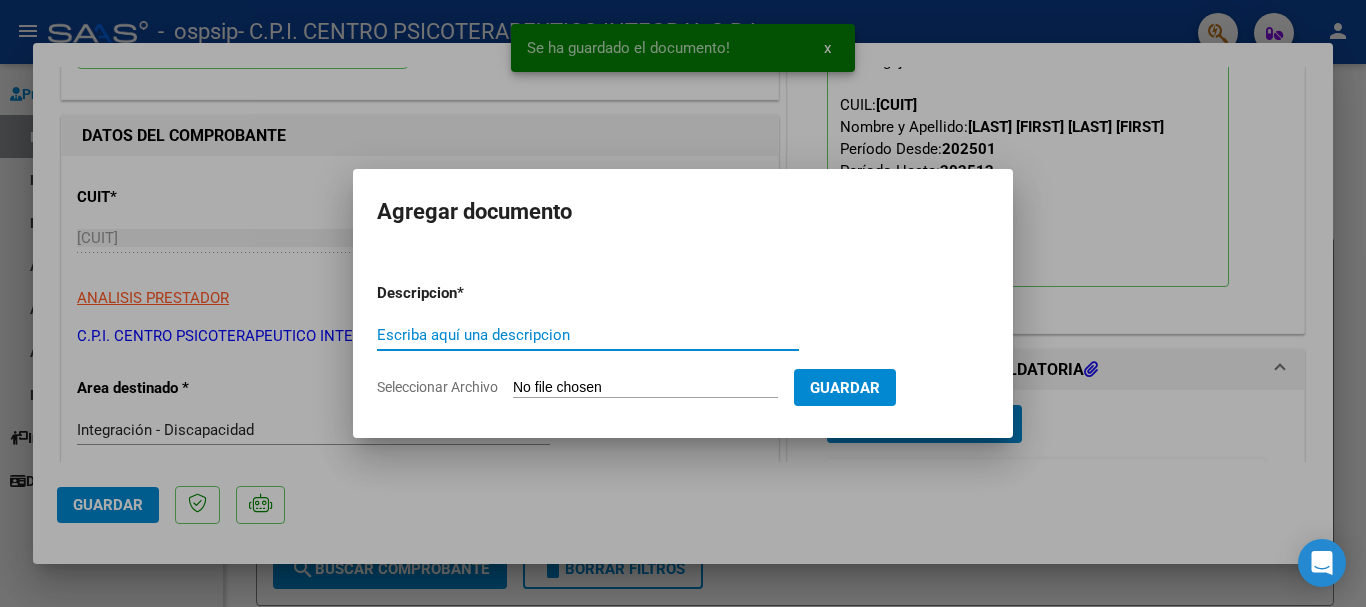 click on "Escriba aquí una descripcion" at bounding box center [588, 335] 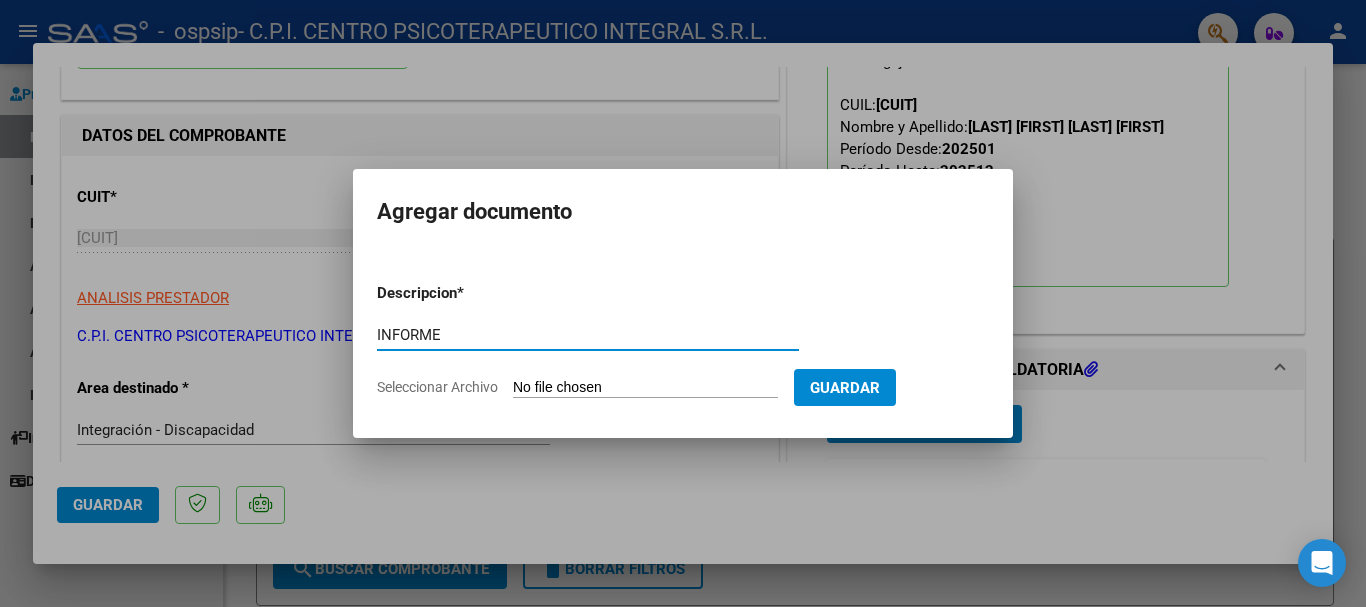 type on "INFORME" 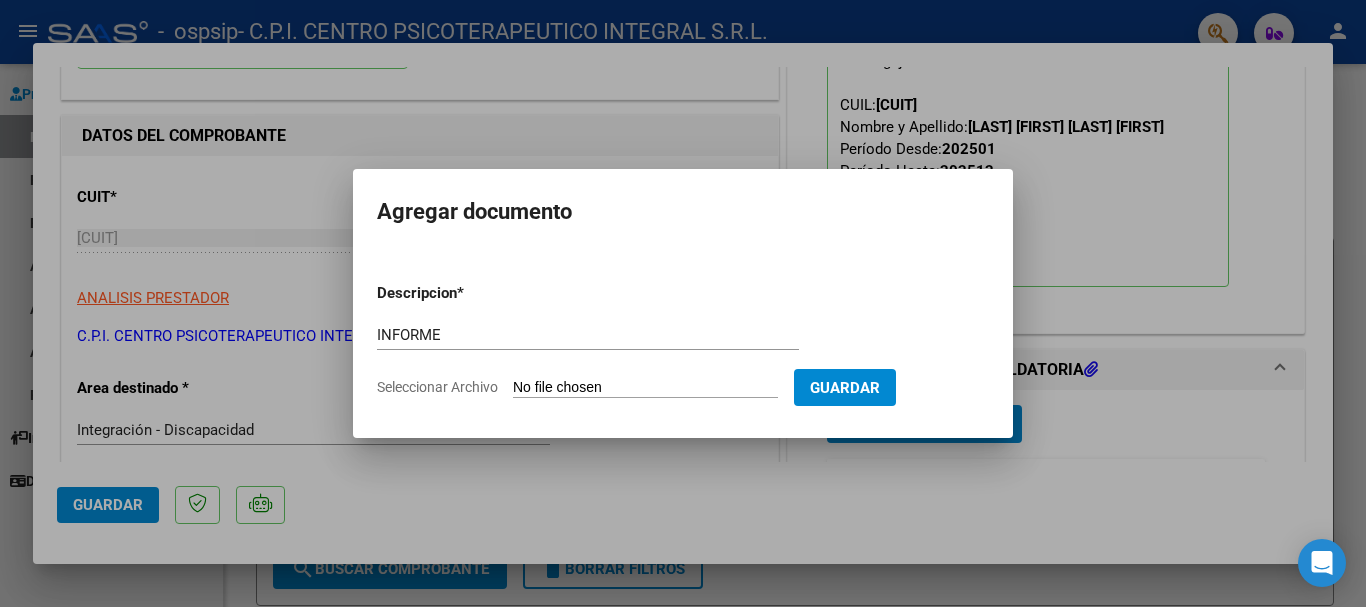 click on "Seleccionar Archivo" at bounding box center (645, 388) 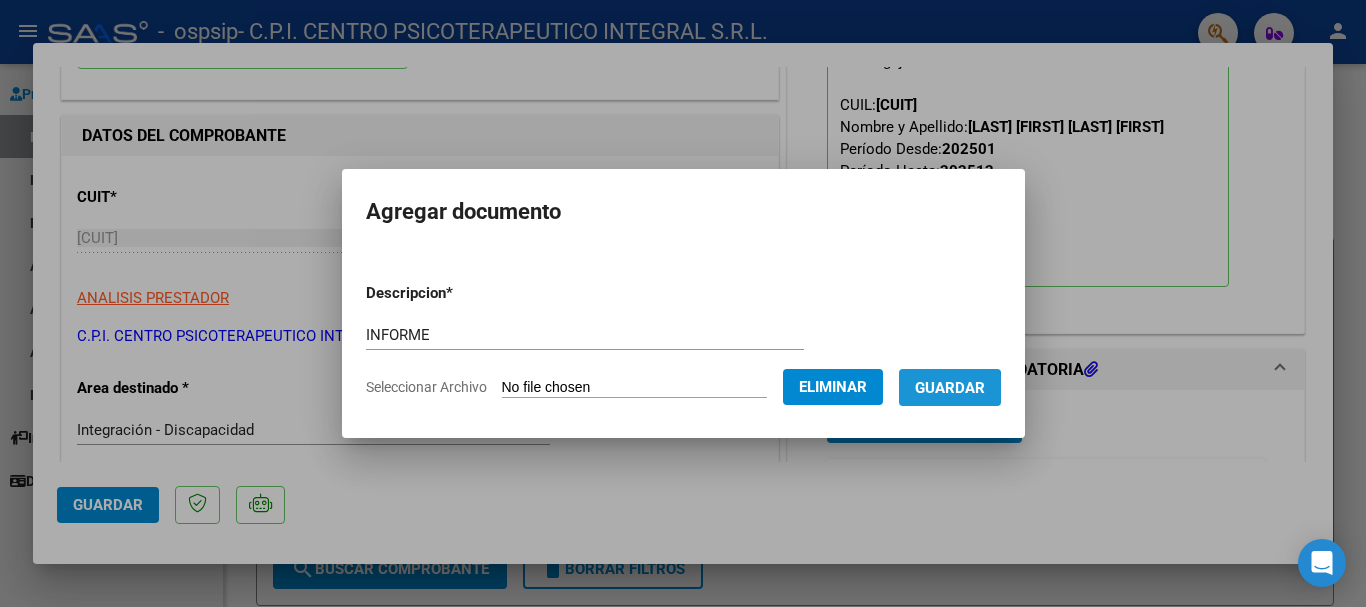 click on "Guardar" at bounding box center [950, 388] 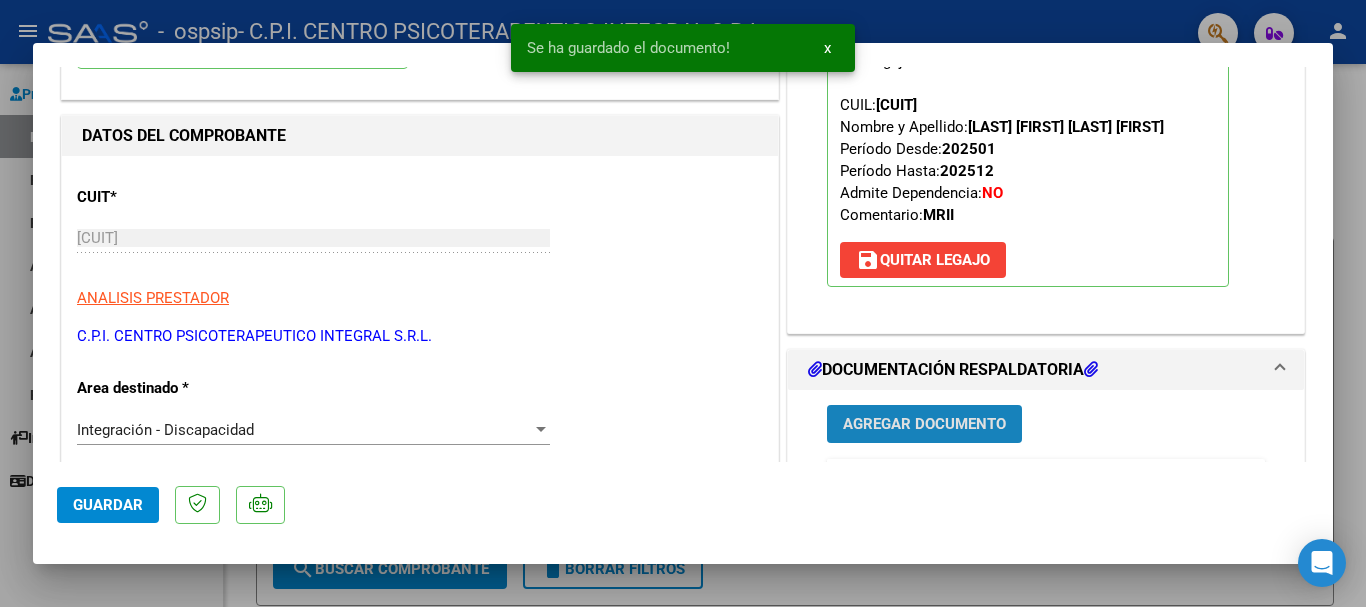 click on "Agregar Documento" at bounding box center [924, 425] 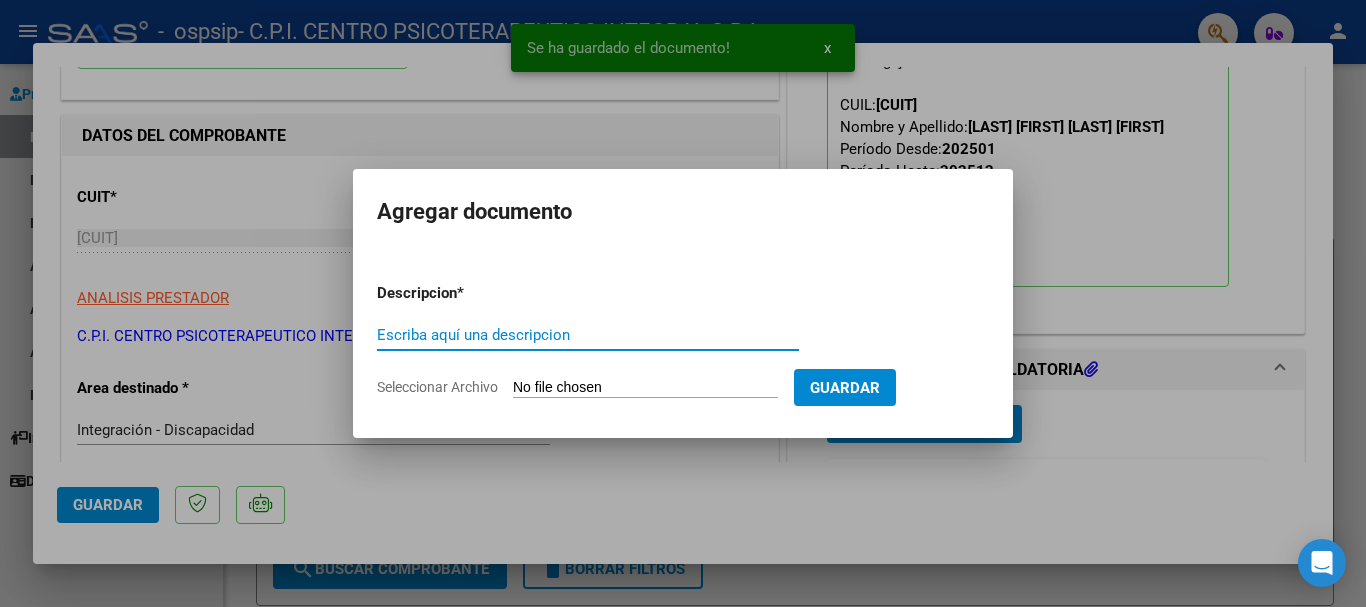 click on "Escriba aquí una descripcion" at bounding box center [588, 335] 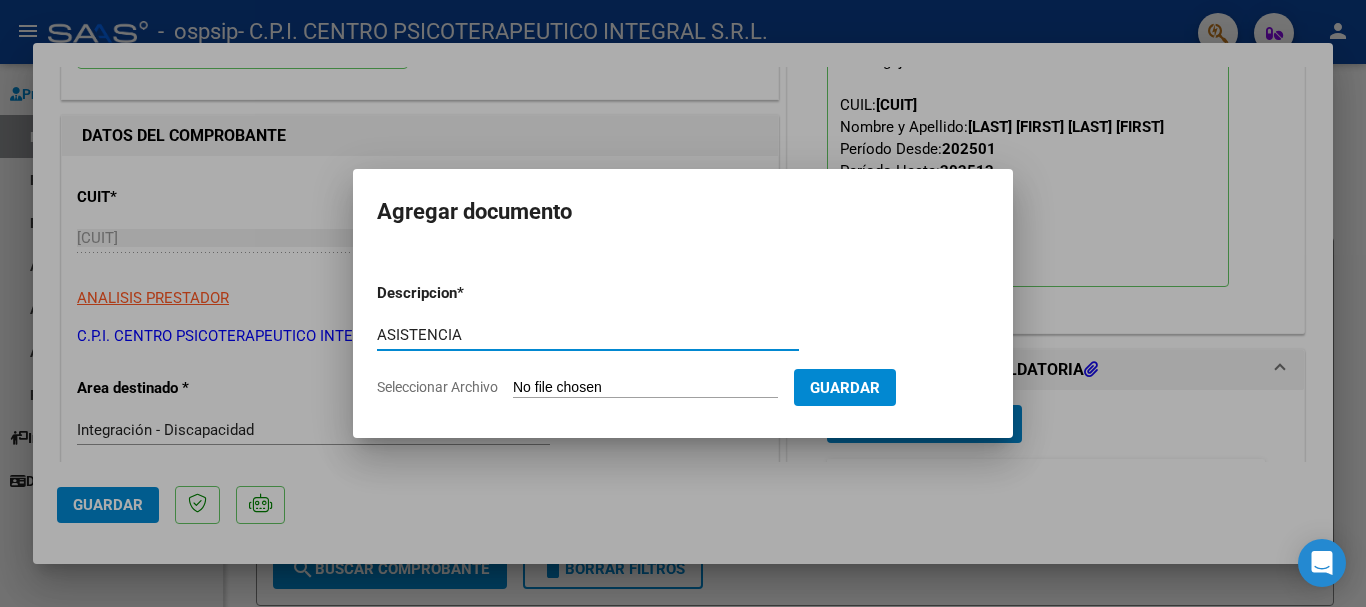 type on "ASISTENCIA" 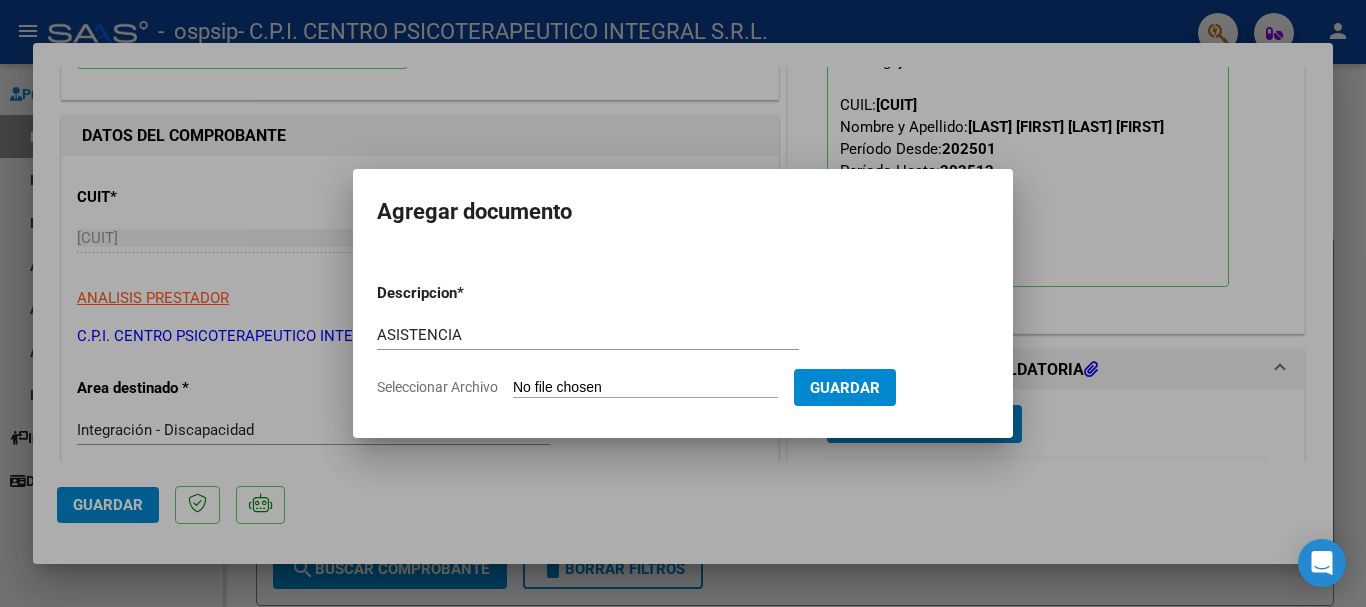 type on "C:\fakepath\Planilla asistencia julio [YEAR] [LAST] [FIRST].pdf" 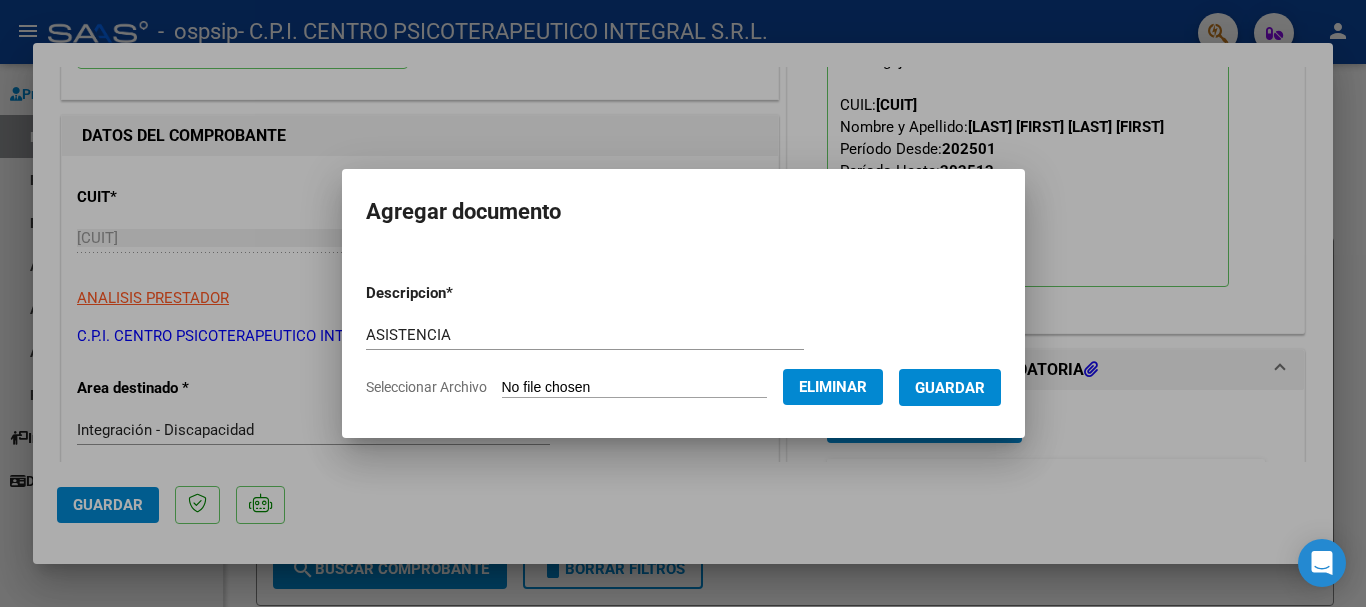 click on "Guardar" at bounding box center [950, 388] 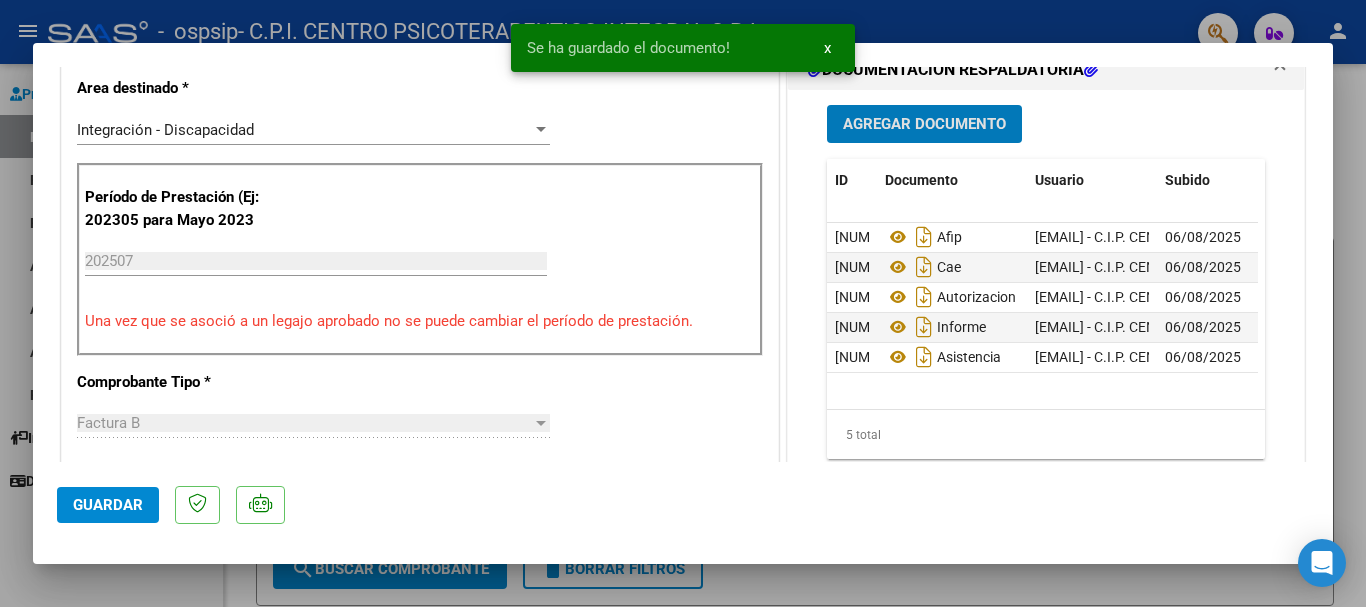 scroll, scrollTop: 600, scrollLeft: 0, axis: vertical 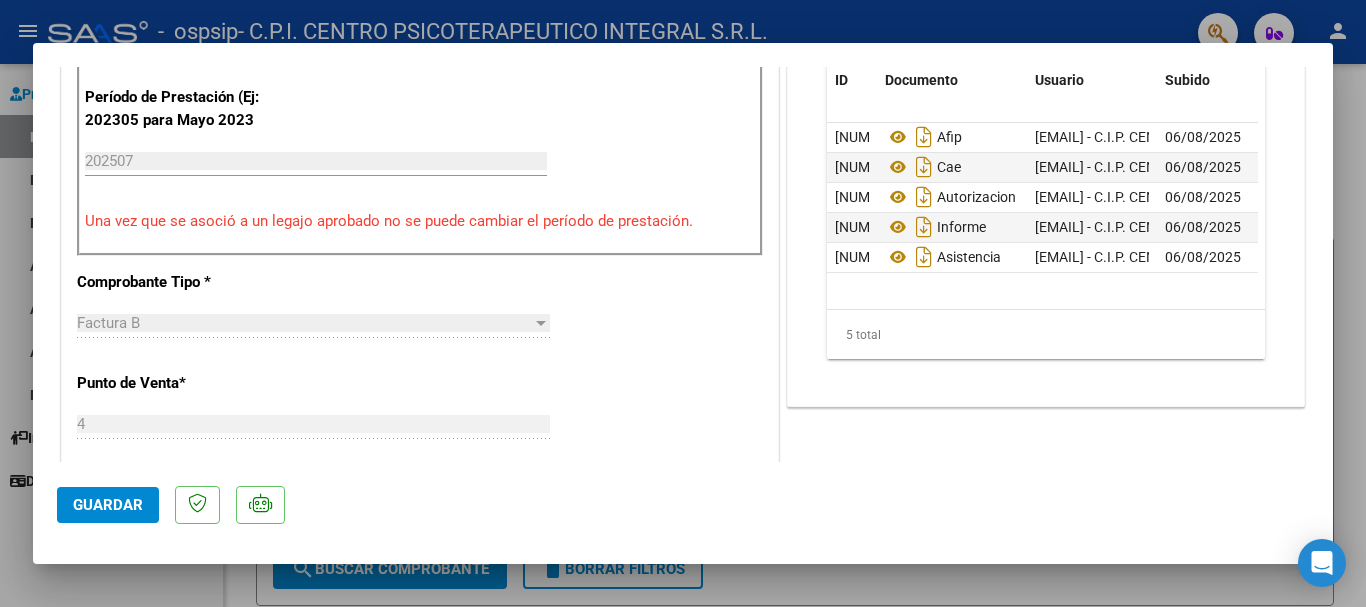 click on "Guardar" 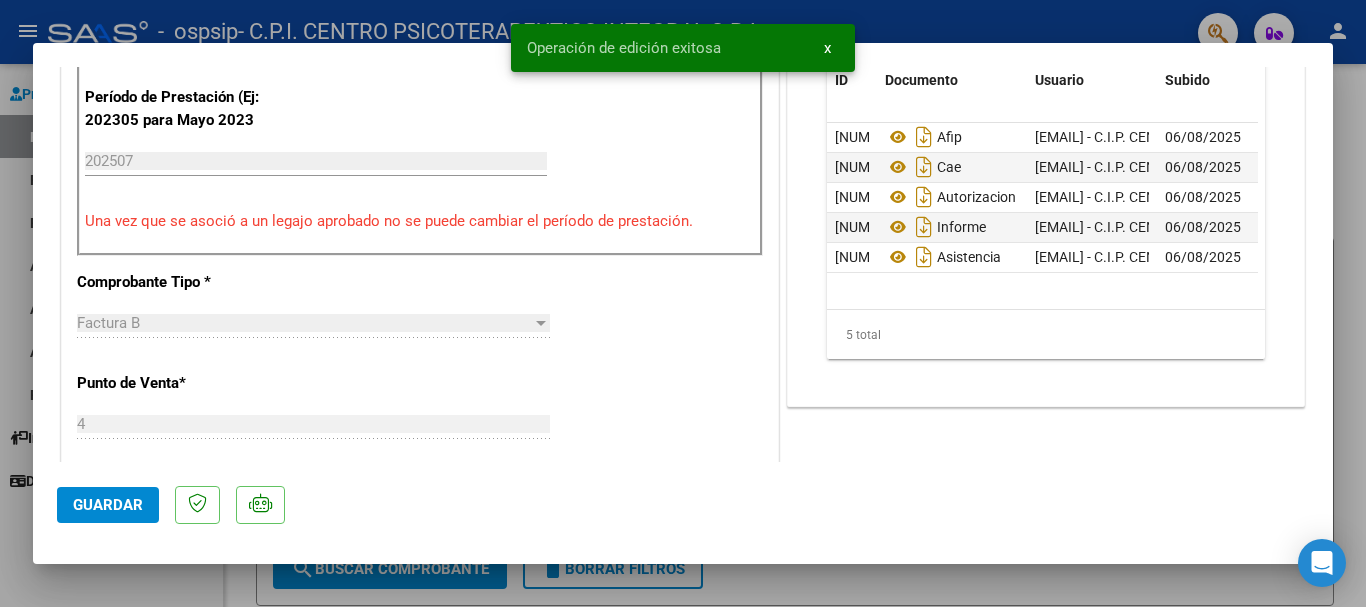 click at bounding box center (683, 303) 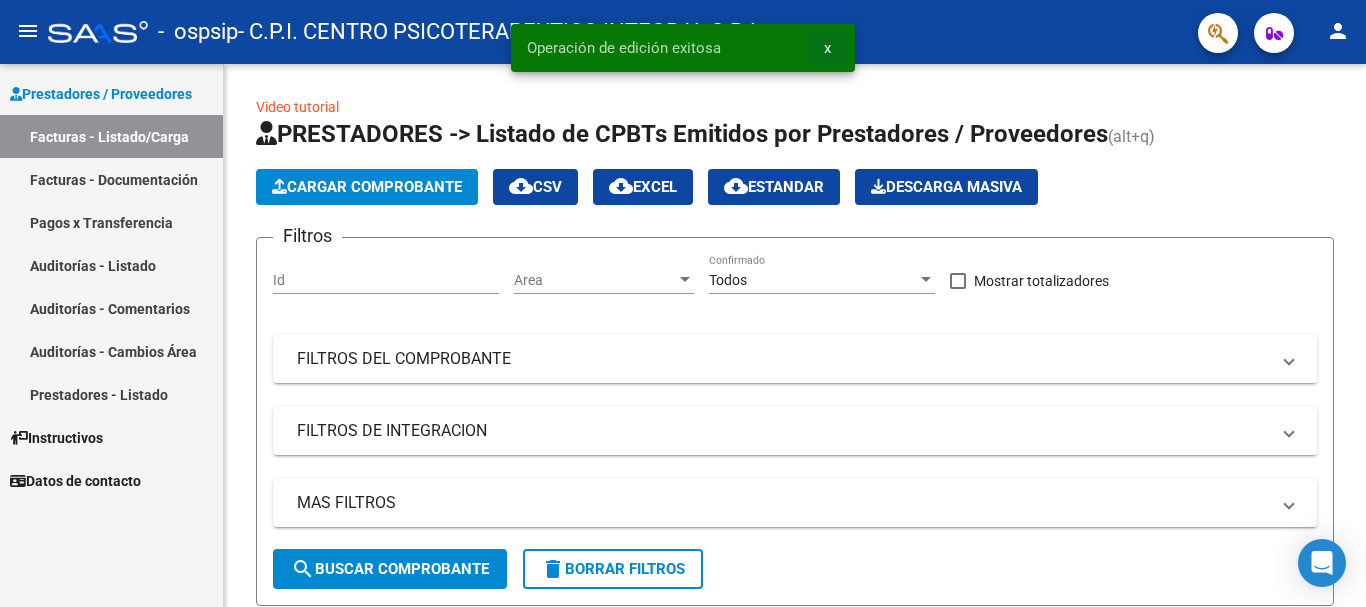 click on "x" at bounding box center (827, 48) 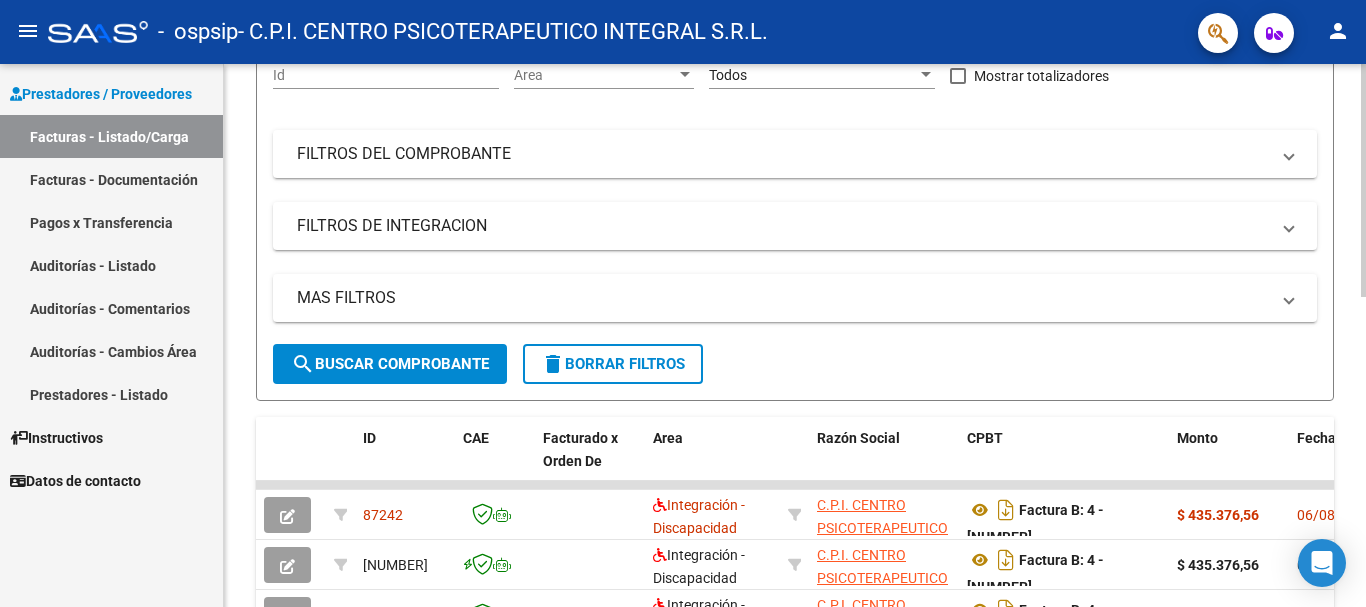 scroll, scrollTop: 0, scrollLeft: 0, axis: both 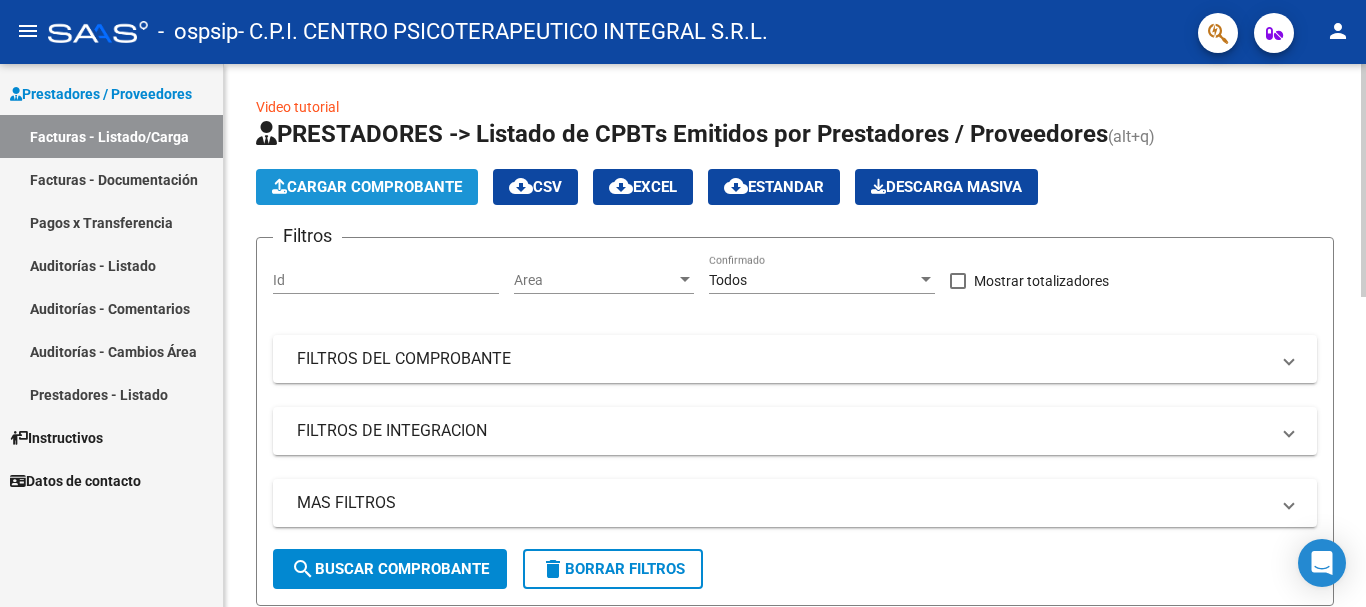 click on "Cargar Comprobante" 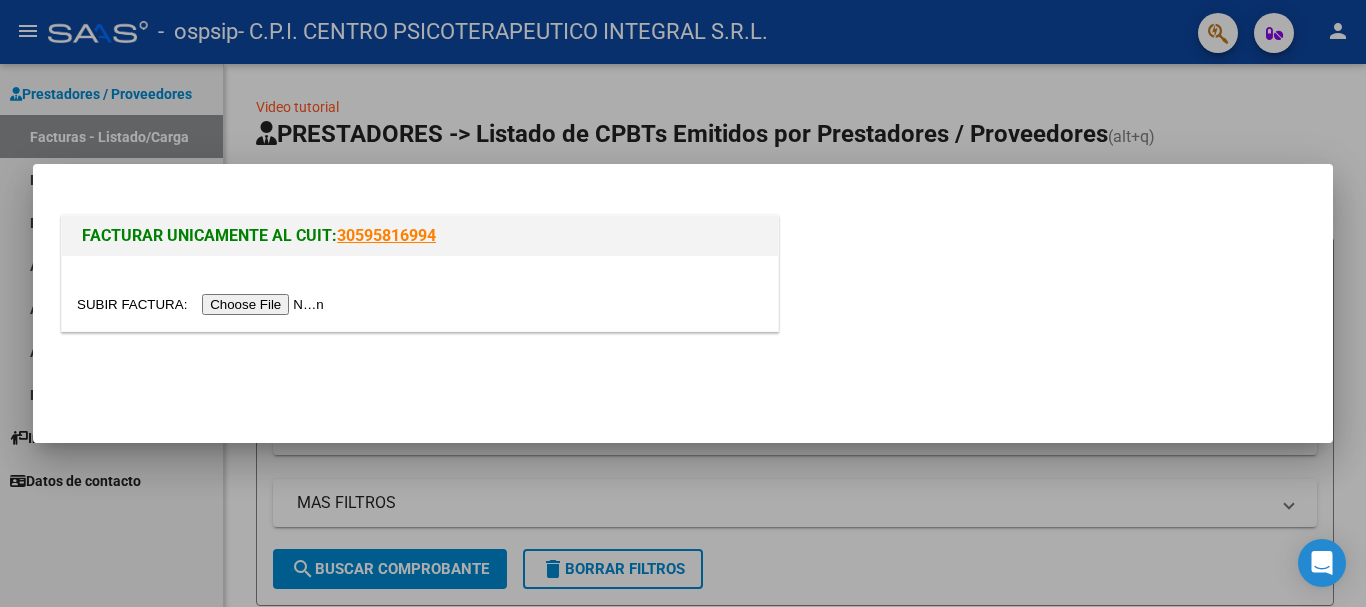 click at bounding box center (203, 304) 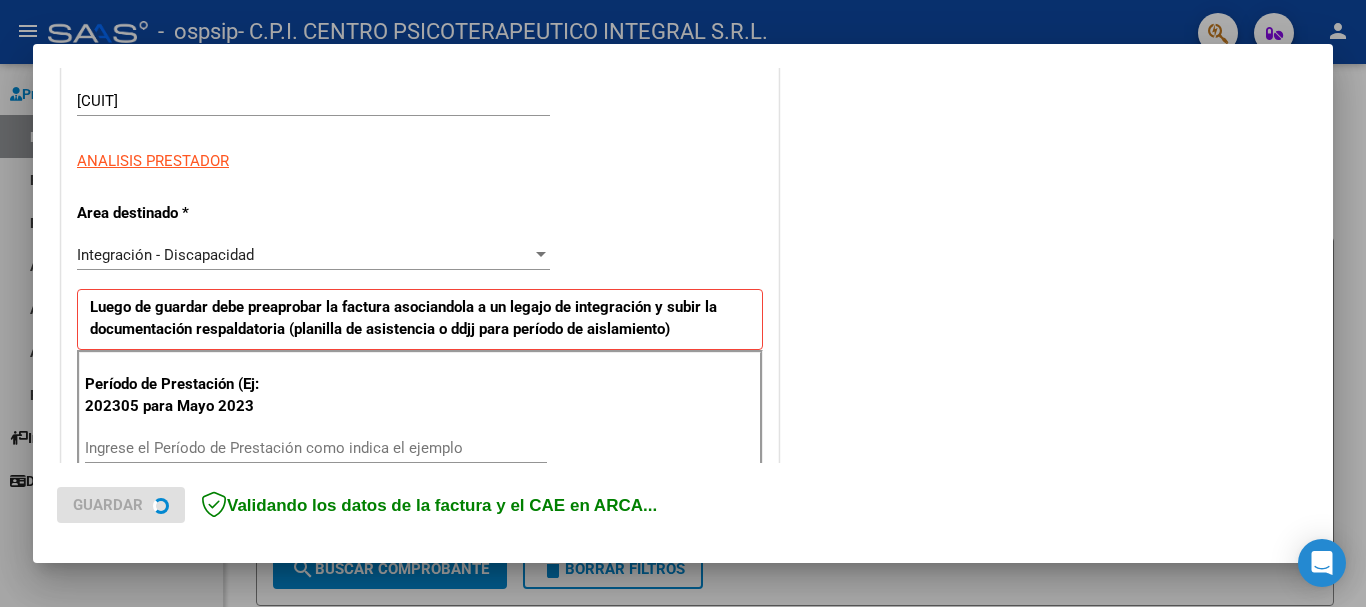 scroll, scrollTop: 500, scrollLeft: 0, axis: vertical 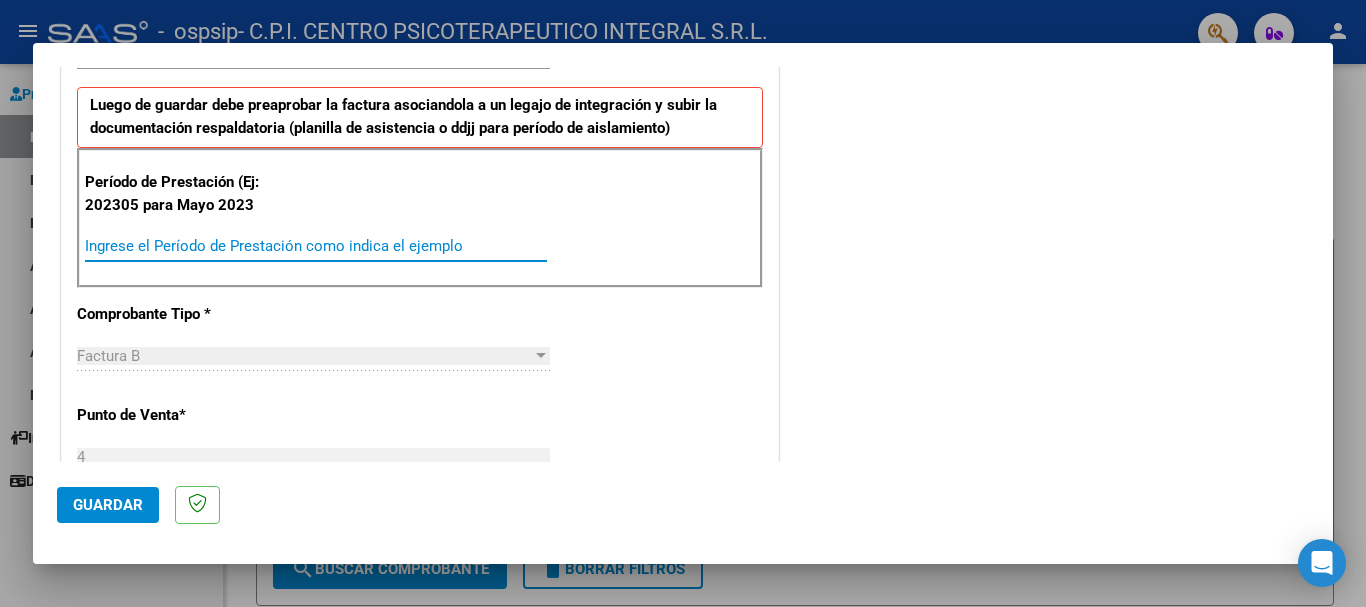 click on "Ingrese el Período de Prestación como indica el ejemplo" at bounding box center [316, 246] 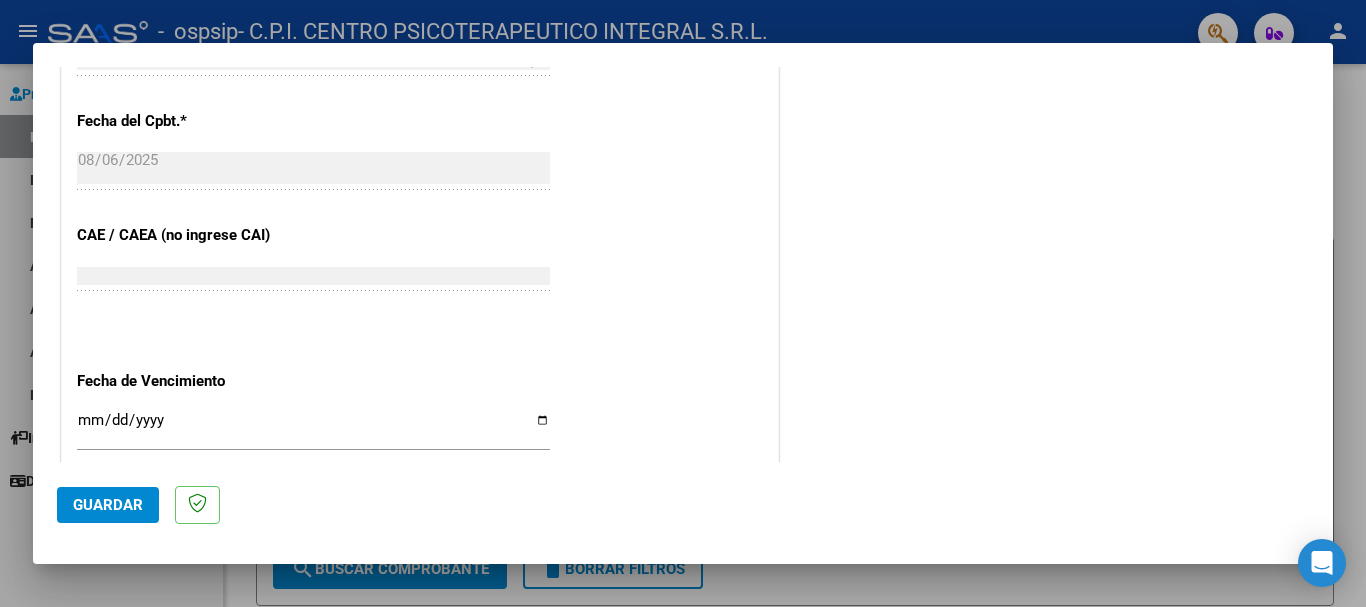 scroll, scrollTop: 1100, scrollLeft: 0, axis: vertical 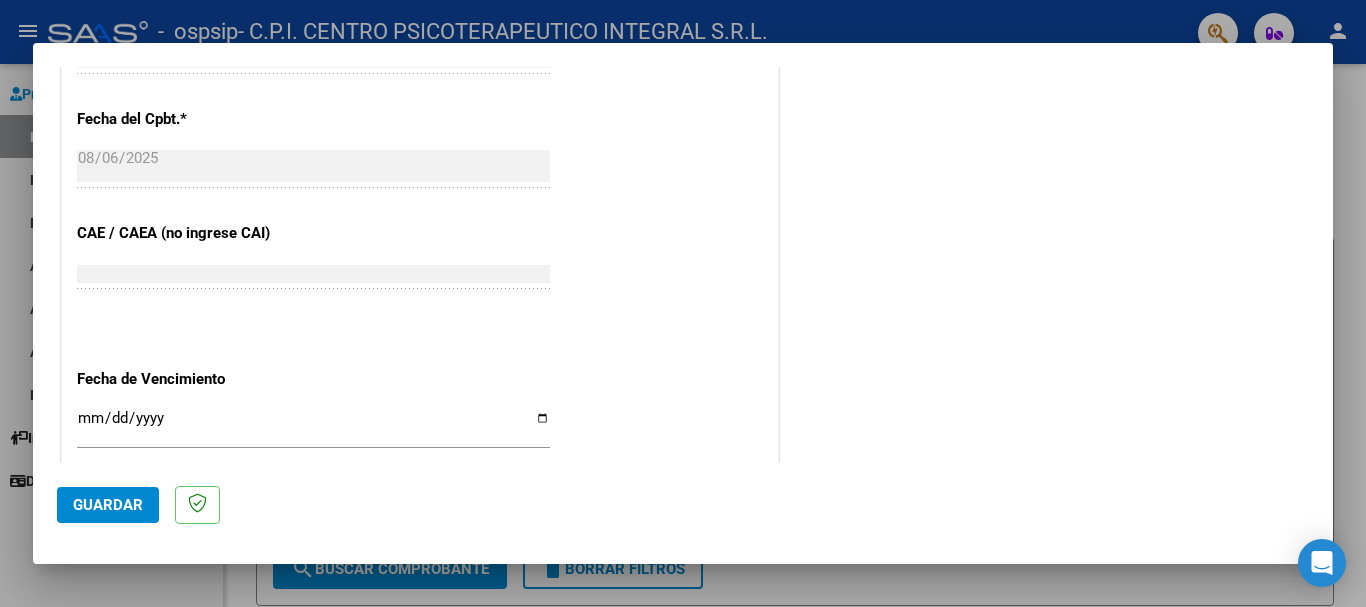 type on "202507" 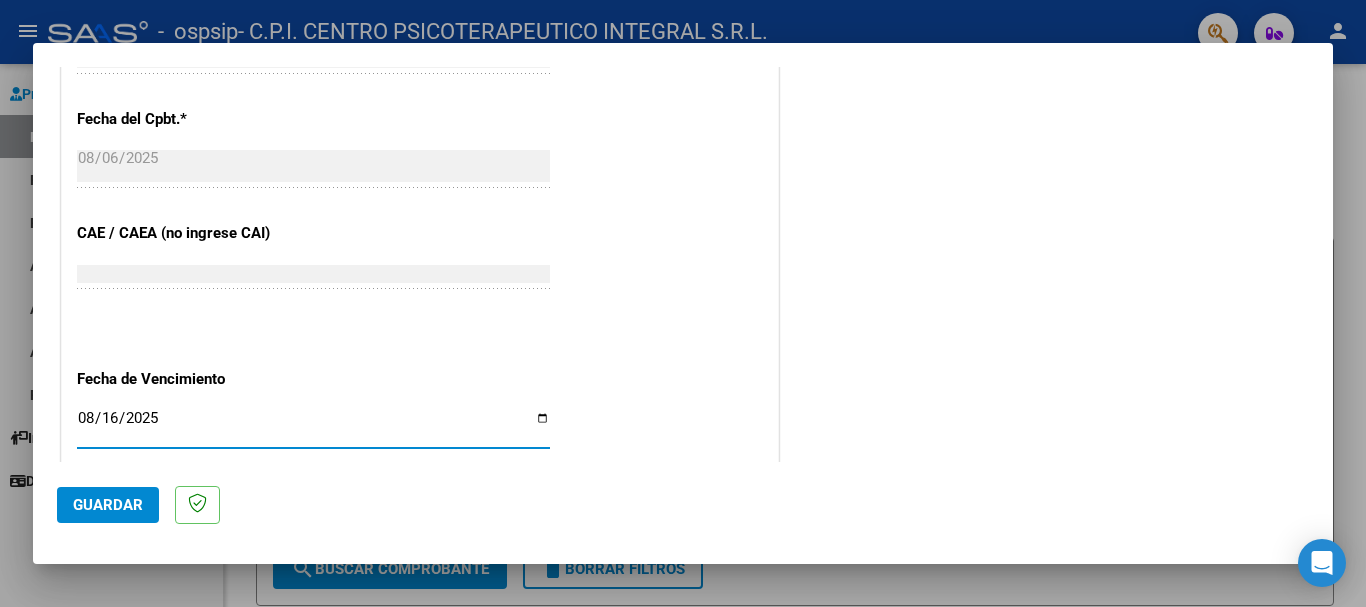 type on "2025-08-16" 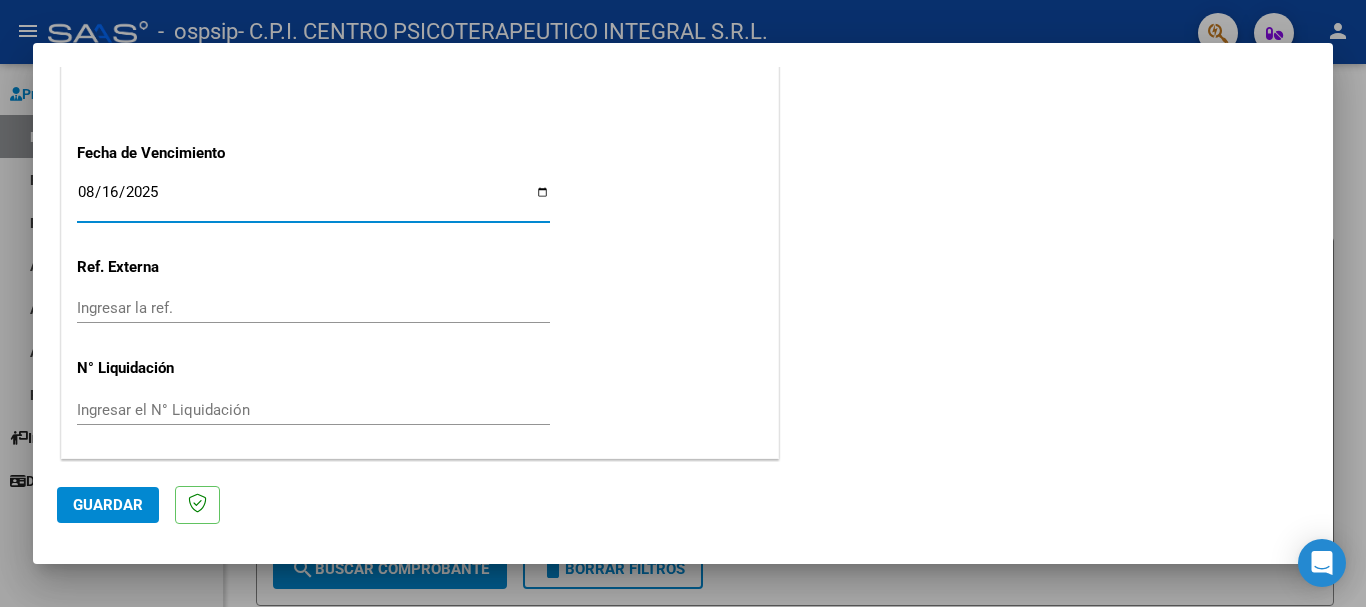scroll, scrollTop: 1327, scrollLeft: 0, axis: vertical 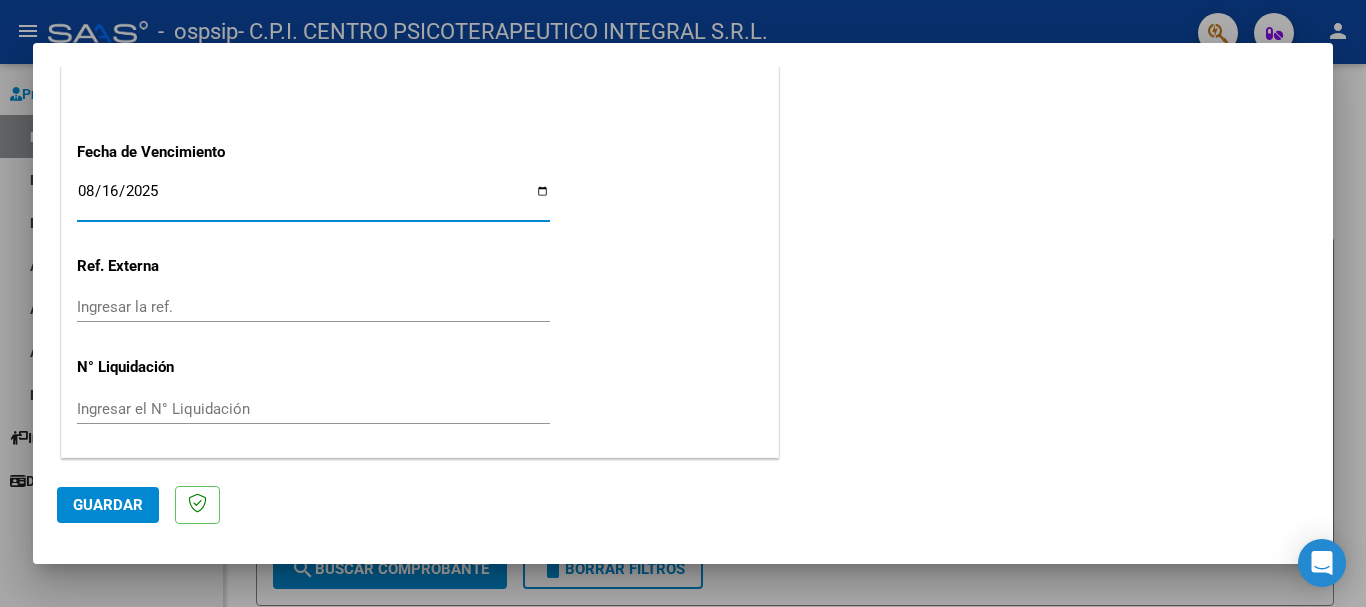 click on "Guardar" 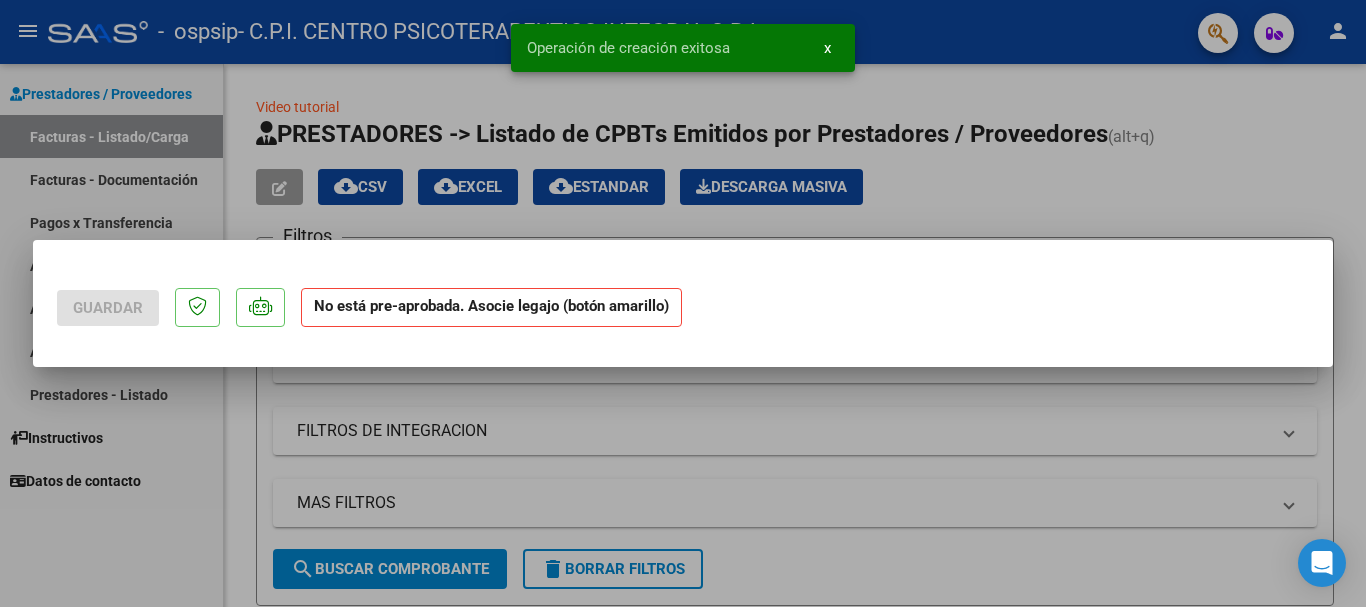 scroll, scrollTop: 0, scrollLeft: 0, axis: both 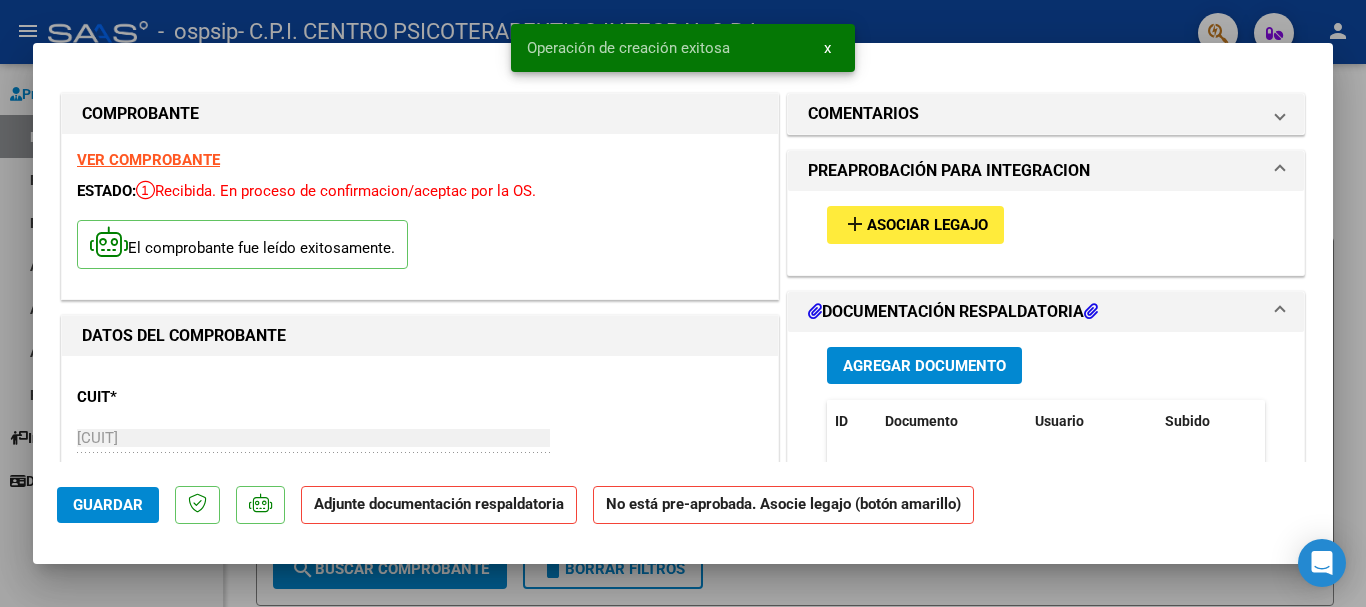 click on "Asociar Legajo" at bounding box center (927, 226) 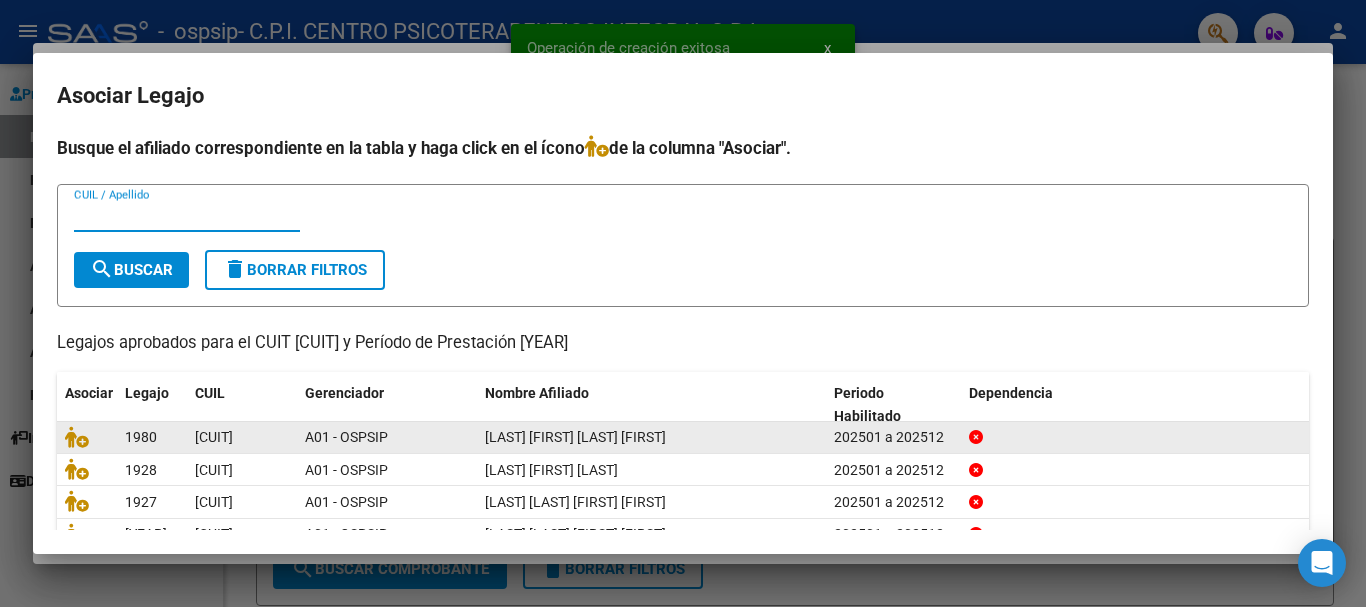 scroll, scrollTop: 98, scrollLeft: 0, axis: vertical 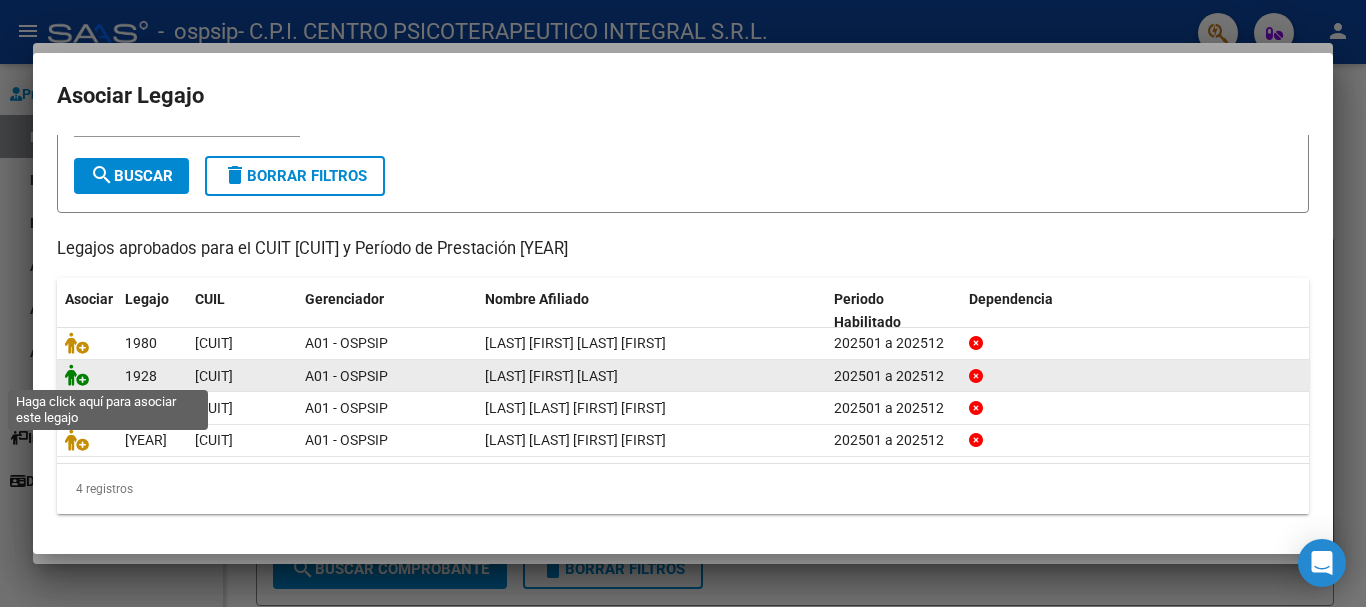 click 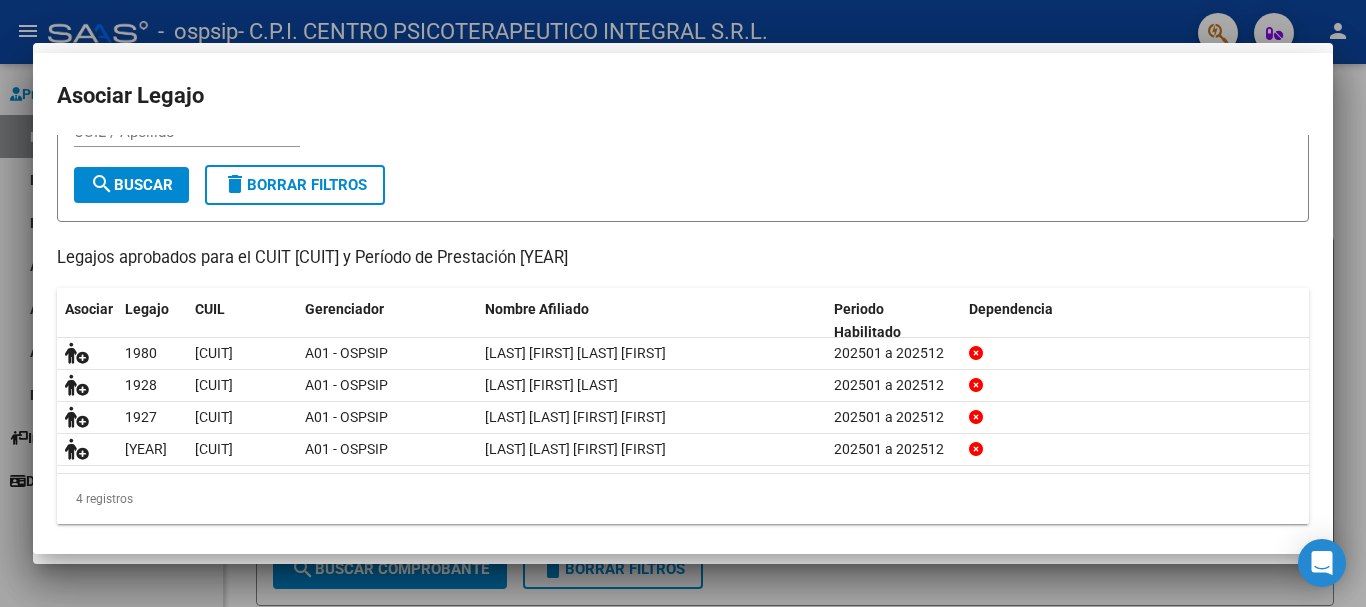 scroll, scrollTop: 0, scrollLeft: 0, axis: both 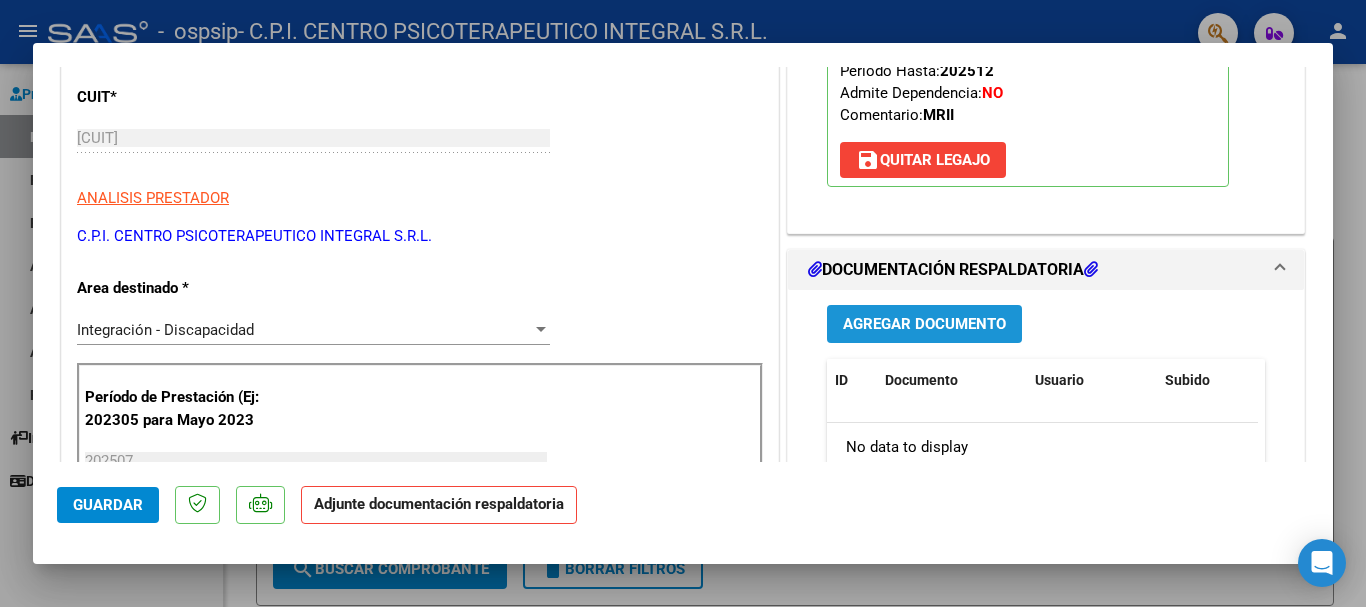 click on "Agregar Documento" at bounding box center (924, 325) 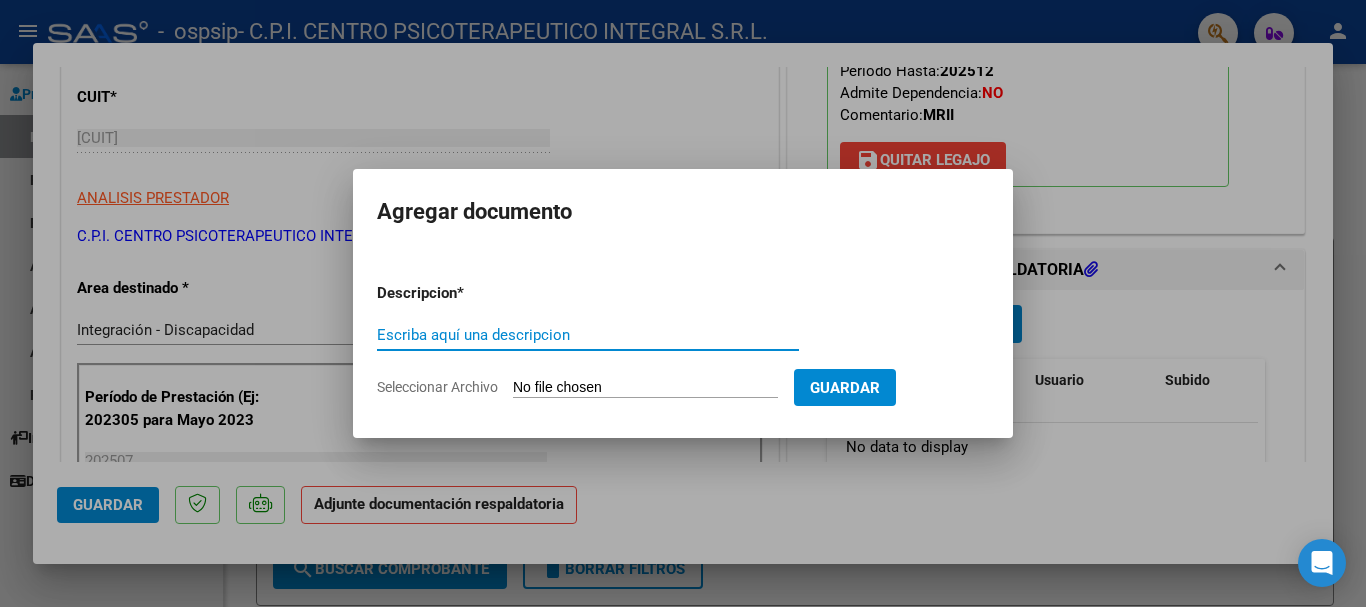 click on "Escriba aquí una descripcion" at bounding box center (588, 335) 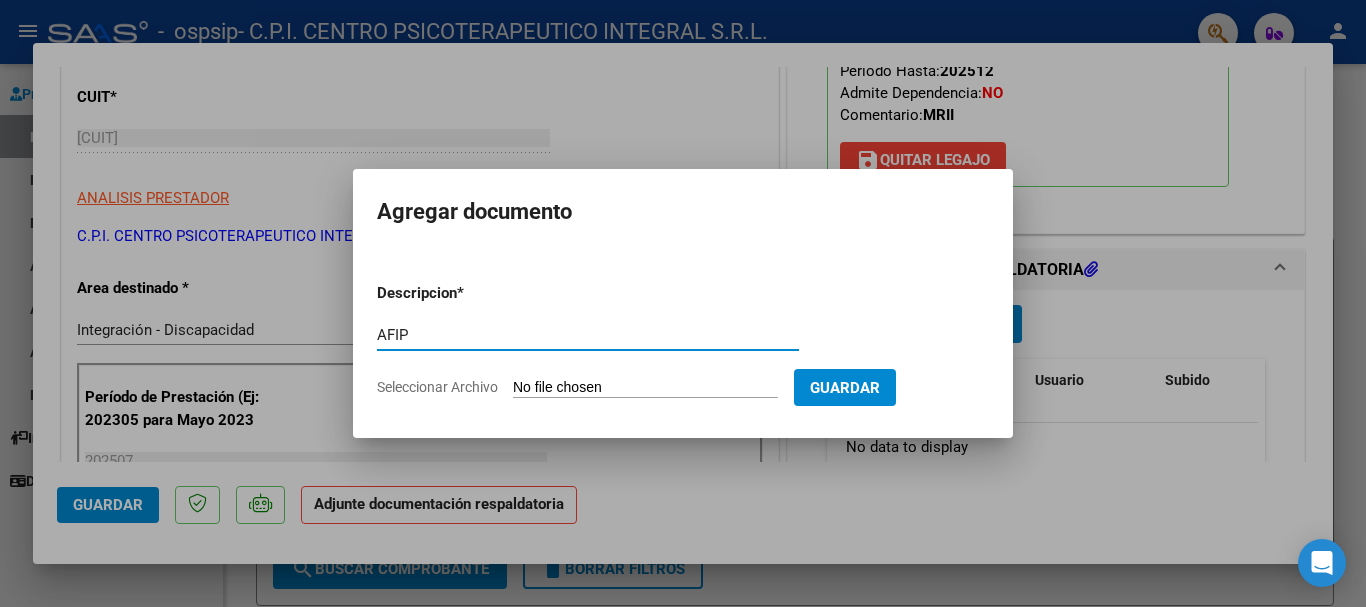 type on "AFIP" 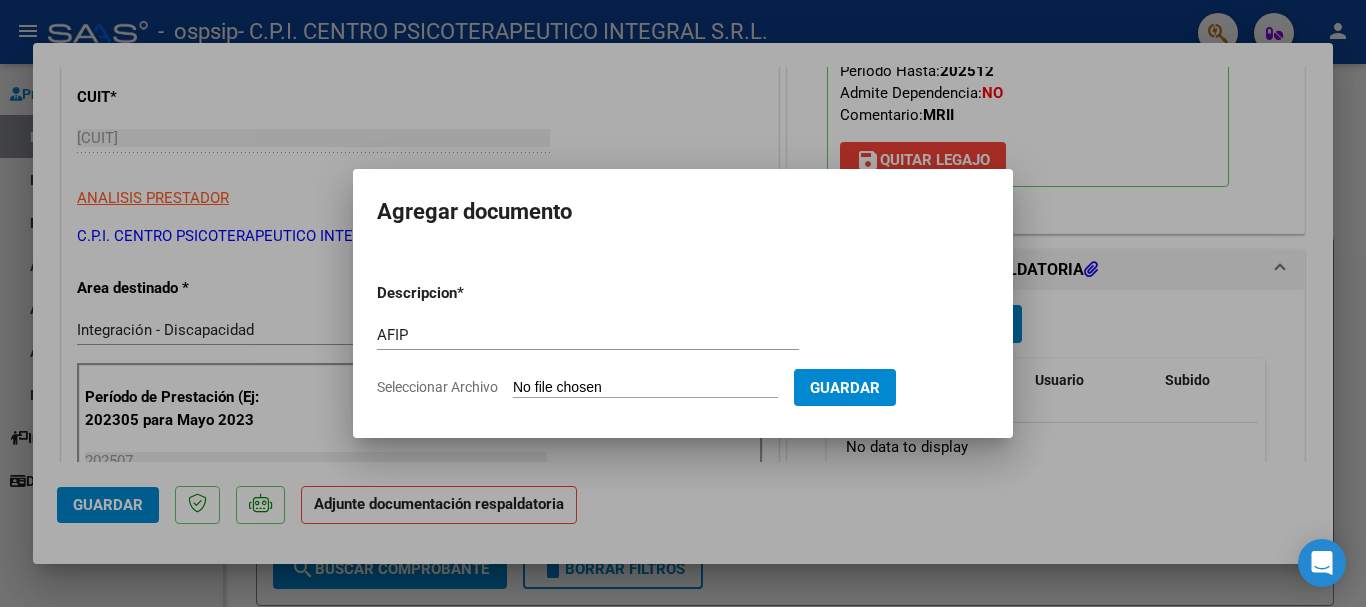type on "C:\fakepath\AFIP.pdf" 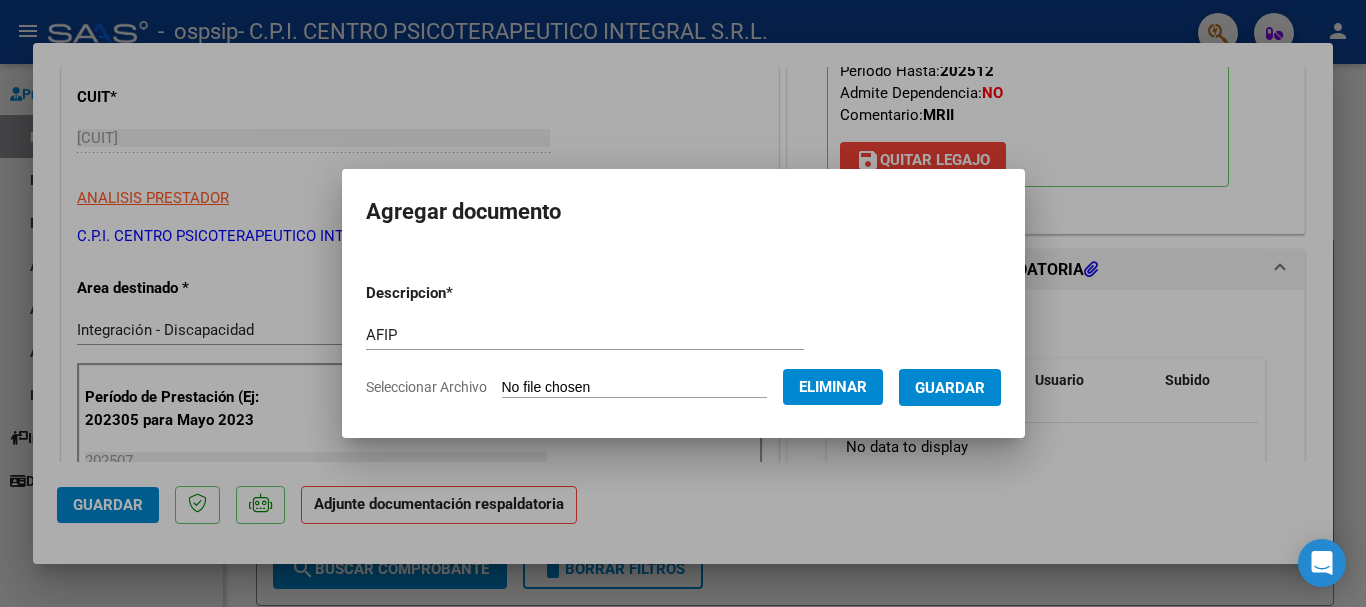click on "Guardar" at bounding box center [950, 388] 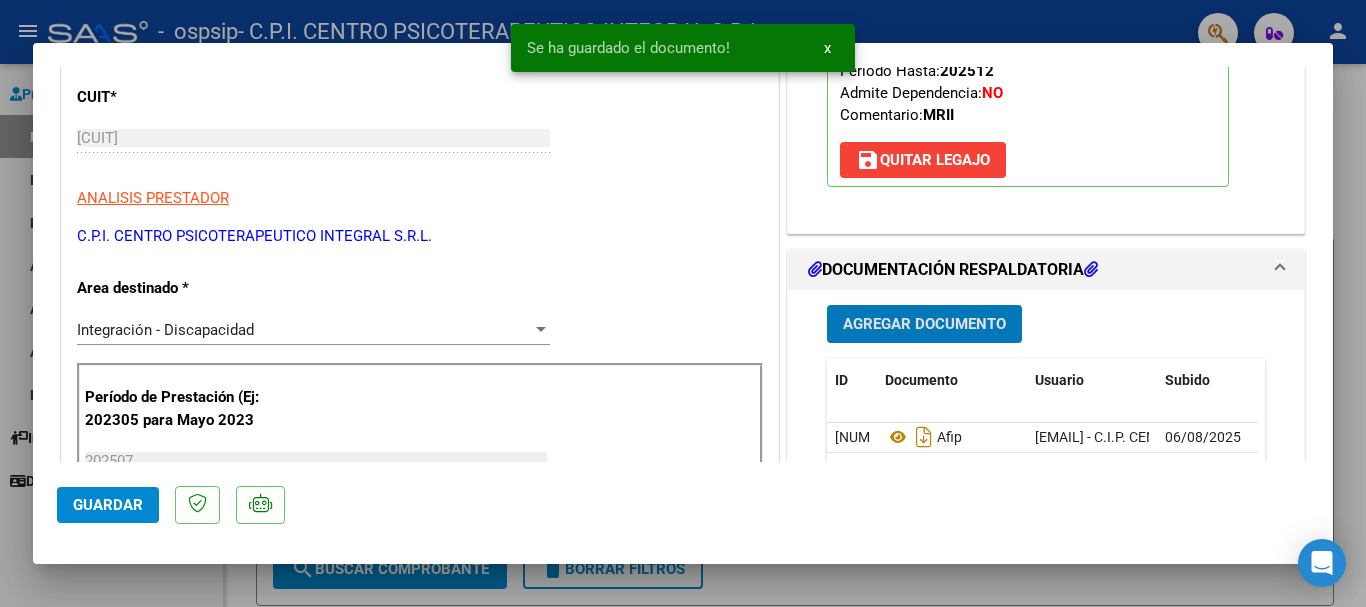 click on "Agregar Documento" at bounding box center (924, 325) 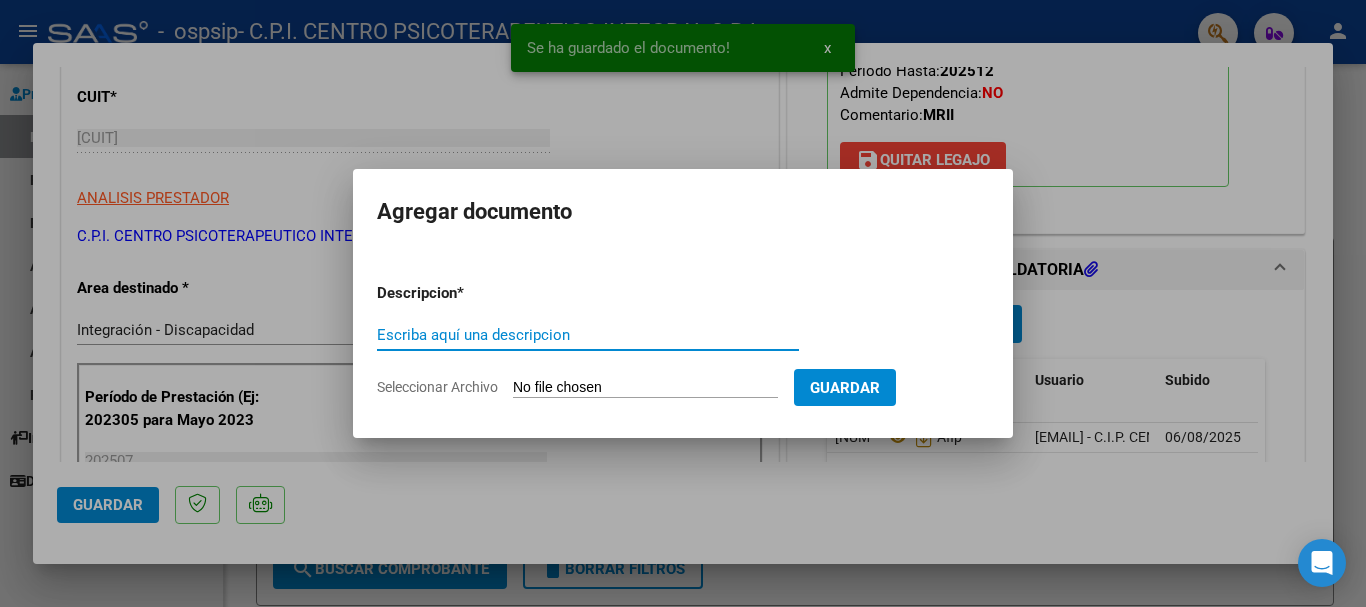 click on "Escriba aquí una descripcion" at bounding box center [588, 335] 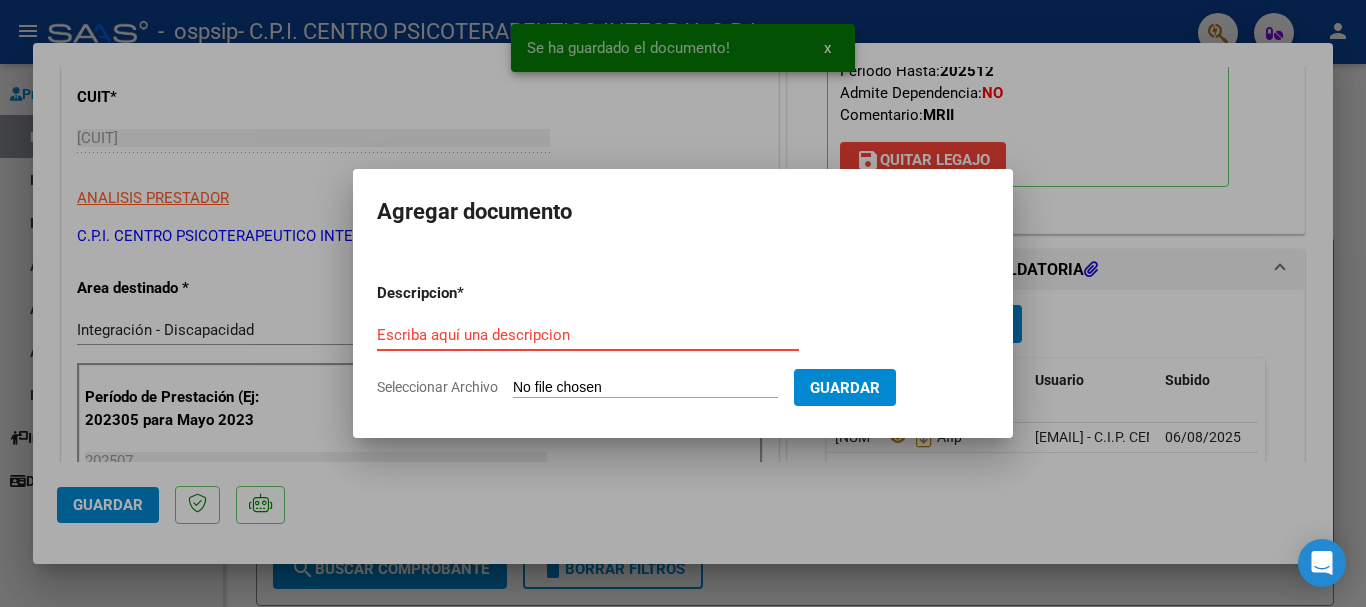click on "Escriba aquí una descripcion" at bounding box center [588, 335] 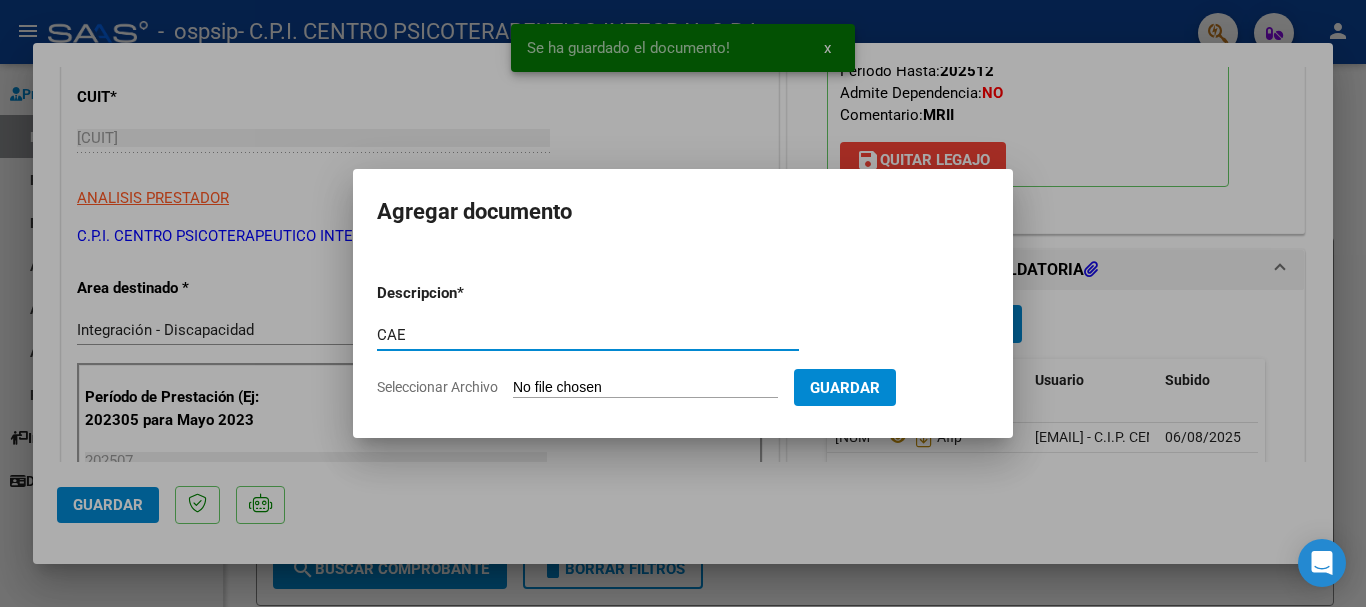 type on "CAE" 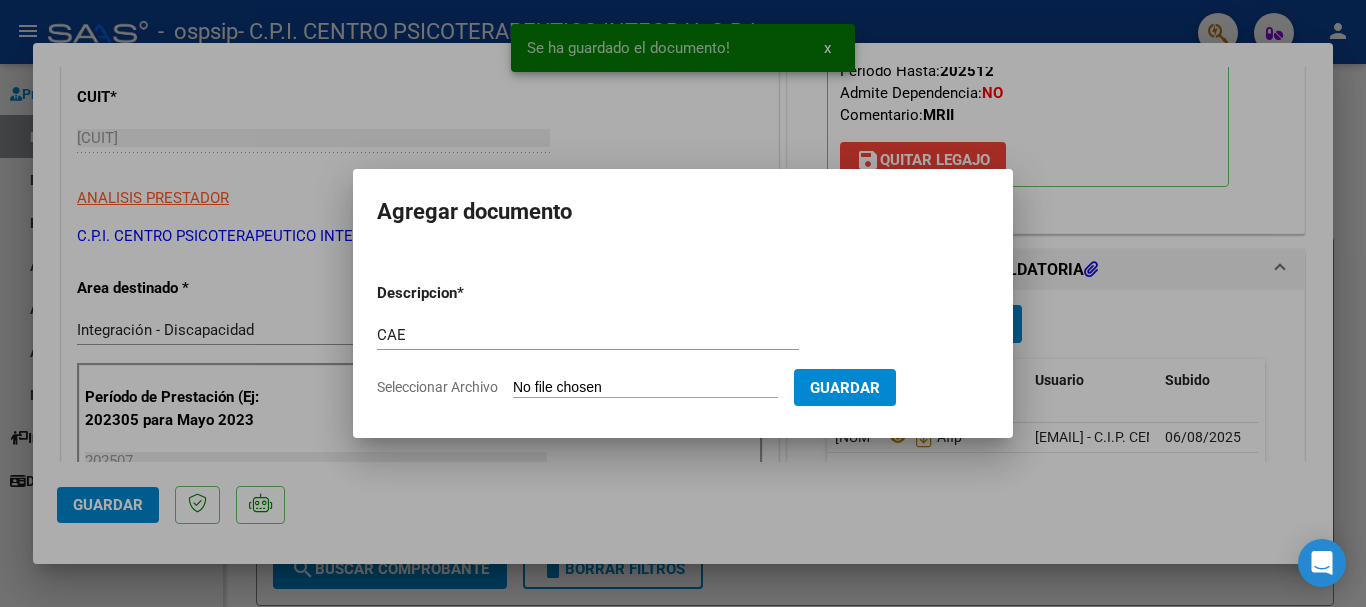 click on "Seleccionar Archivo" at bounding box center [645, 388] 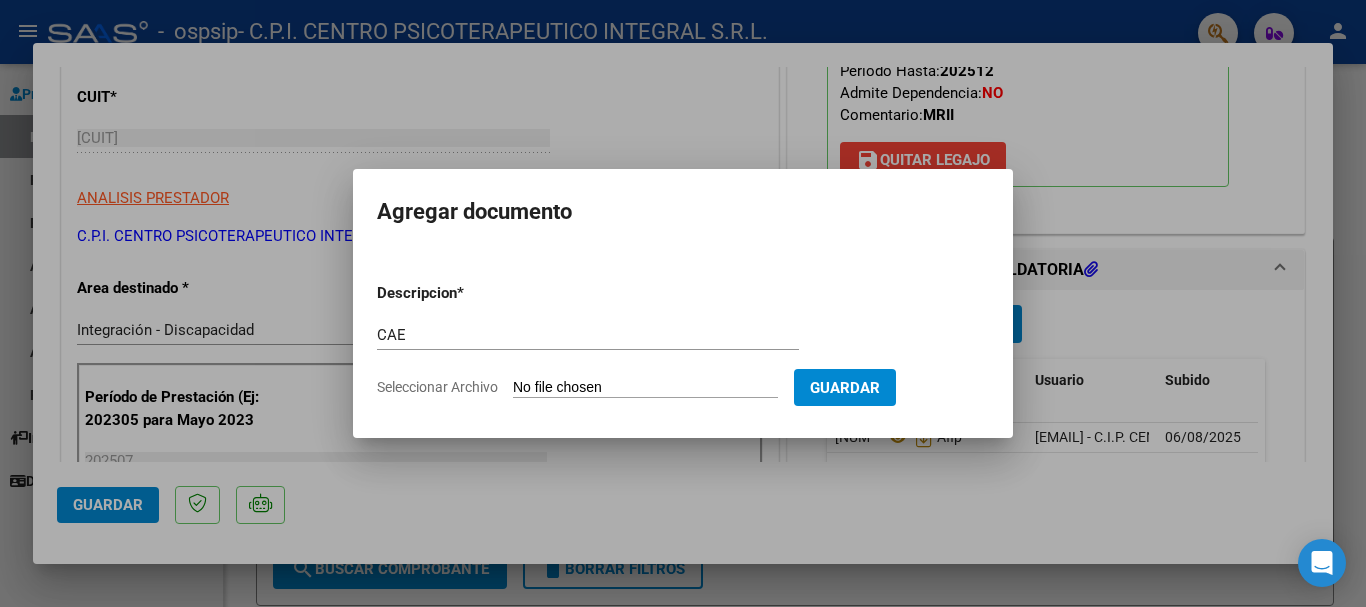 type on "C:\fakepath\Constatación de Comprobantes _ AFIP.pdf" 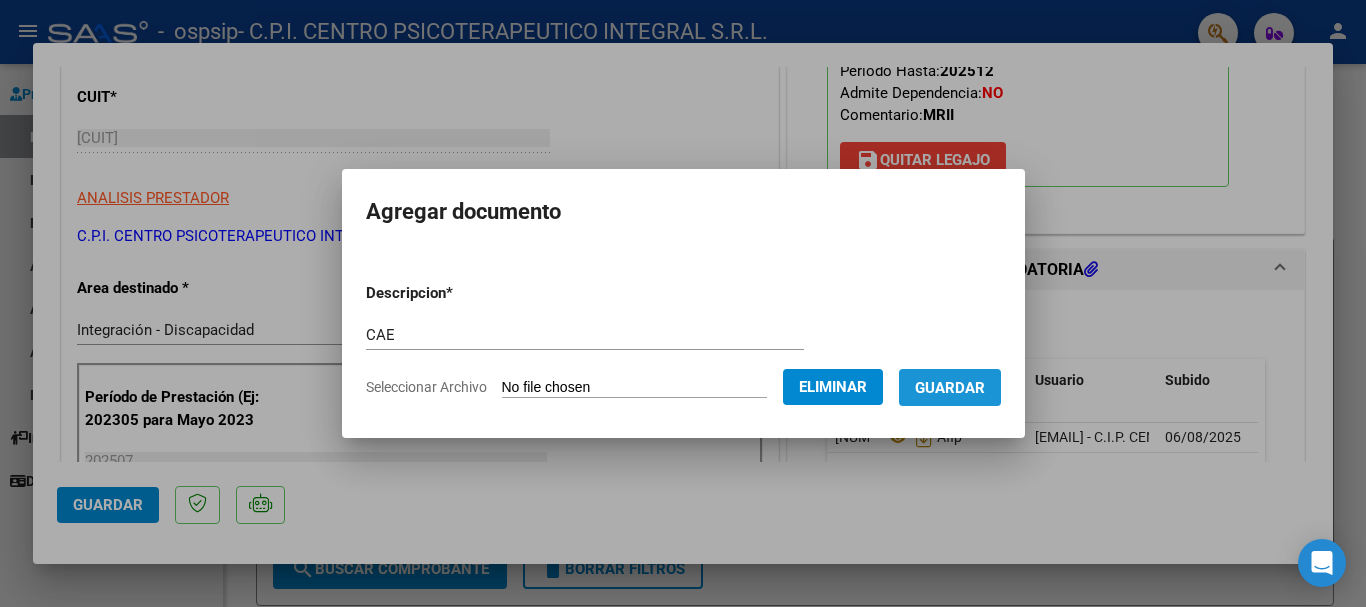 click on "Guardar" at bounding box center [950, 388] 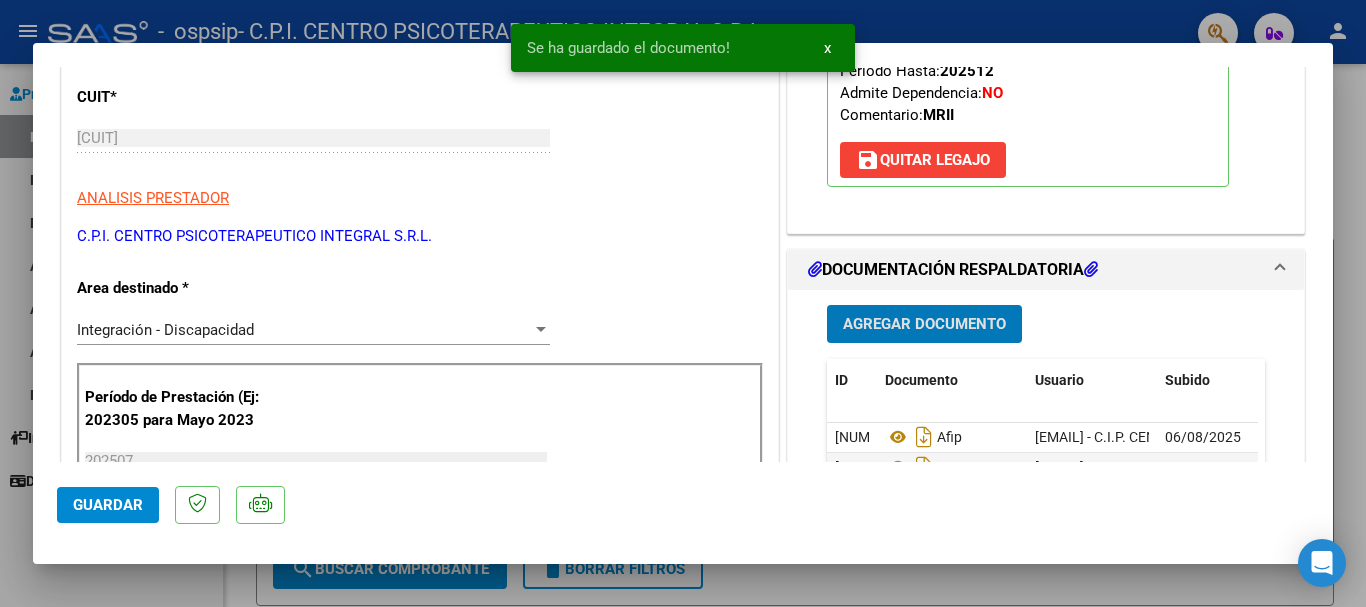 click on "Agregar Documento" at bounding box center (924, 325) 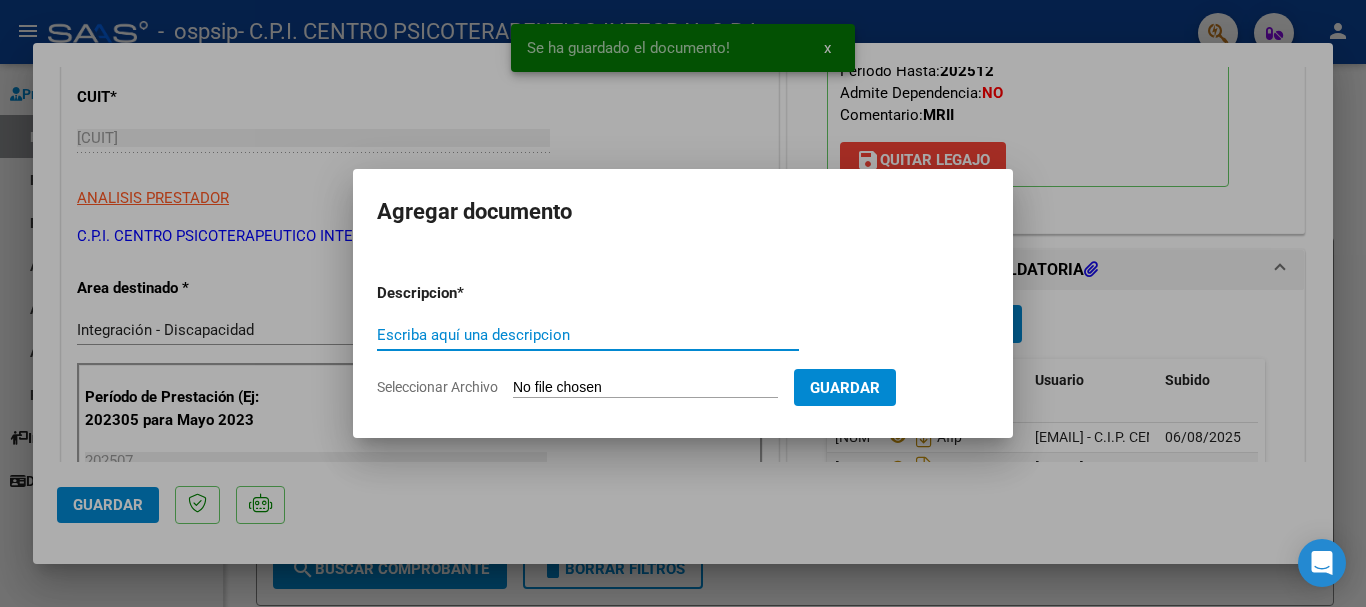 click on "Escriba aquí una descripcion" at bounding box center [588, 335] 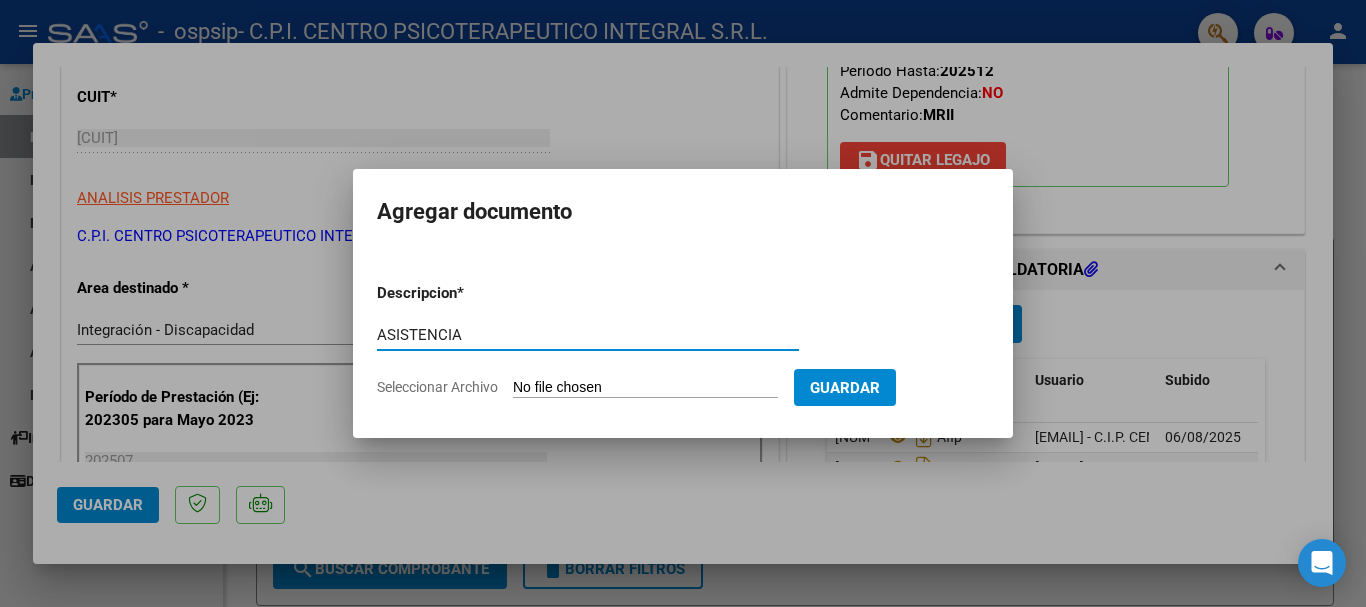 type on "ASISTENCIA" 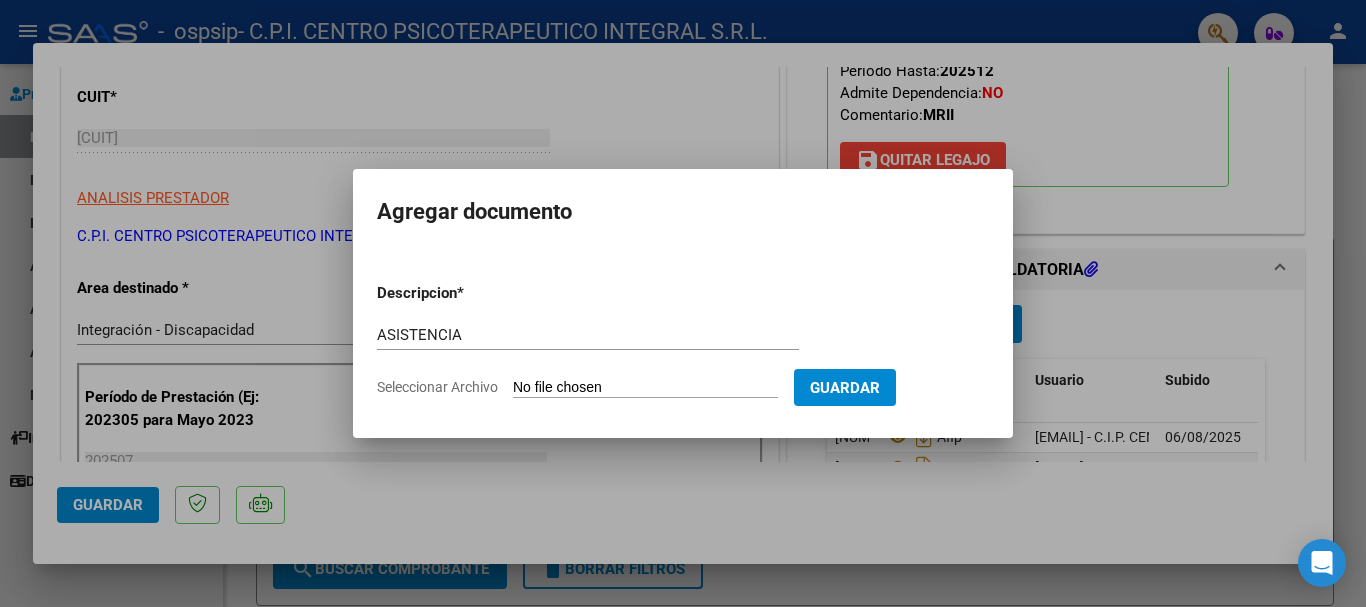 type on "C:\fakepath\Planilla asistencia Julio [YEAR] [LAST] [FIRST].pdf" 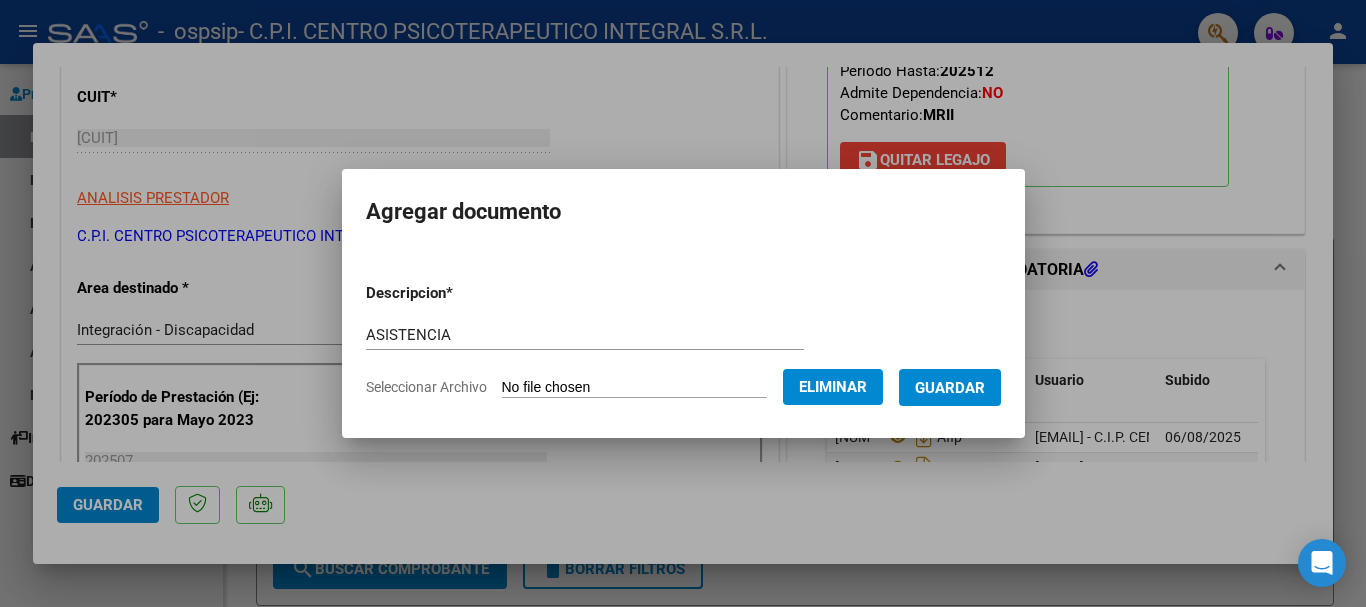 click on "Guardar" at bounding box center (950, 388) 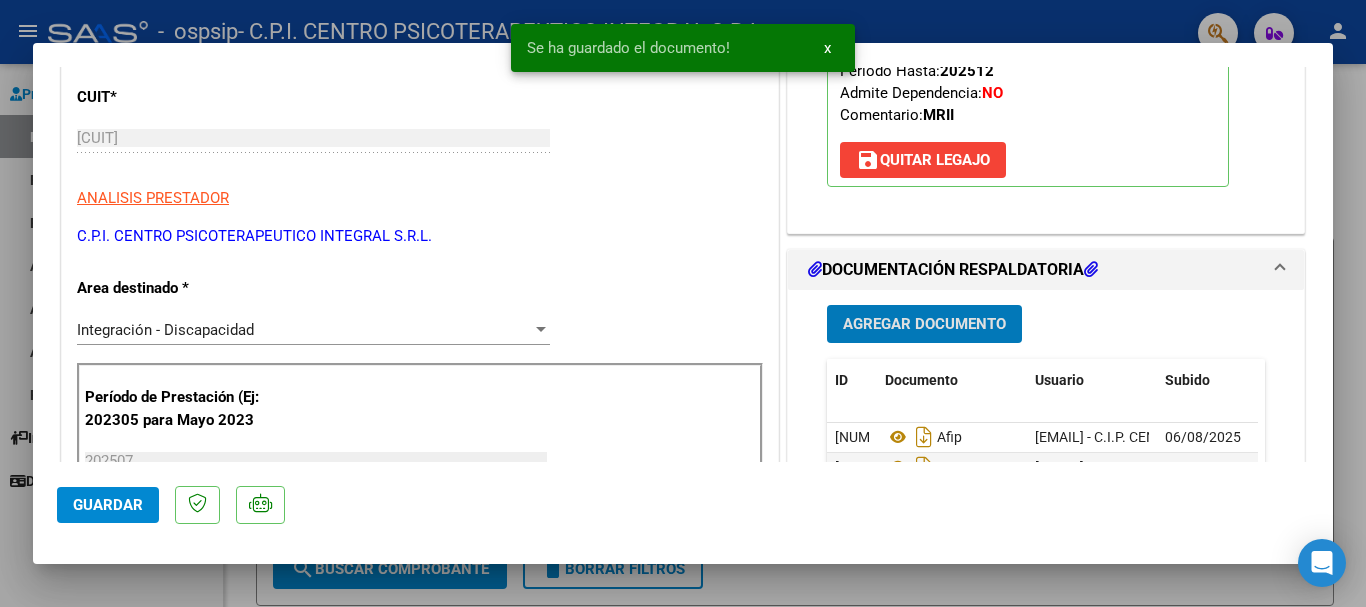 click on "Agregar Documento" at bounding box center (924, 325) 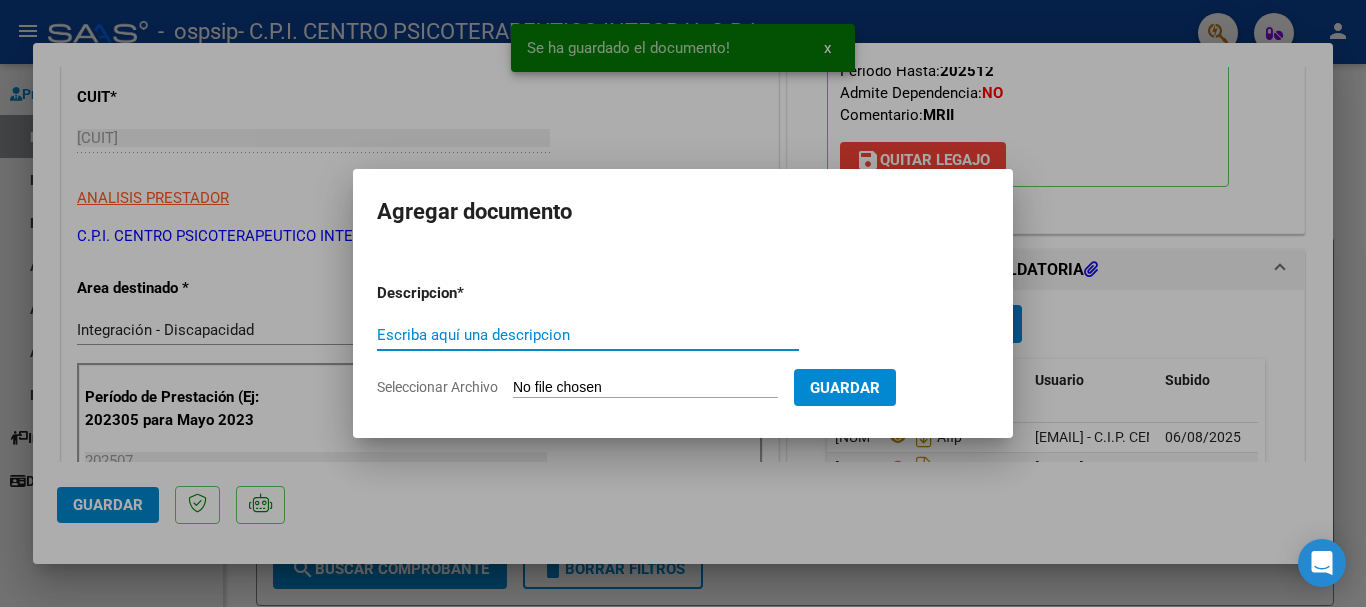 click on "Escriba aquí una descripcion" at bounding box center [588, 335] 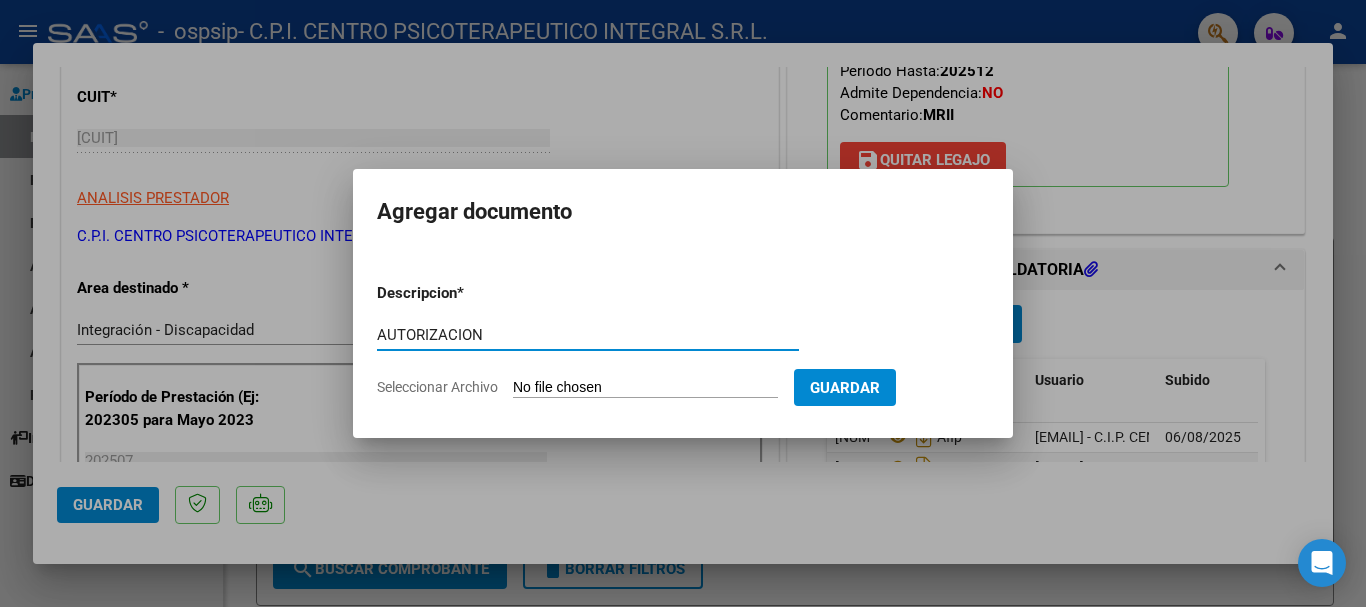 type on "AUTORIZACION" 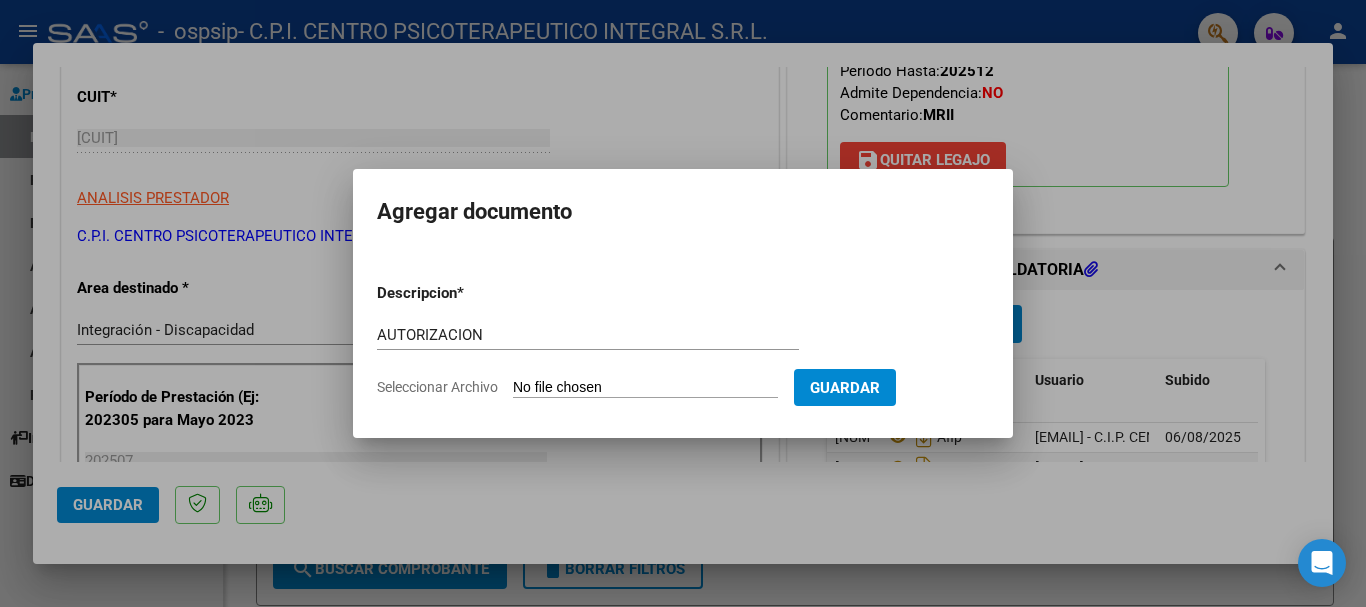 click on "Seleccionar Archivo" at bounding box center [645, 388] 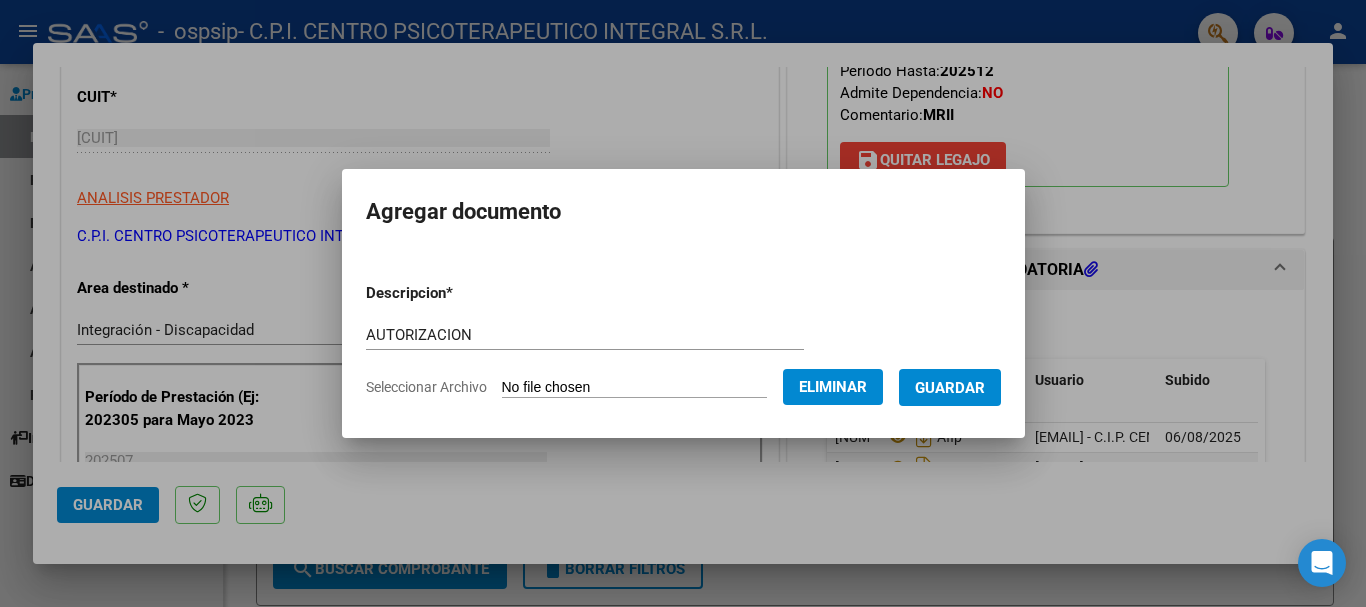 click on "Guardar" at bounding box center [950, 388] 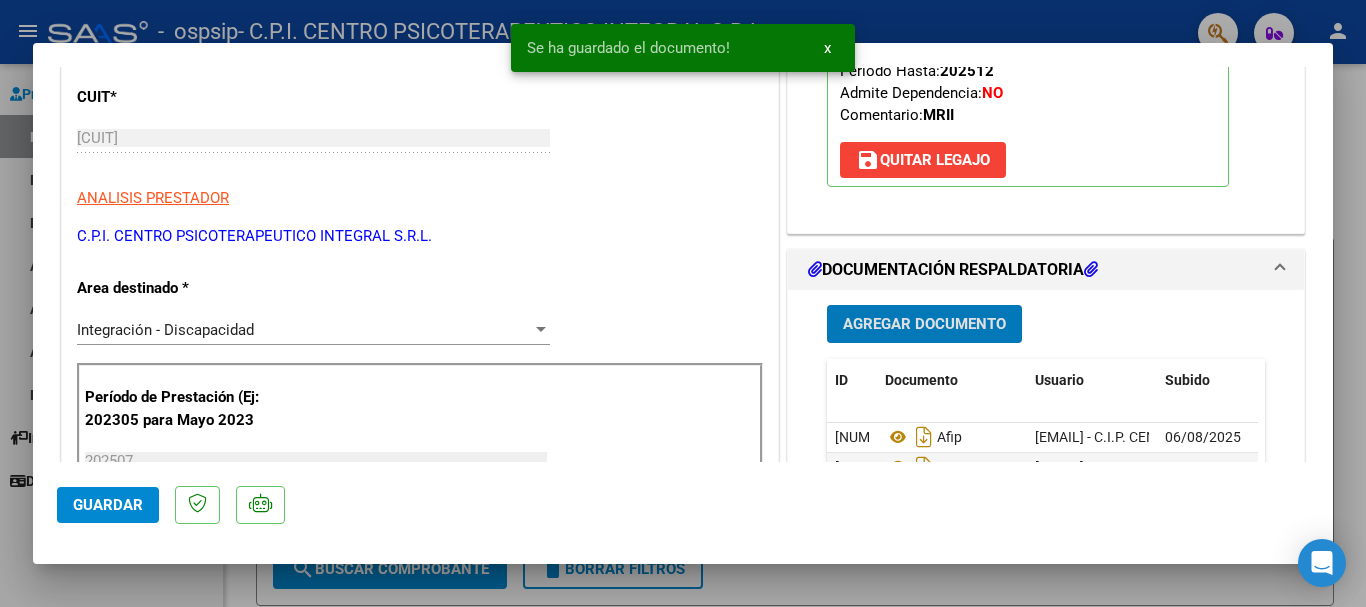 click on "Agregar Documento" at bounding box center [924, 325] 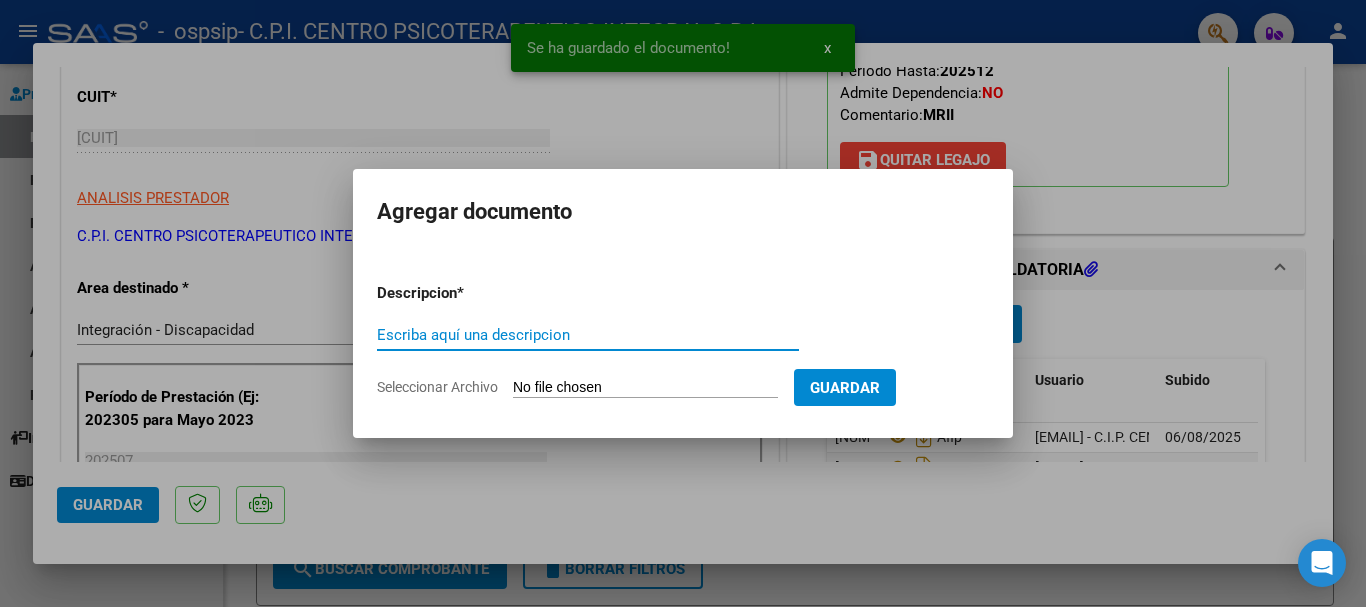 click on "Escriba aquí una descripcion" at bounding box center [588, 335] 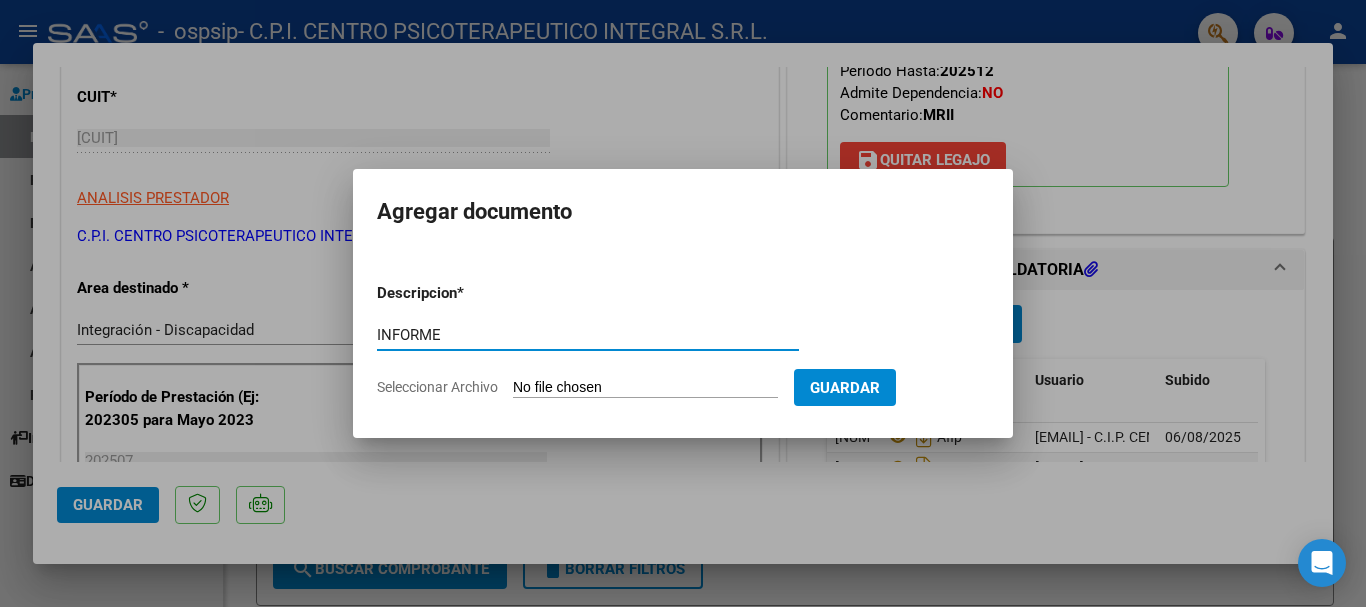 type on "INFORME" 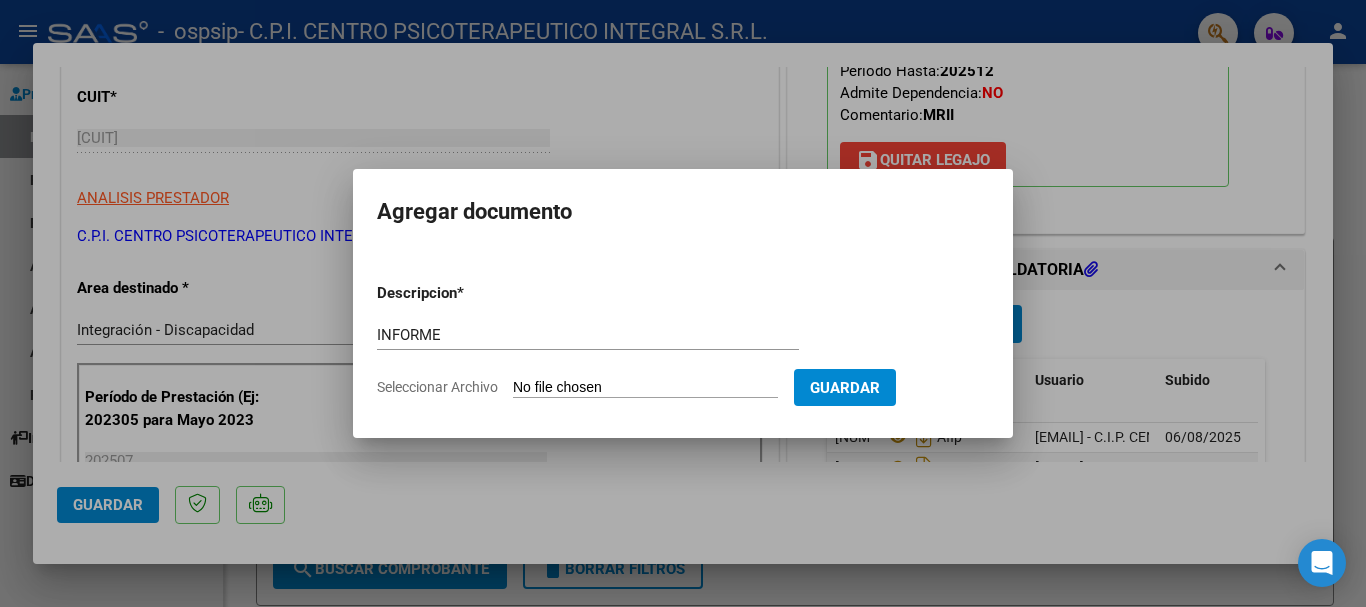 click on "Seleccionar Archivo" at bounding box center (645, 388) 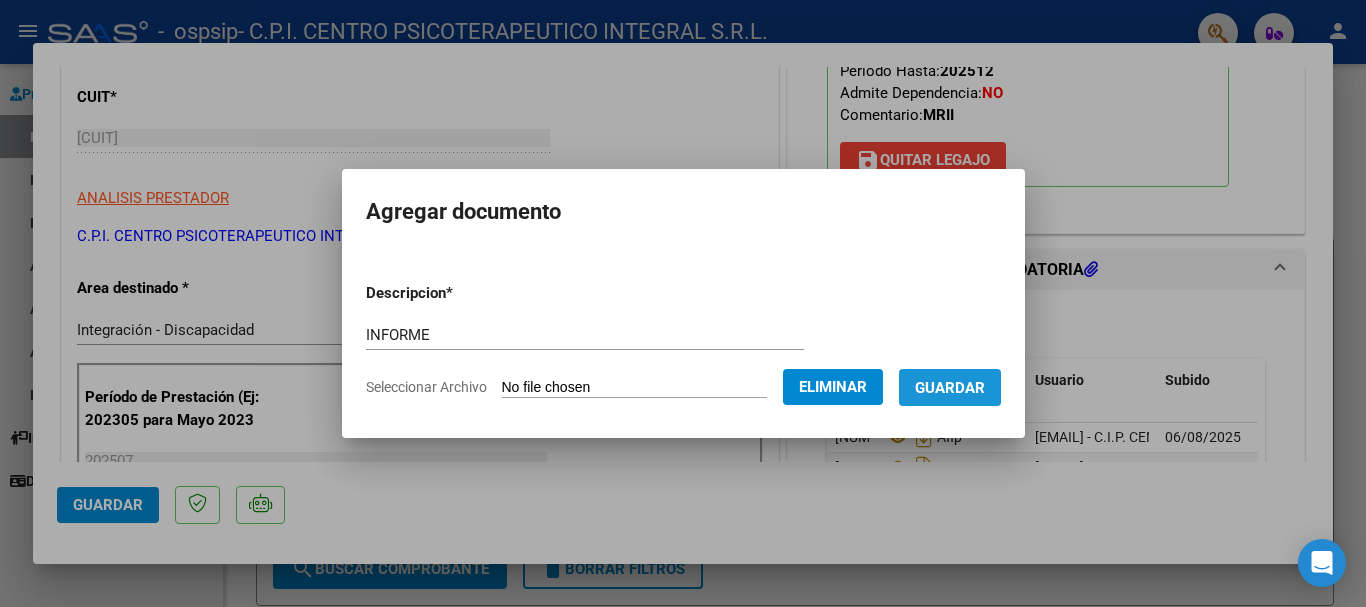 click on "Guardar" at bounding box center (950, 388) 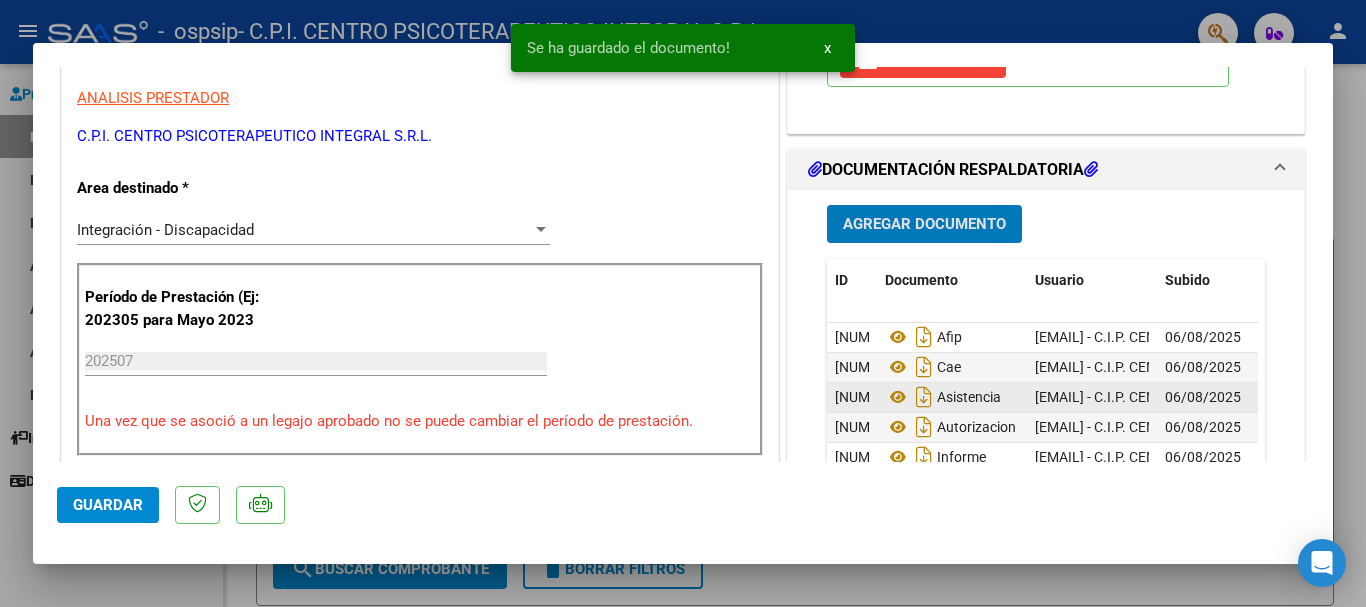 scroll, scrollTop: 500, scrollLeft: 0, axis: vertical 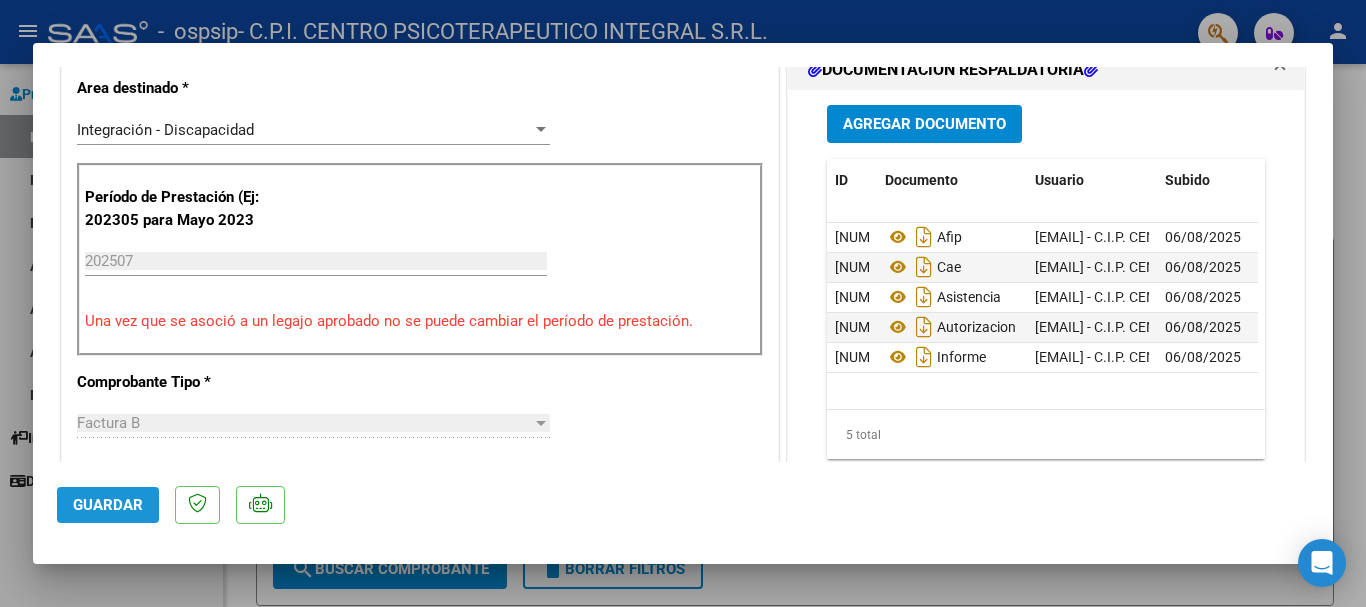 click on "Guardar" 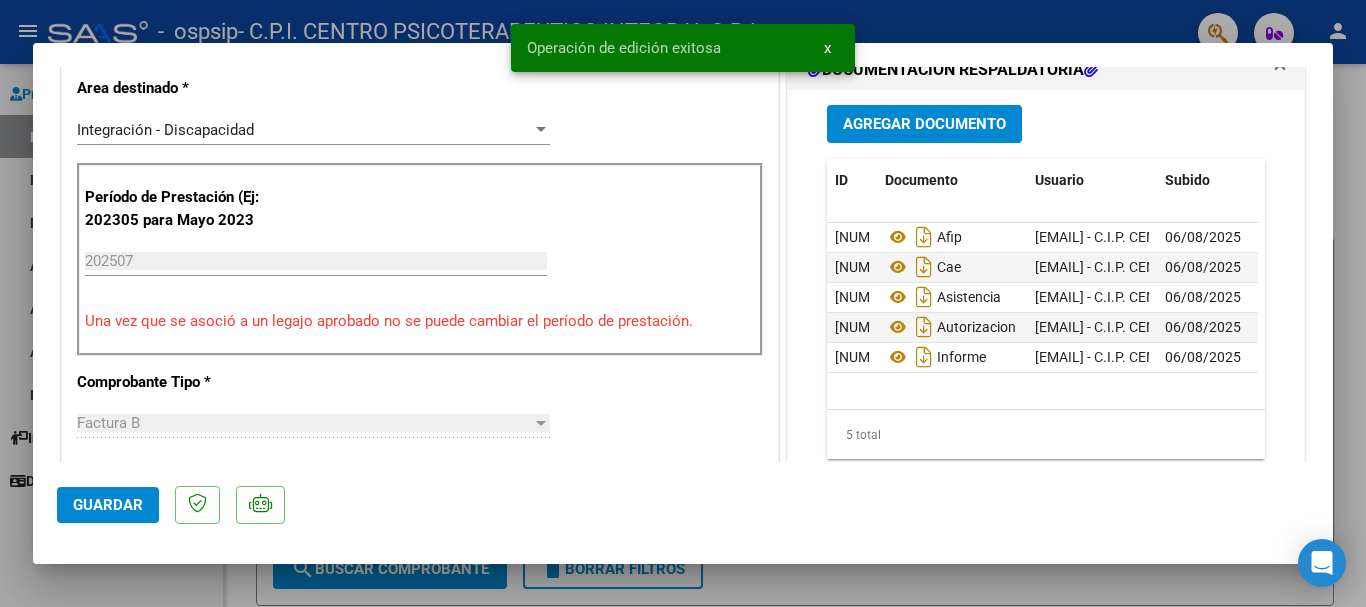 click at bounding box center [683, 303] 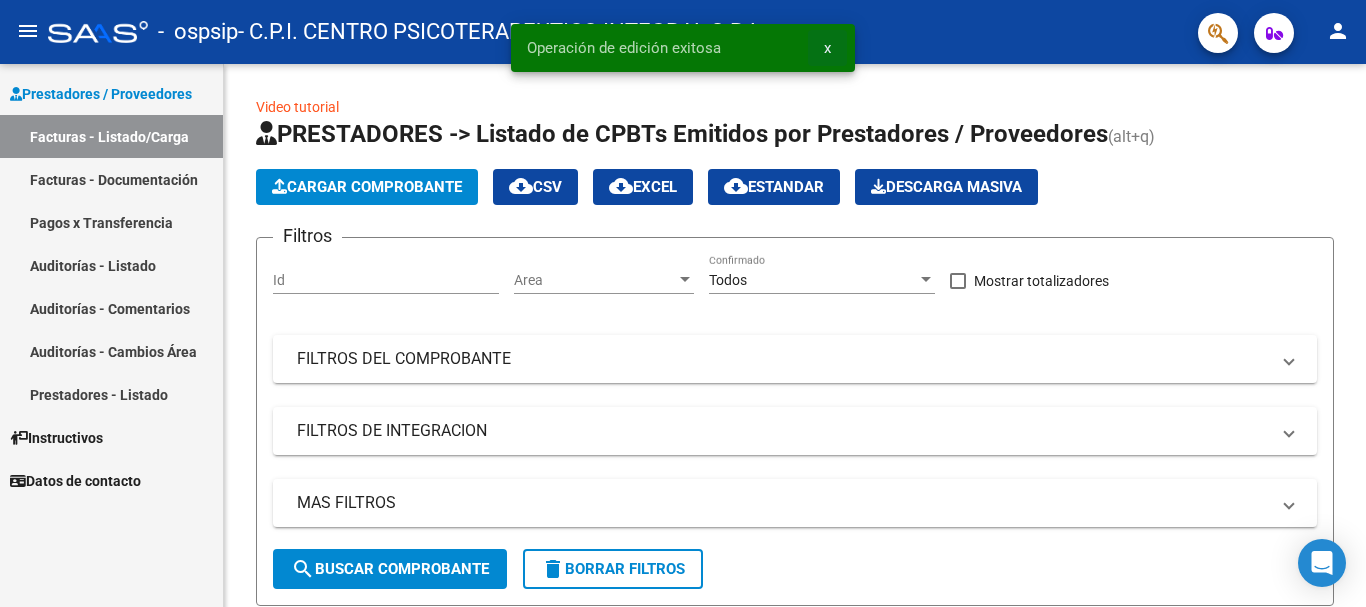 click on "x" at bounding box center (827, 48) 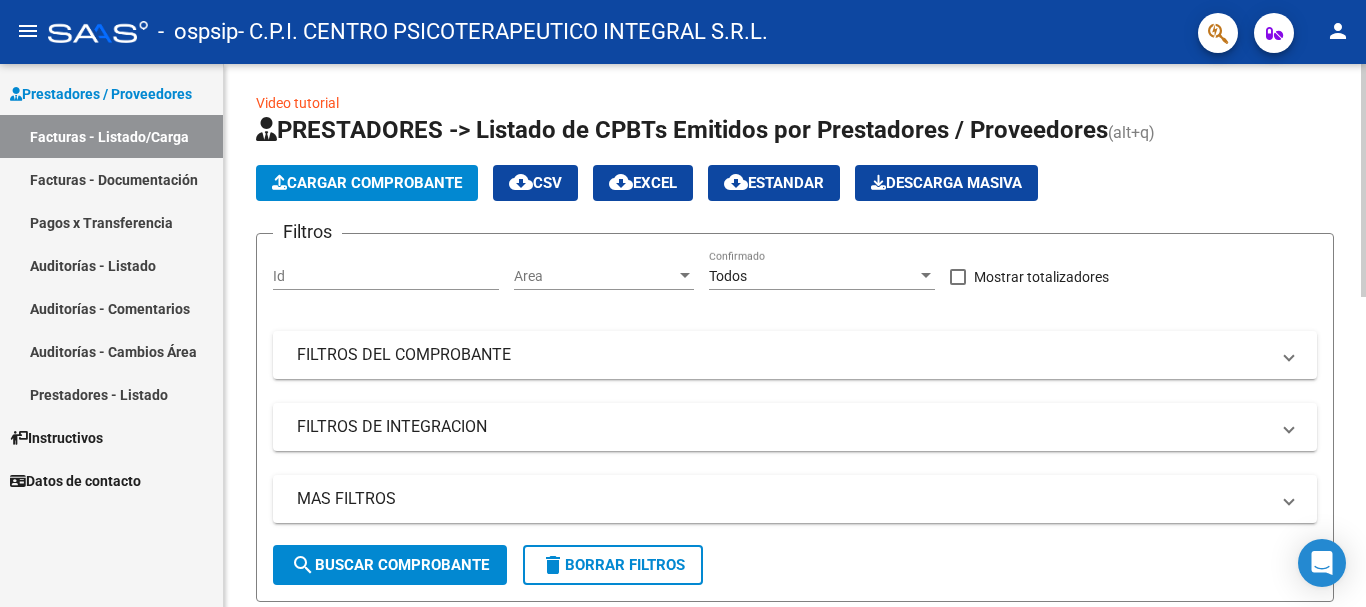 scroll, scrollTop: 0, scrollLeft: 0, axis: both 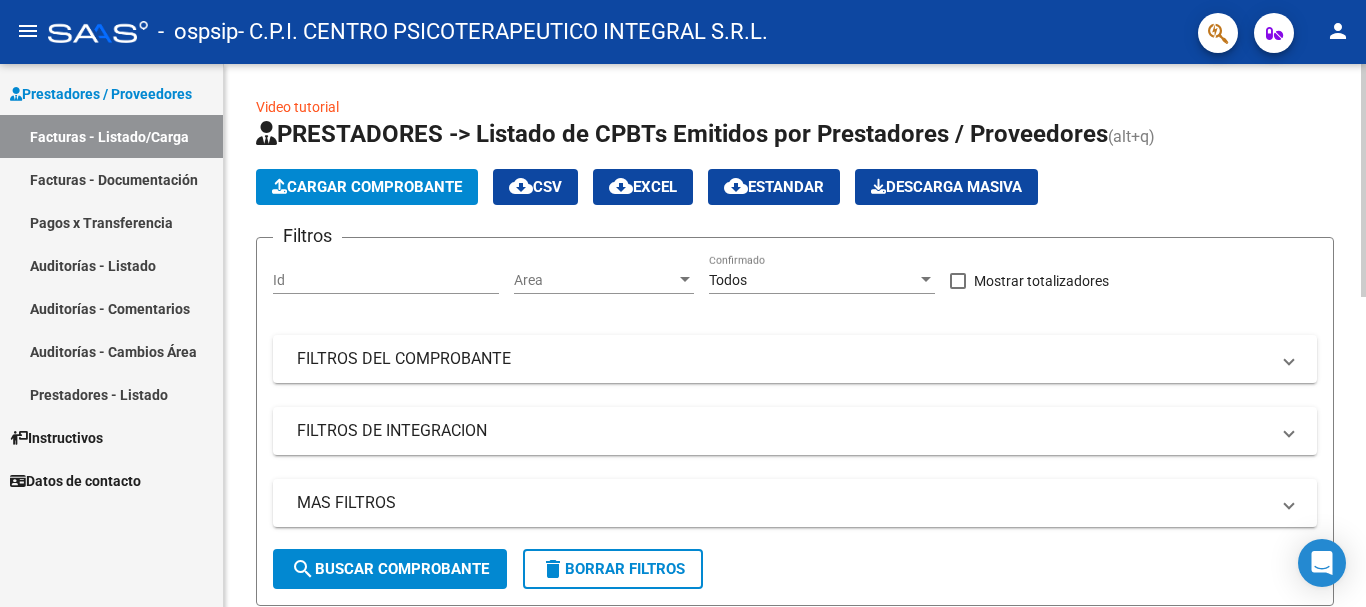 click on "Cargar Comprobante" 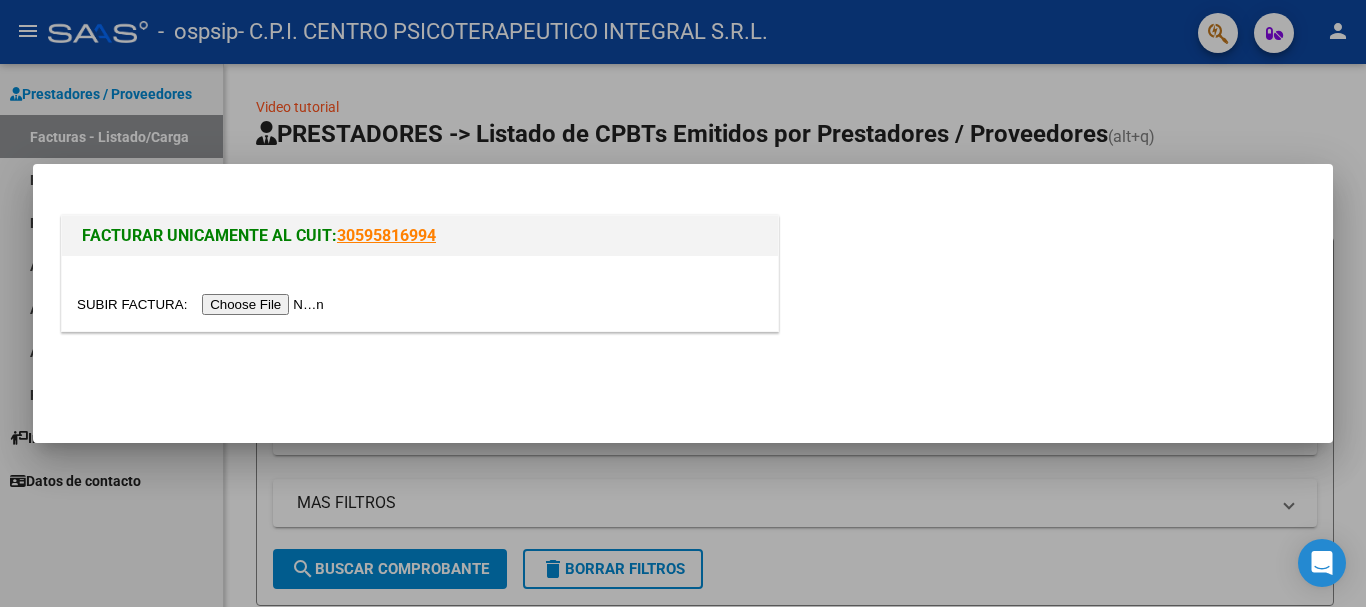 click at bounding box center [203, 304] 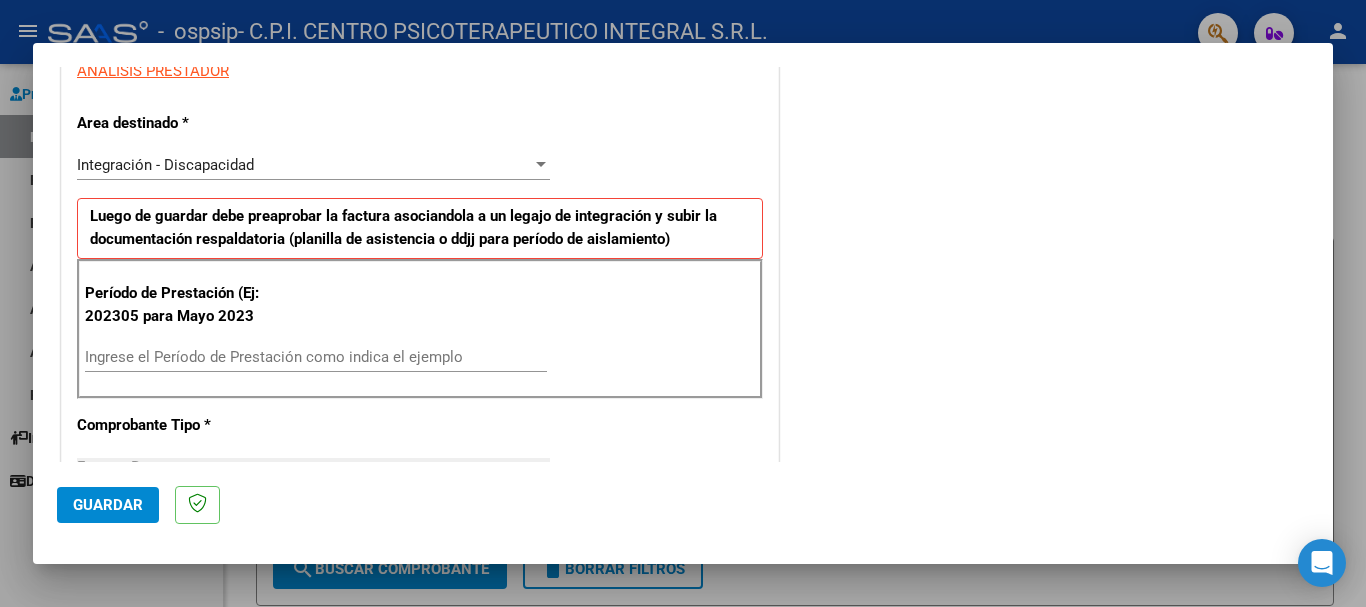 scroll, scrollTop: 400, scrollLeft: 0, axis: vertical 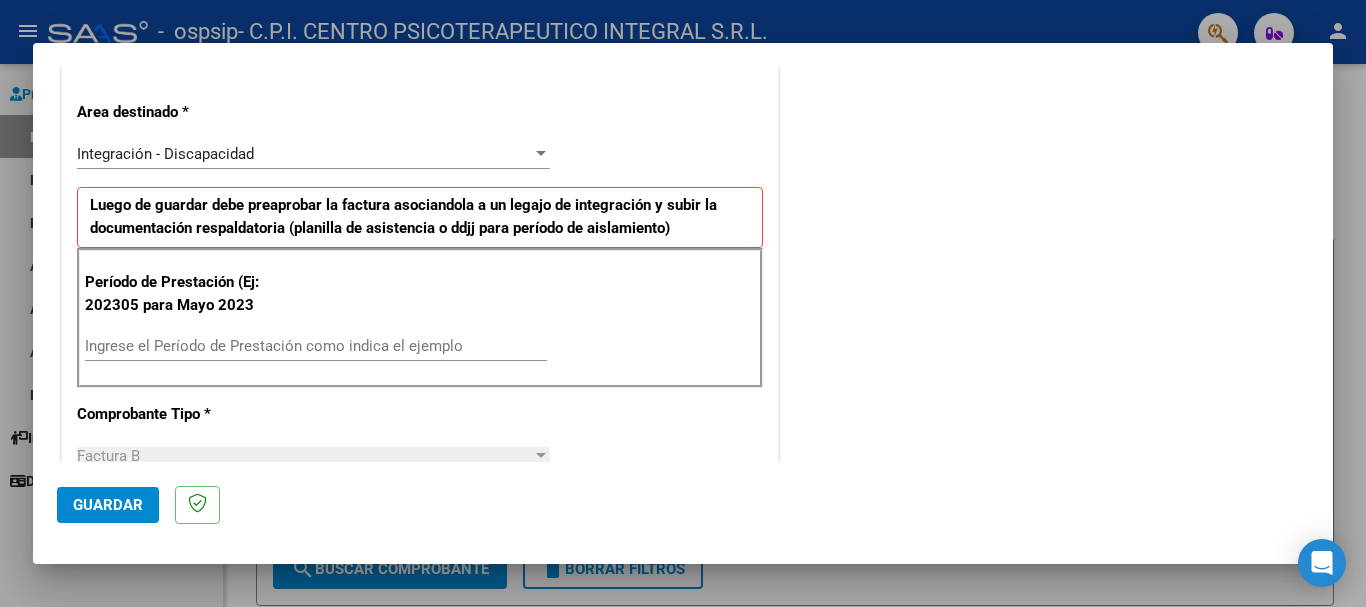click on "Ingrese el Período de Prestación como indica el ejemplo" at bounding box center [316, 346] 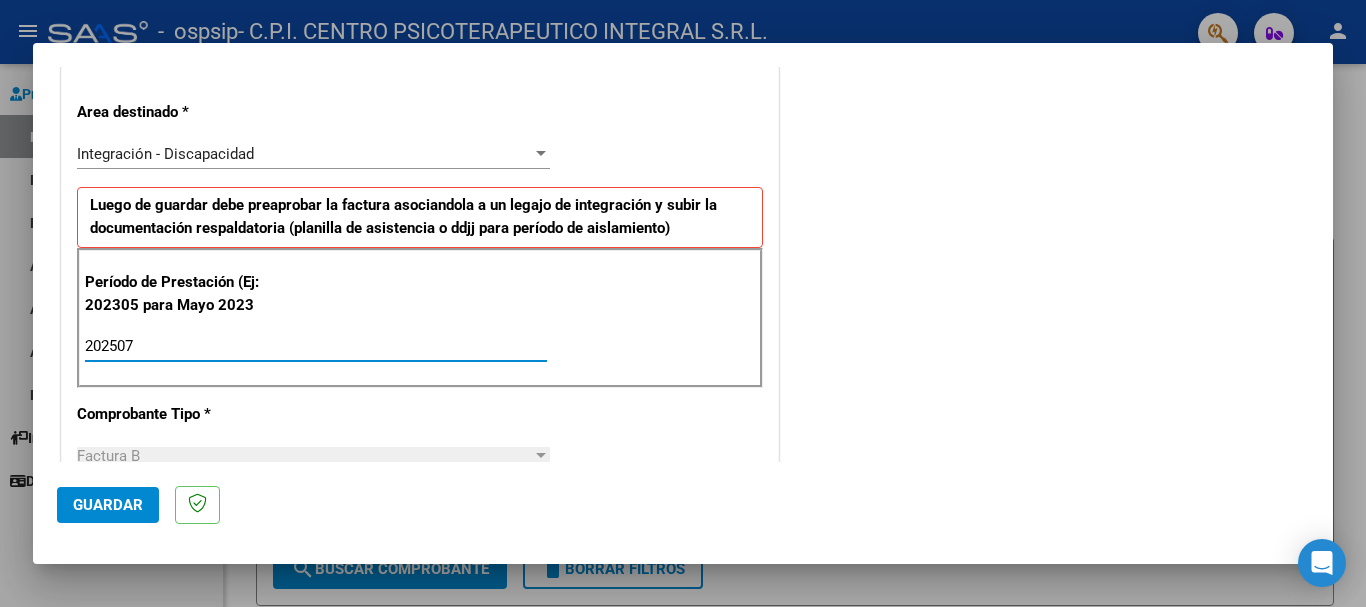 type on "202507" 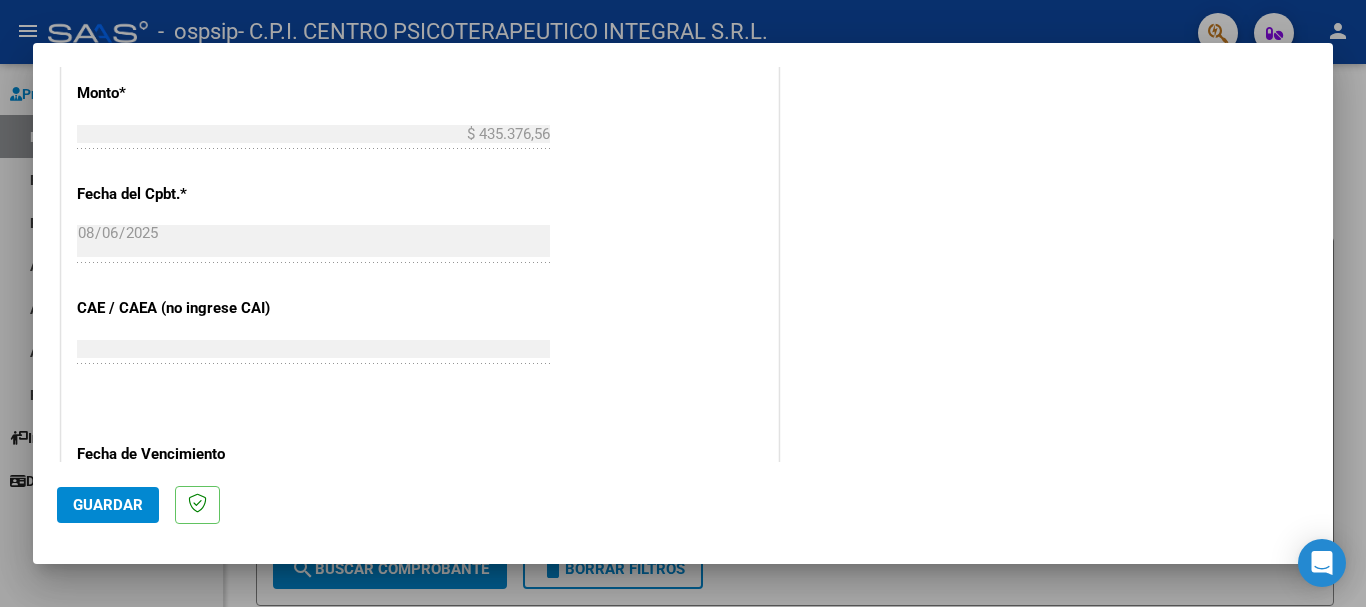scroll, scrollTop: 1200, scrollLeft: 0, axis: vertical 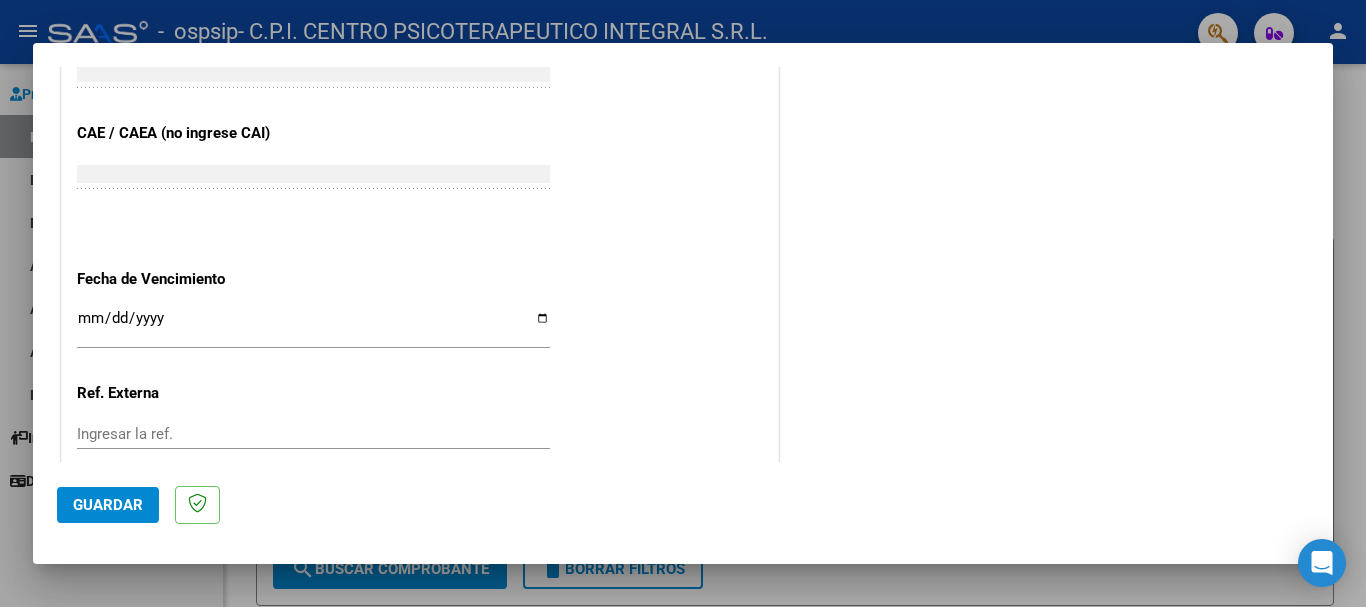 click on "Ingresar la fecha" at bounding box center (313, 326) 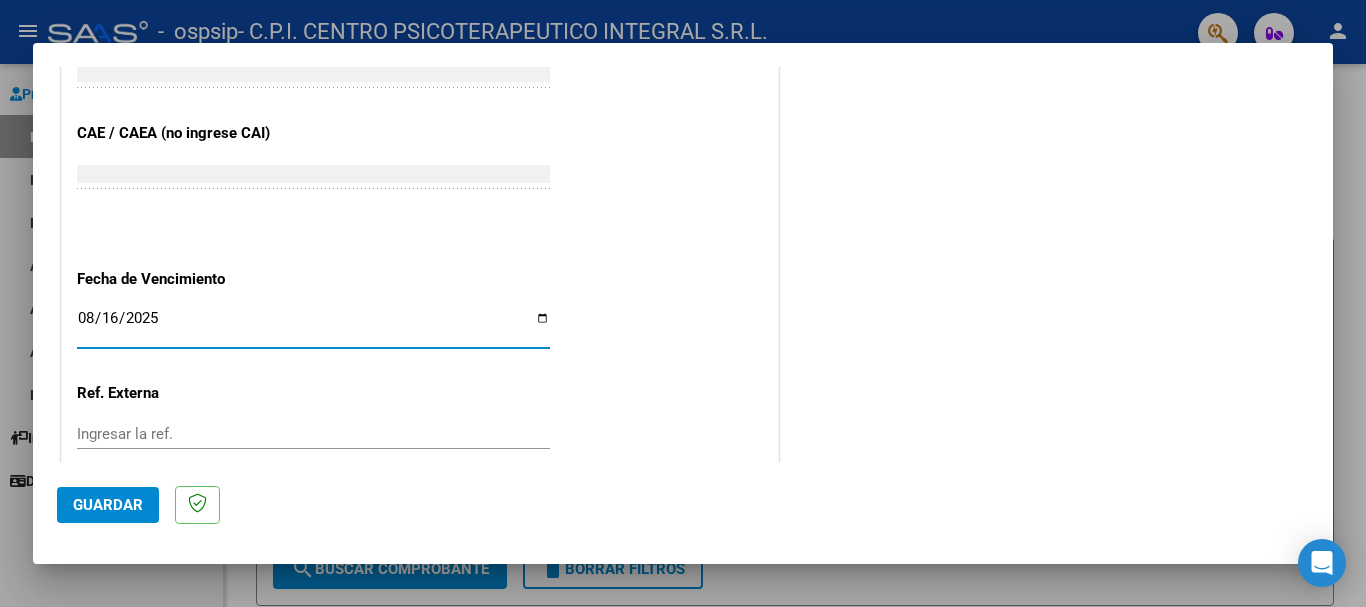type on "2025-08-16" 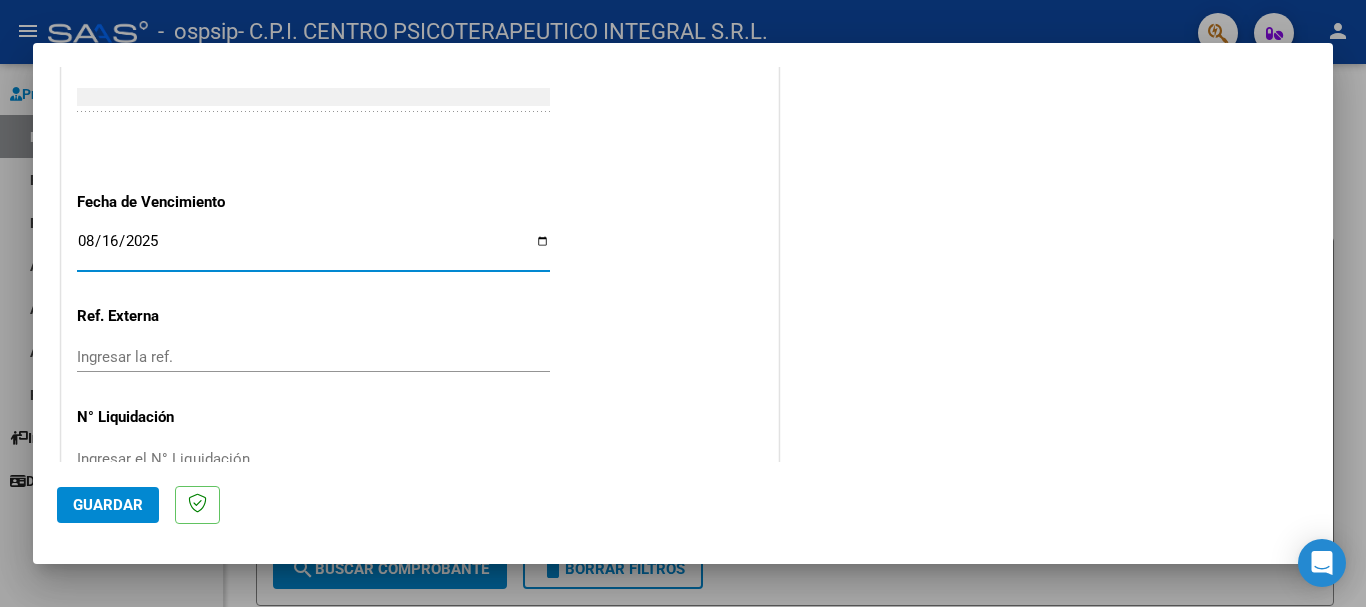scroll, scrollTop: 1327, scrollLeft: 0, axis: vertical 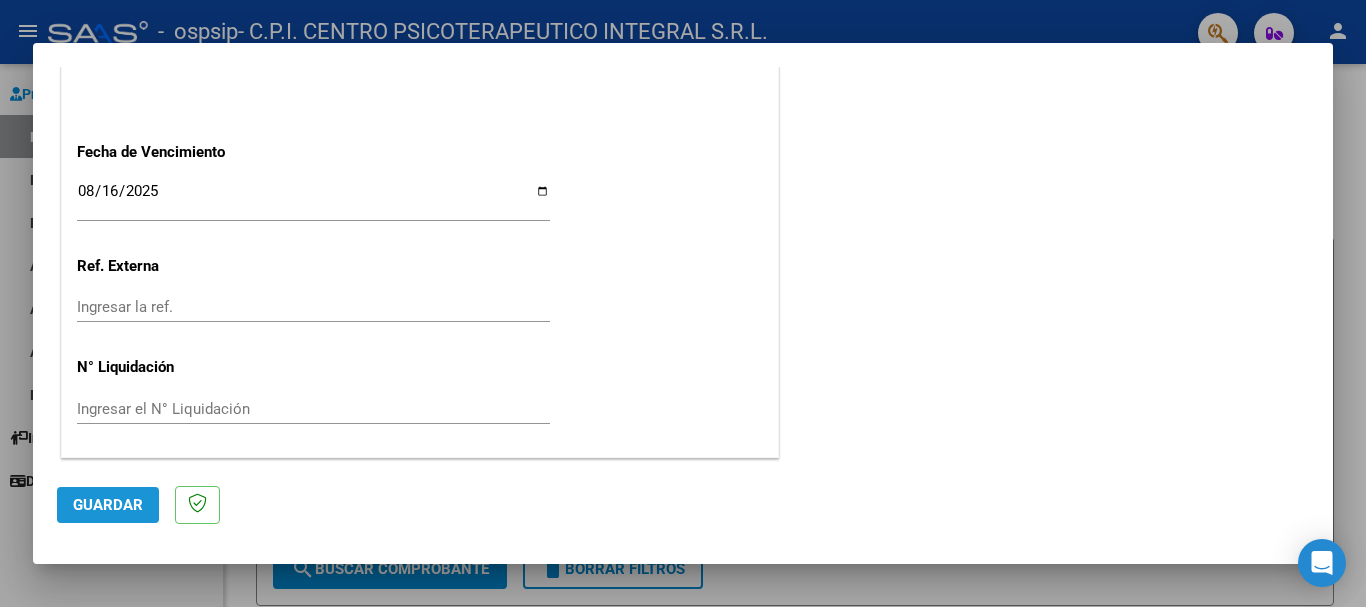 click on "Guardar" 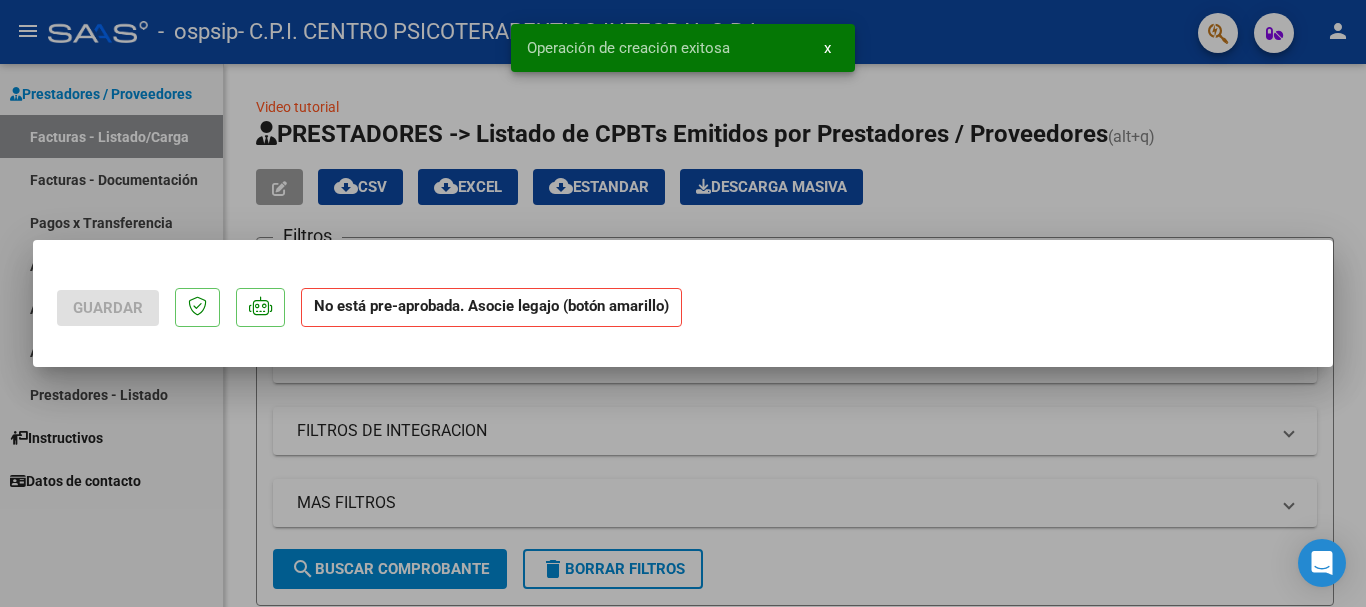scroll, scrollTop: 0, scrollLeft: 0, axis: both 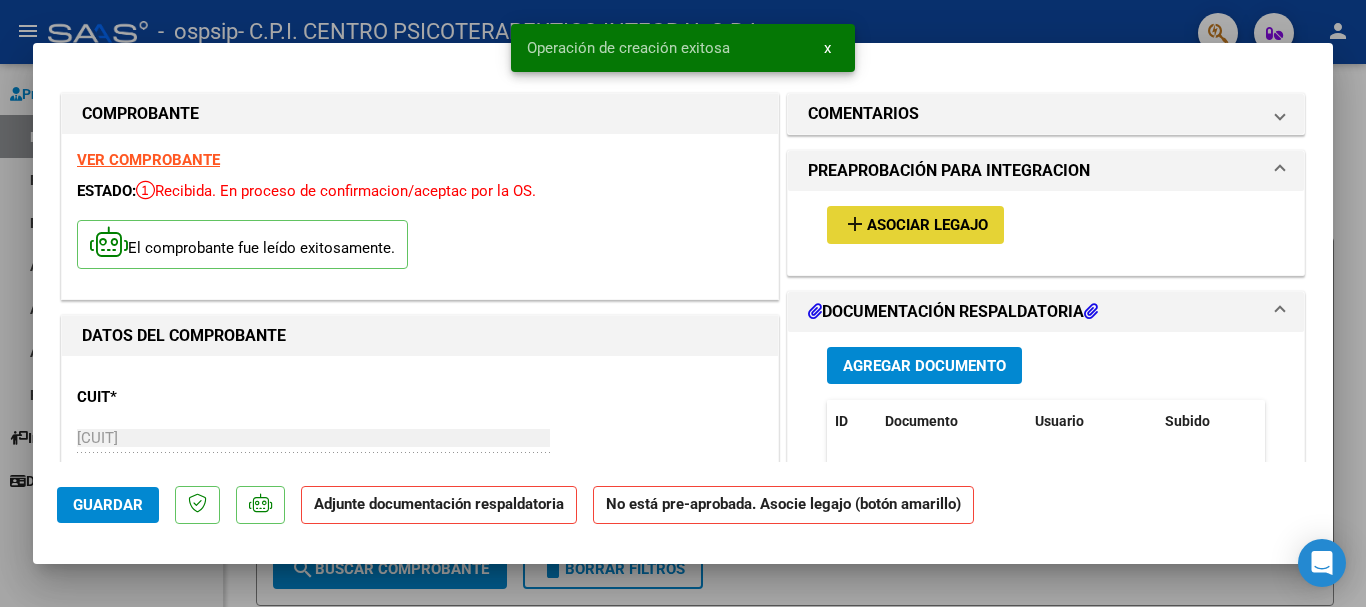 click on "Asociar Legajo" at bounding box center (927, 226) 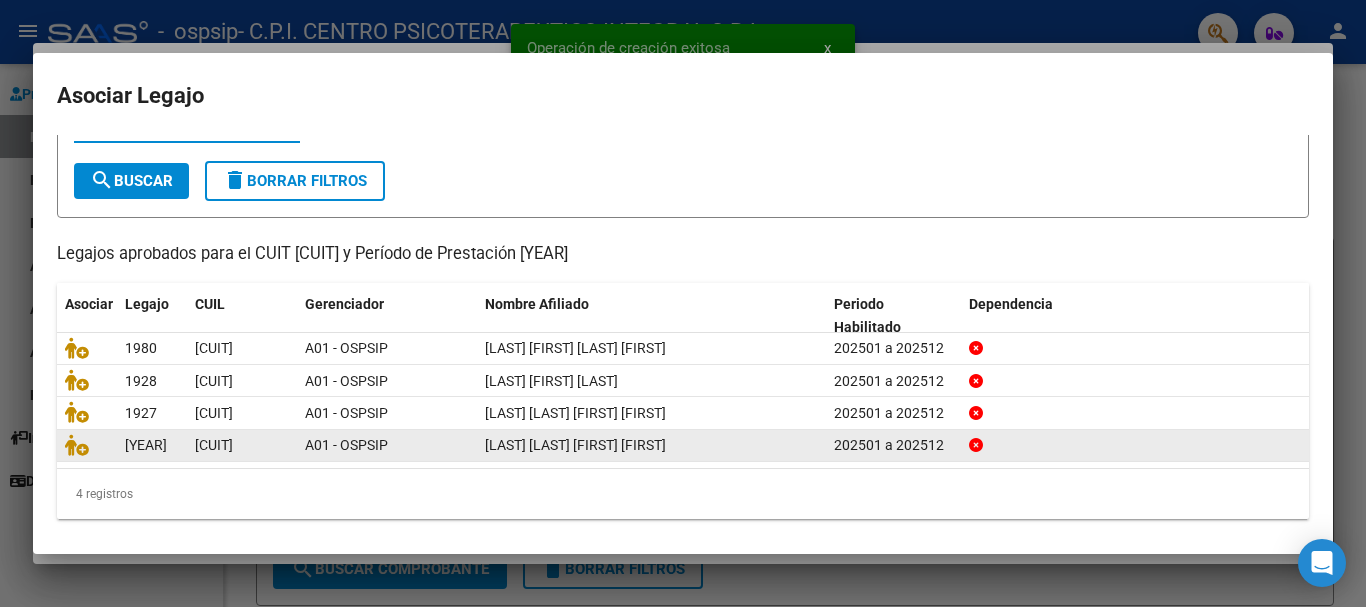 scroll, scrollTop: 98, scrollLeft: 0, axis: vertical 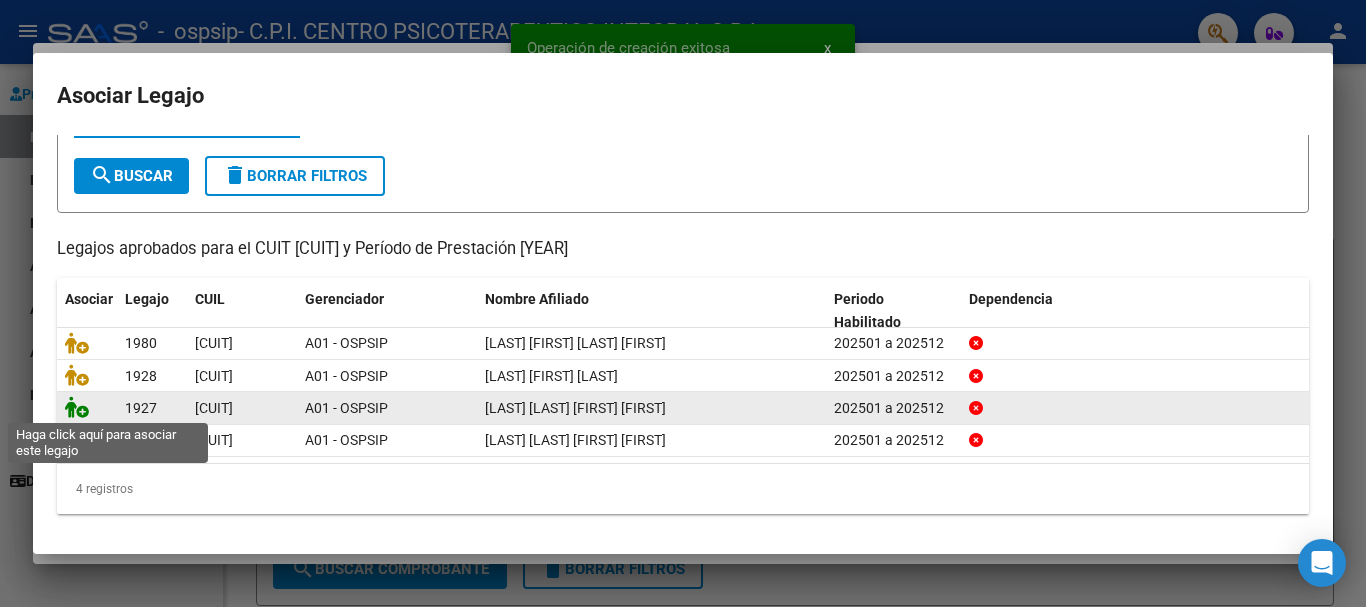 click 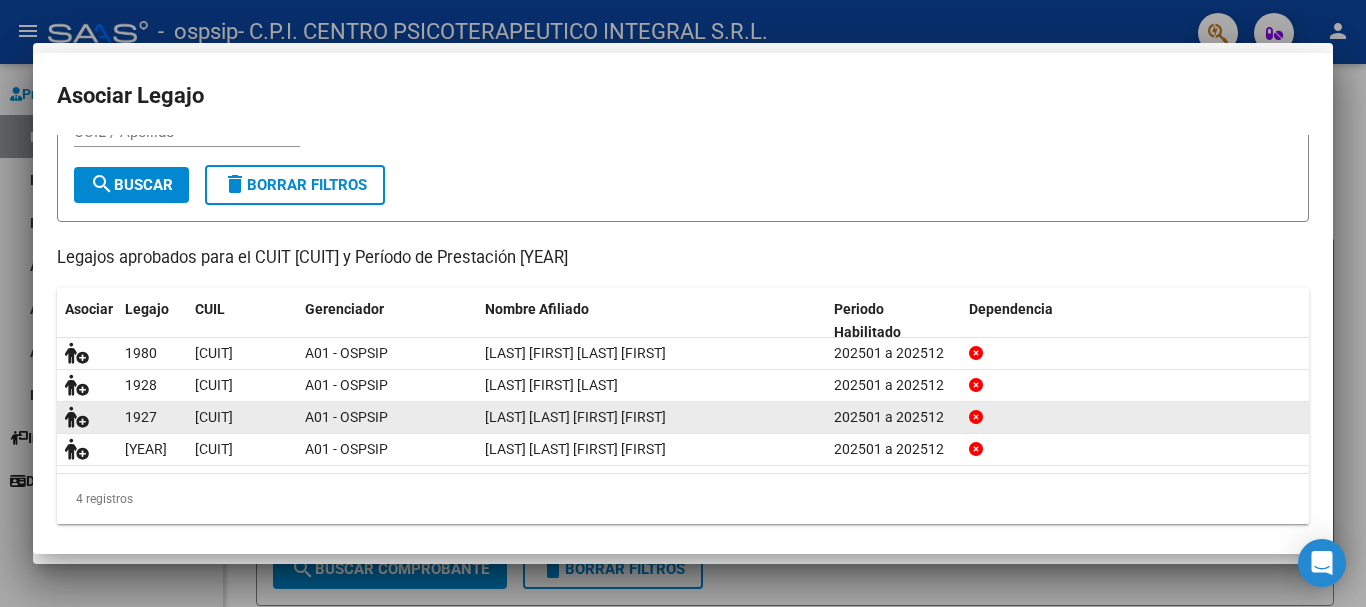 scroll, scrollTop: 0, scrollLeft: 0, axis: both 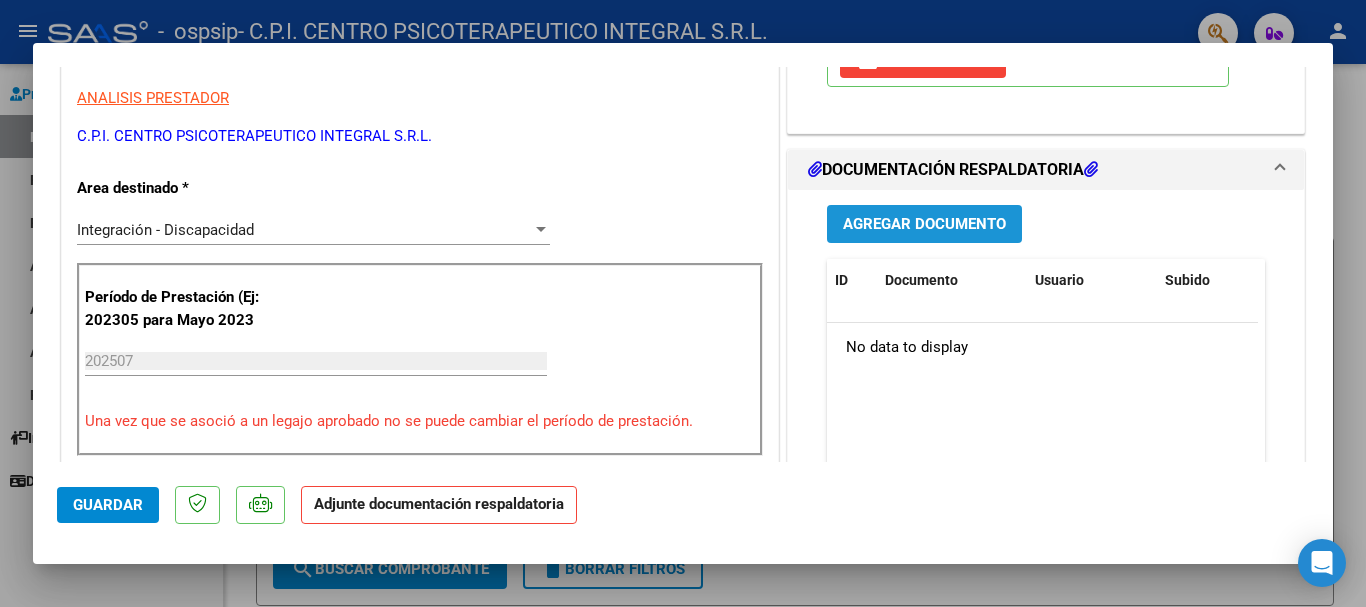 click on "Agregar Documento" at bounding box center [924, 225] 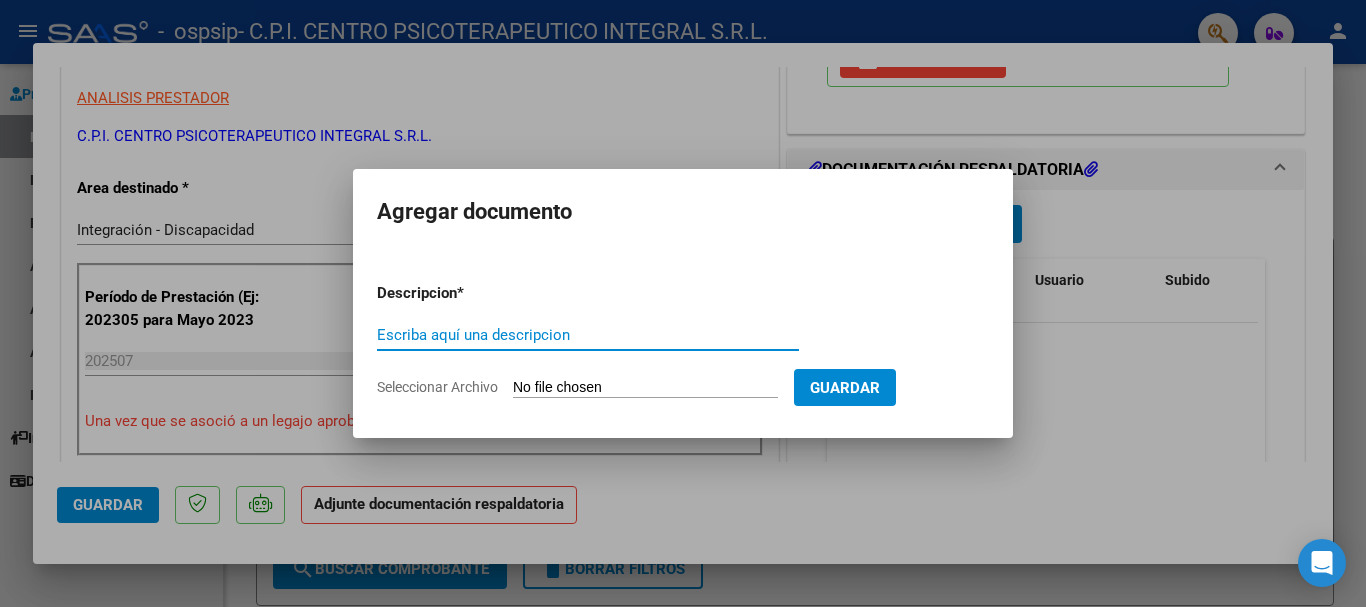 click on "Escriba aquí una descripcion" at bounding box center (588, 335) 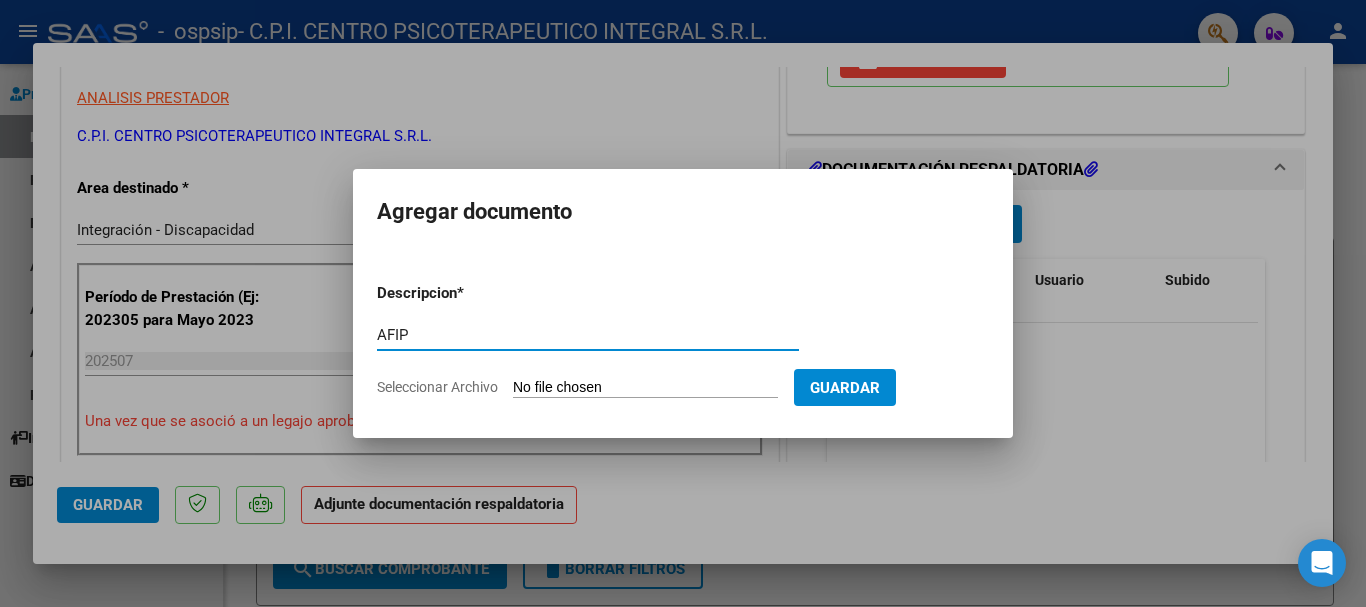 type on "AFIP" 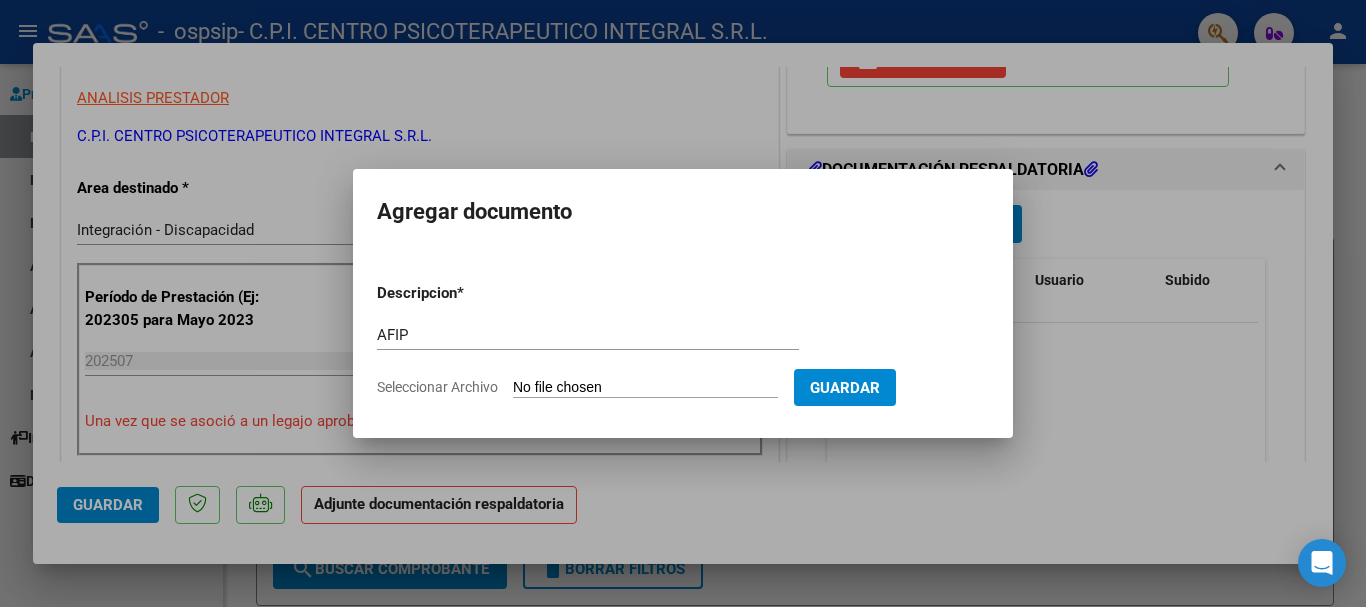 type on "C:\fakepath\AFIP.pdf" 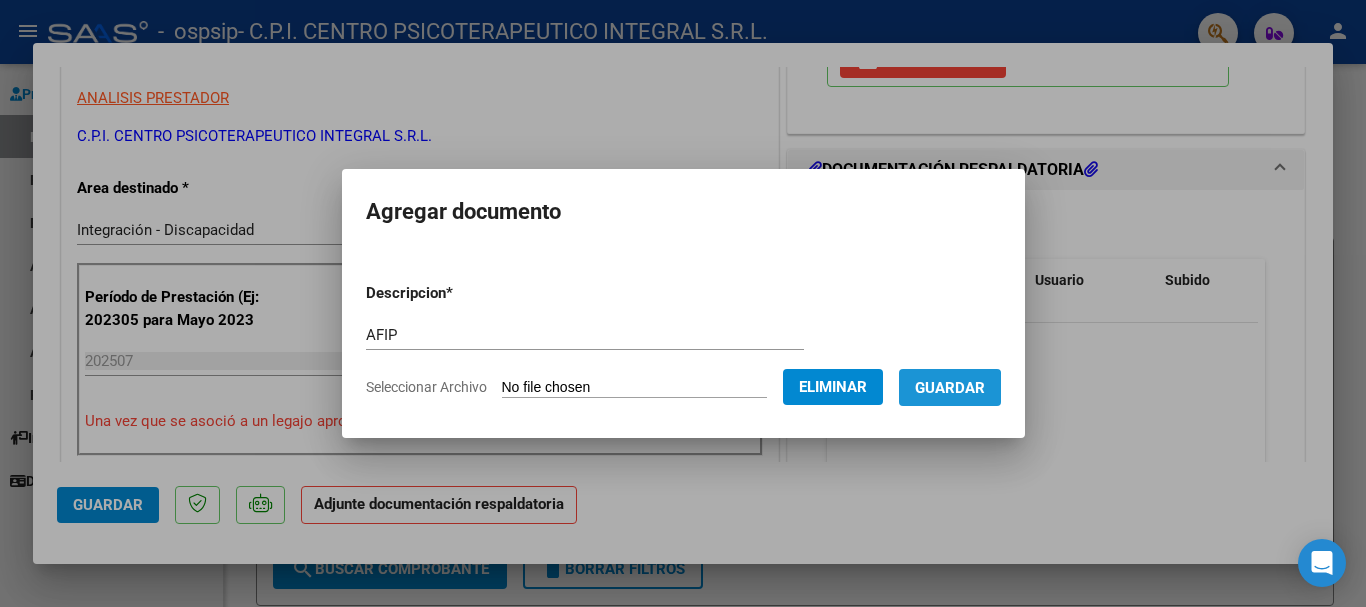 click on "Guardar" at bounding box center (950, 388) 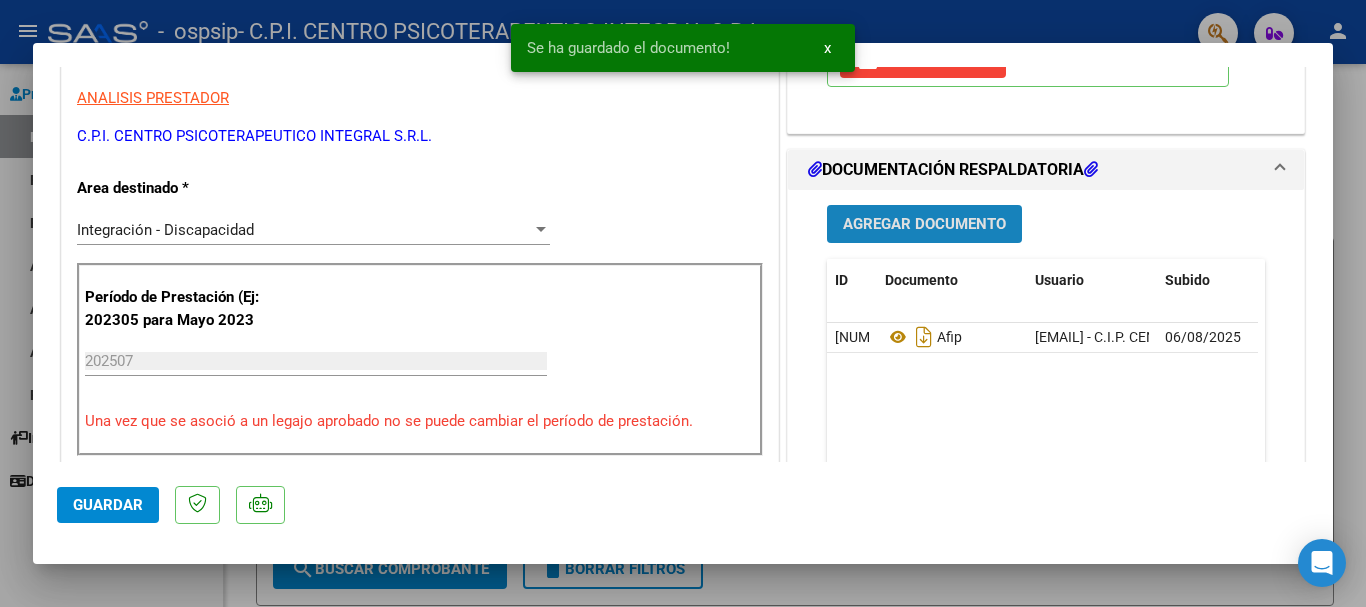 click on "Agregar Documento" at bounding box center (924, 225) 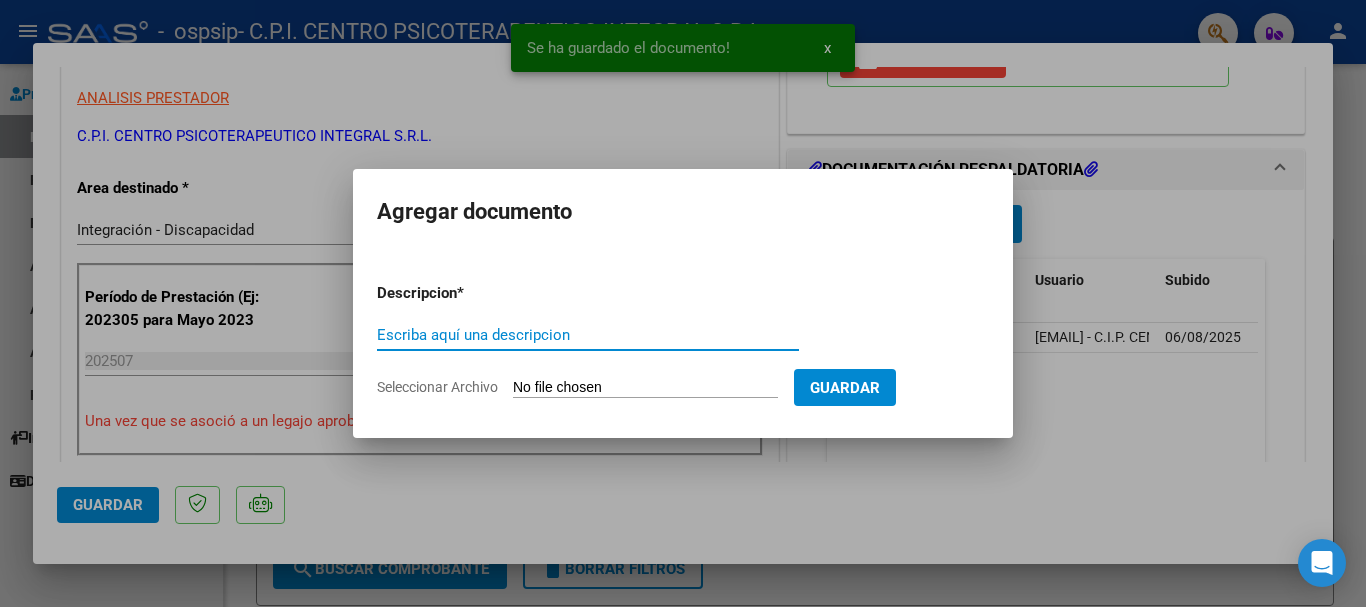 click on "Escriba aquí una descripcion" at bounding box center (588, 335) 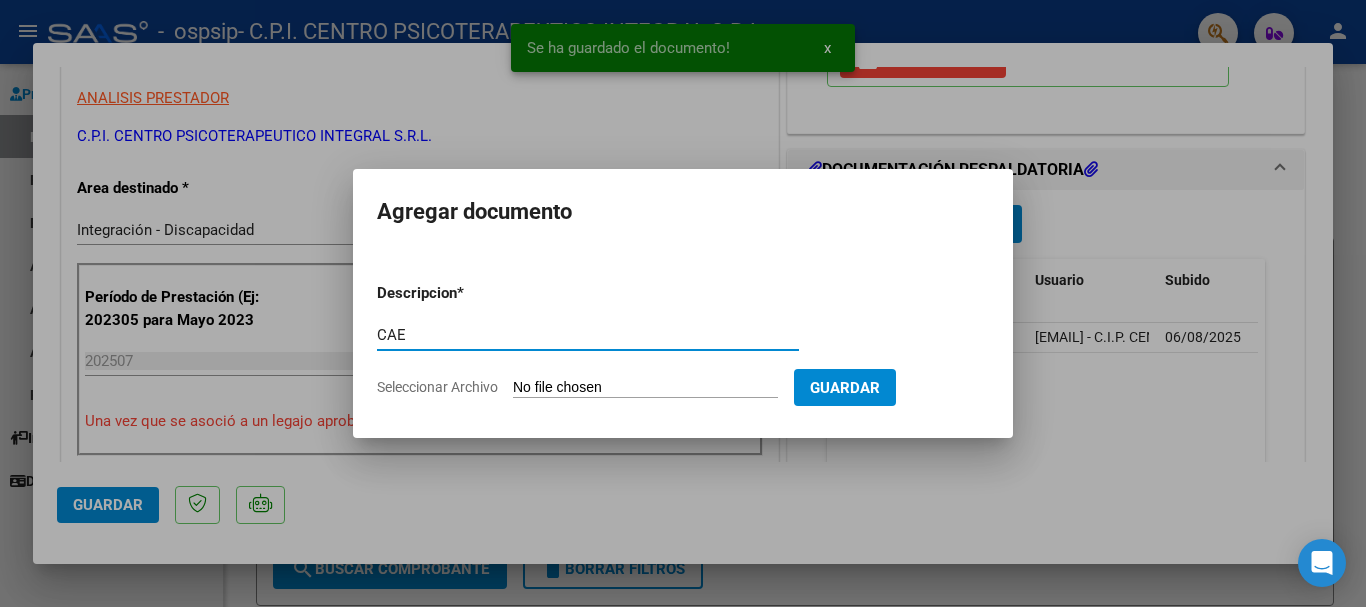 type on "CAE" 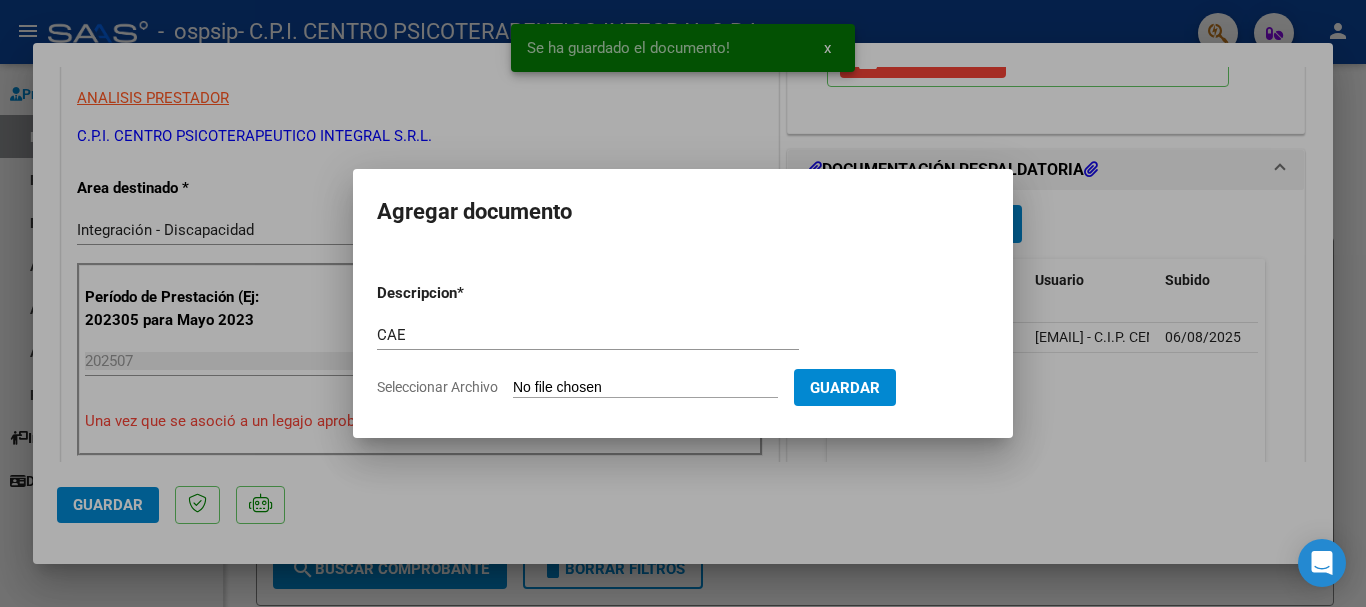 click on "Seleccionar Archivo" at bounding box center (645, 388) 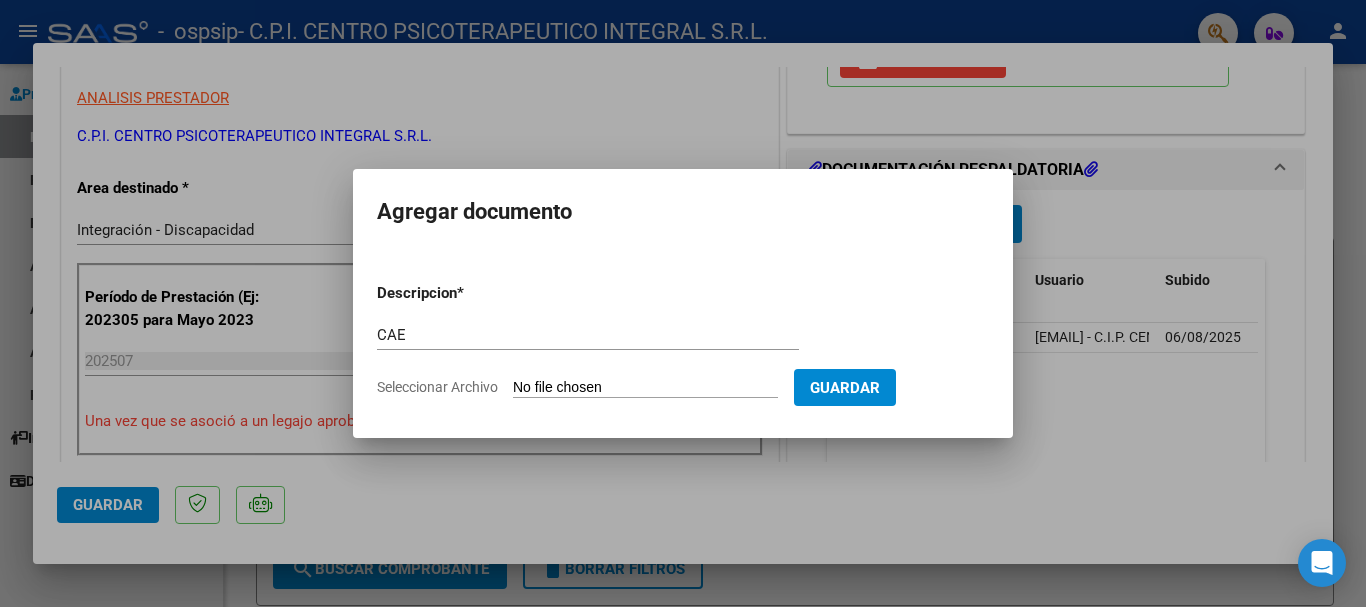 type on "C:\fakepath\Constatación de Comprobantes _ AFIP.pdf" 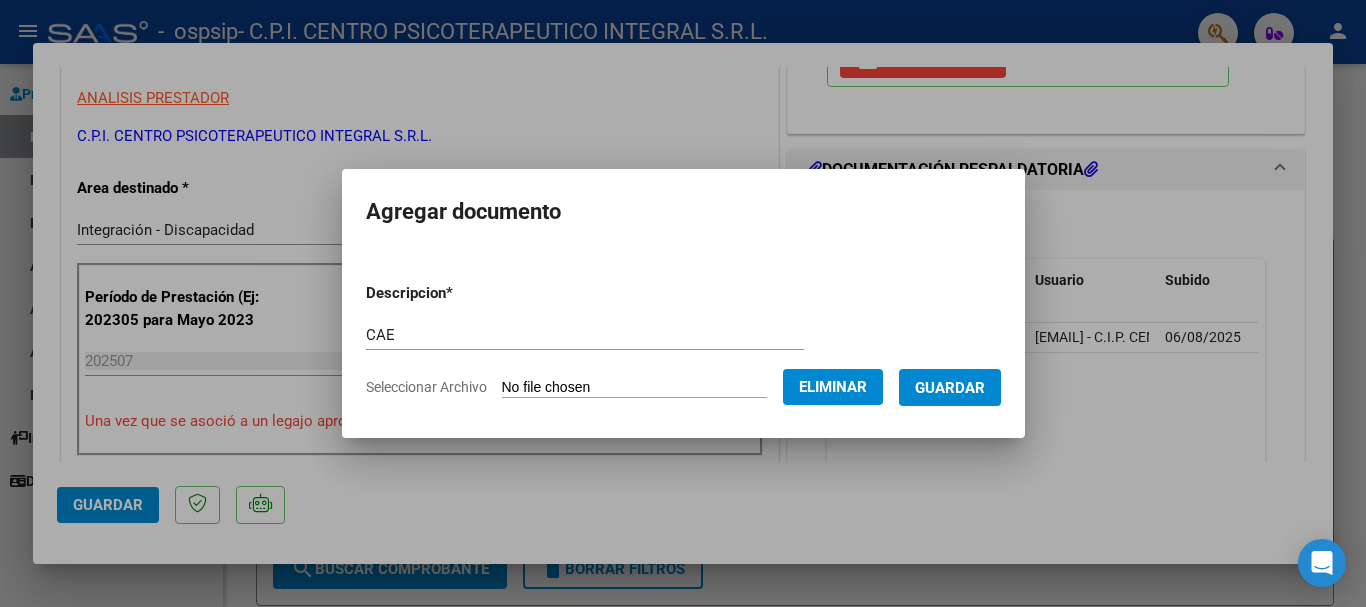 click on "Guardar" at bounding box center (950, 388) 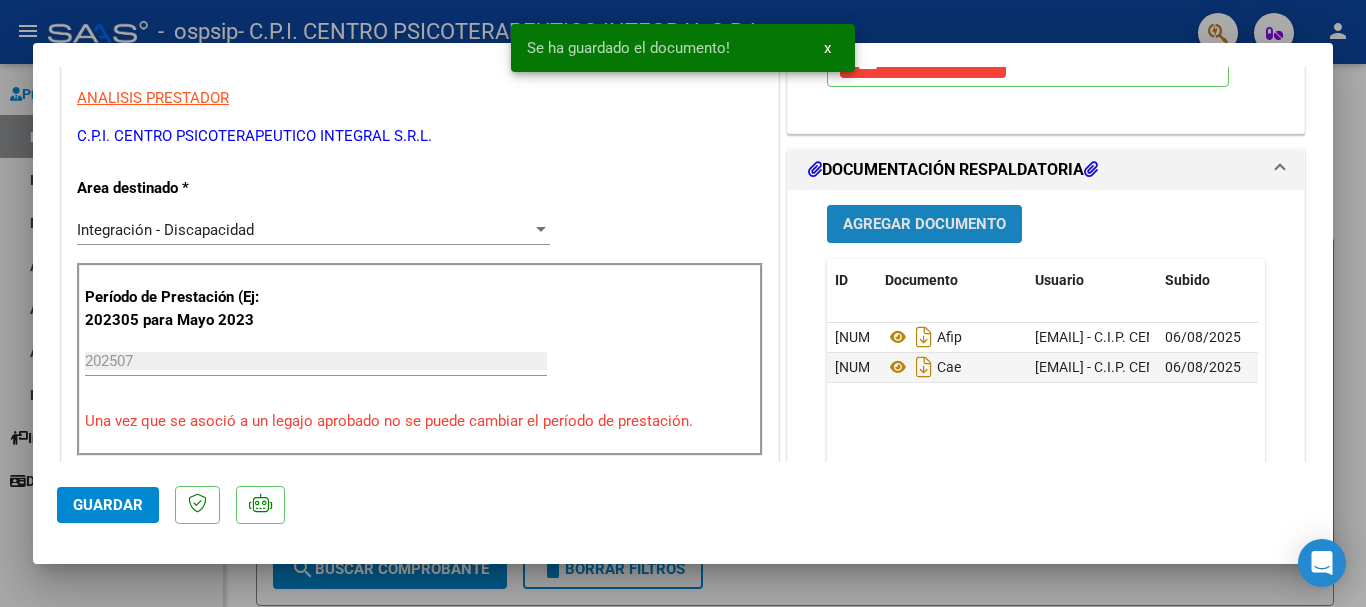click on "Agregar Documento" at bounding box center (924, 225) 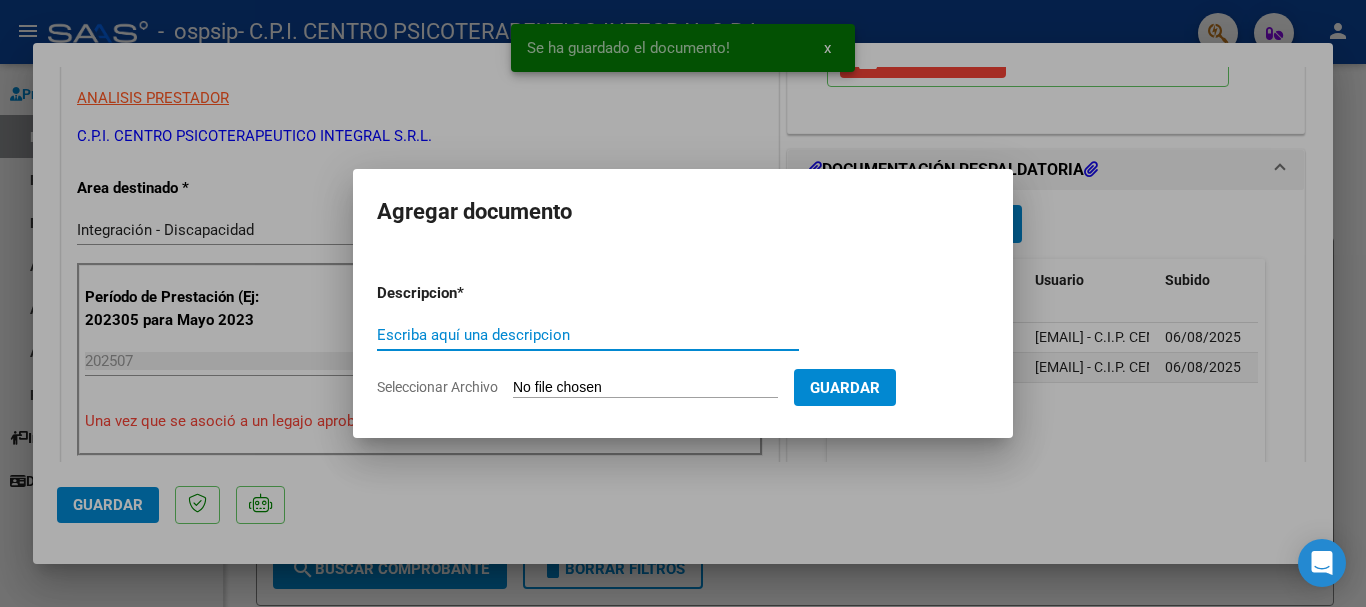 click on "Escriba aquí una descripcion" at bounding box center [588, 335] 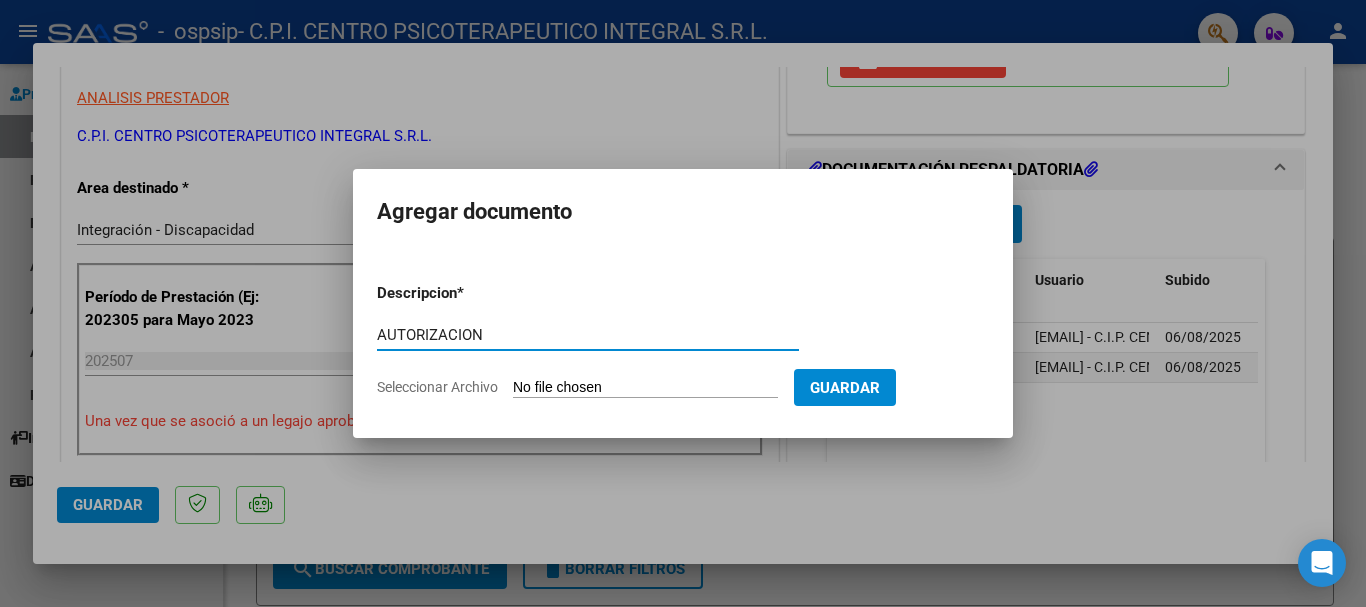 type on "AUTORIZACION" 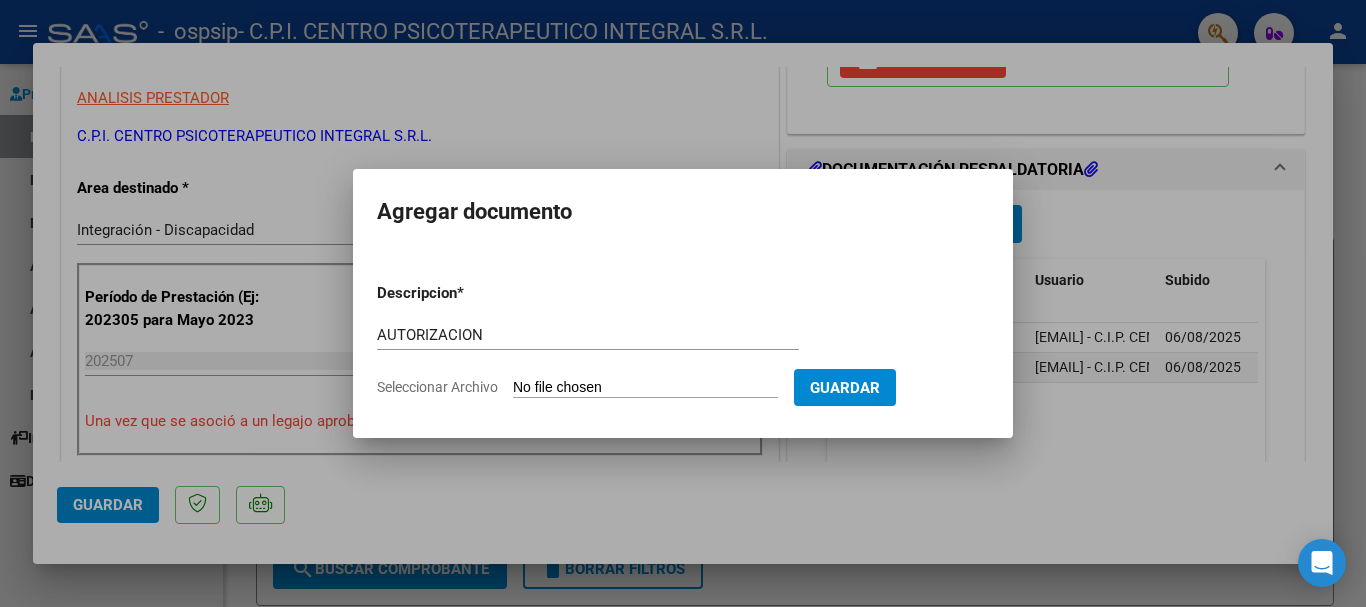 click on "Seleccionar Archivo" at bounding box center (645, 388) 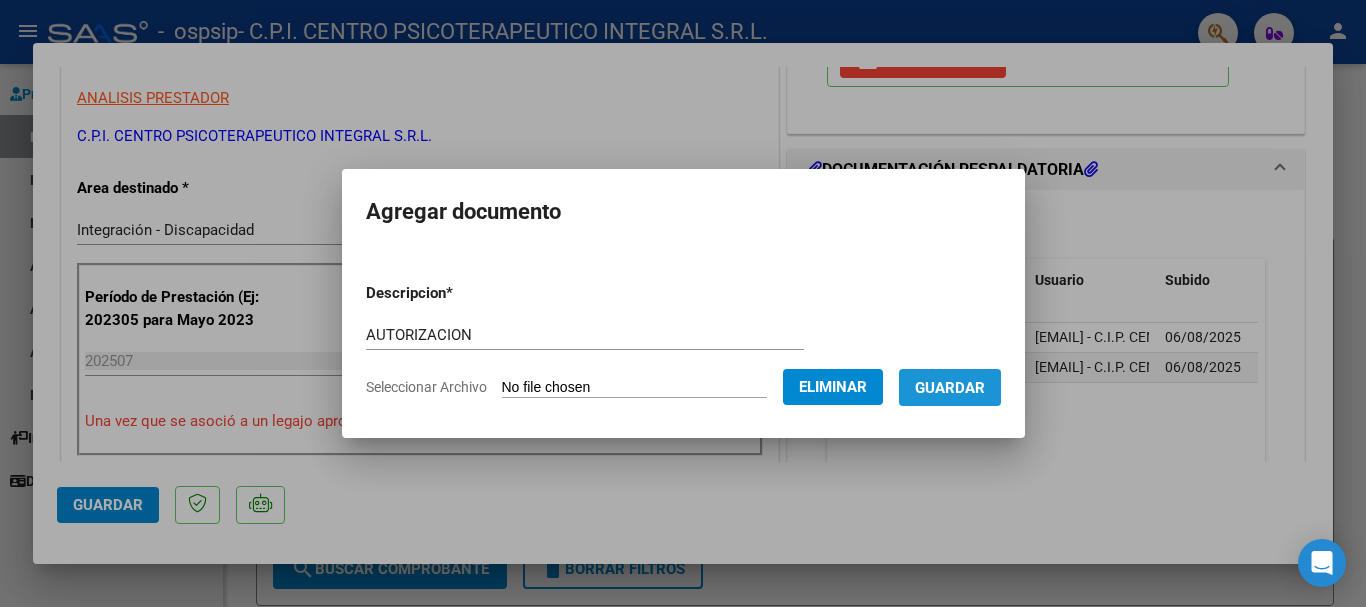 click on "Guardar" at bounding box center (950, 388) 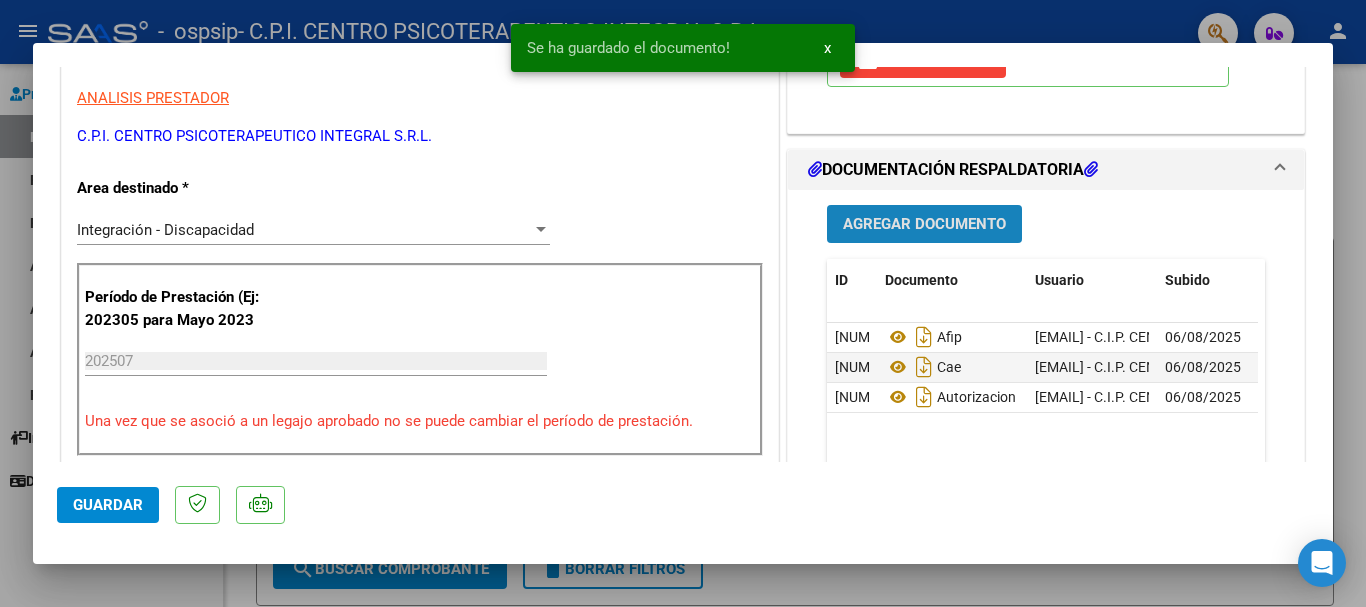 click on "Agregar Documento" at bounding box center (924, 223) 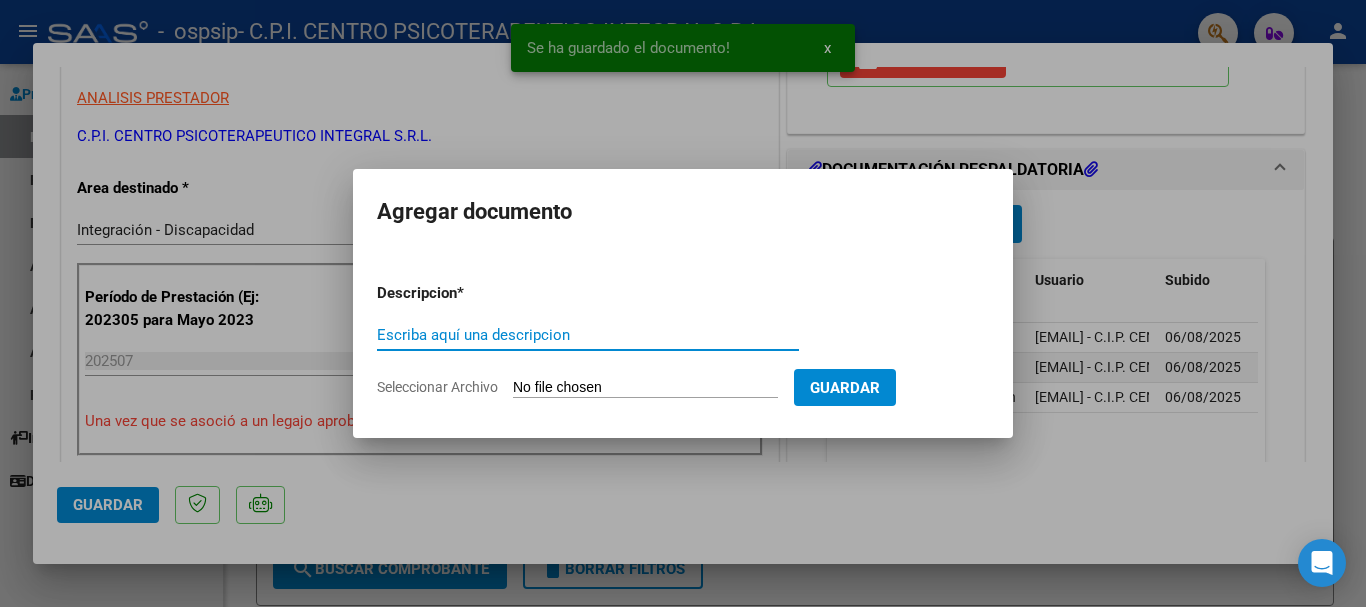 click on "Escriba aquí una descripcion" at bounding box center [588, 335] 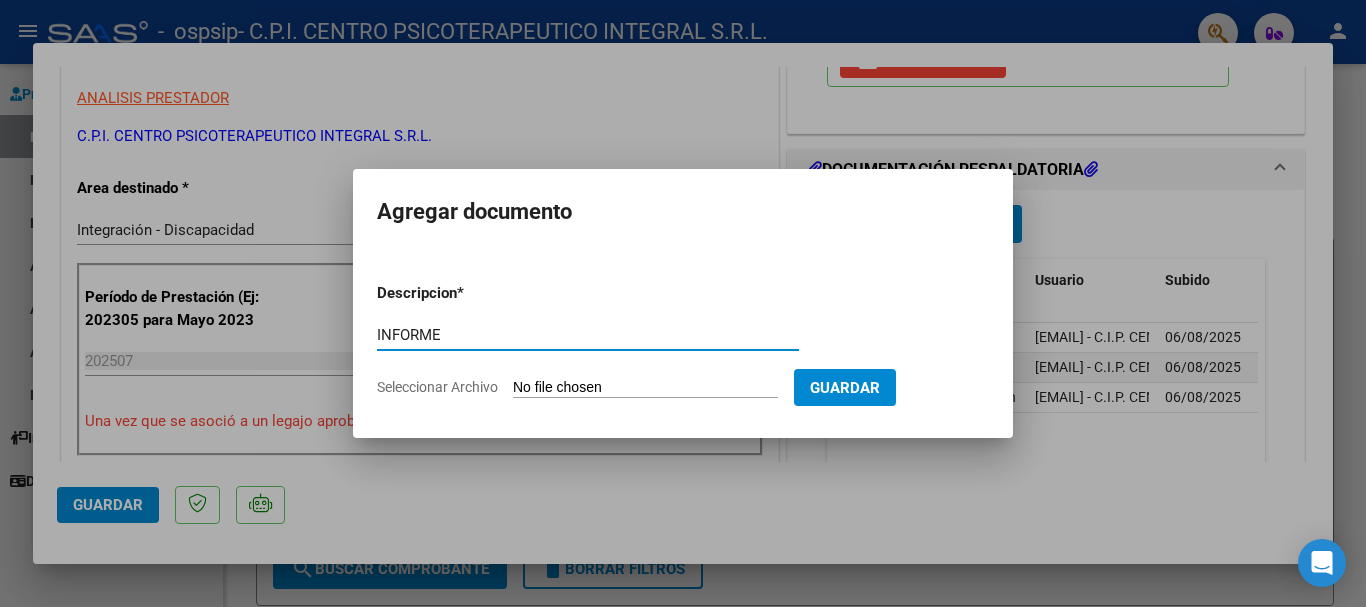 type on "INFORME" 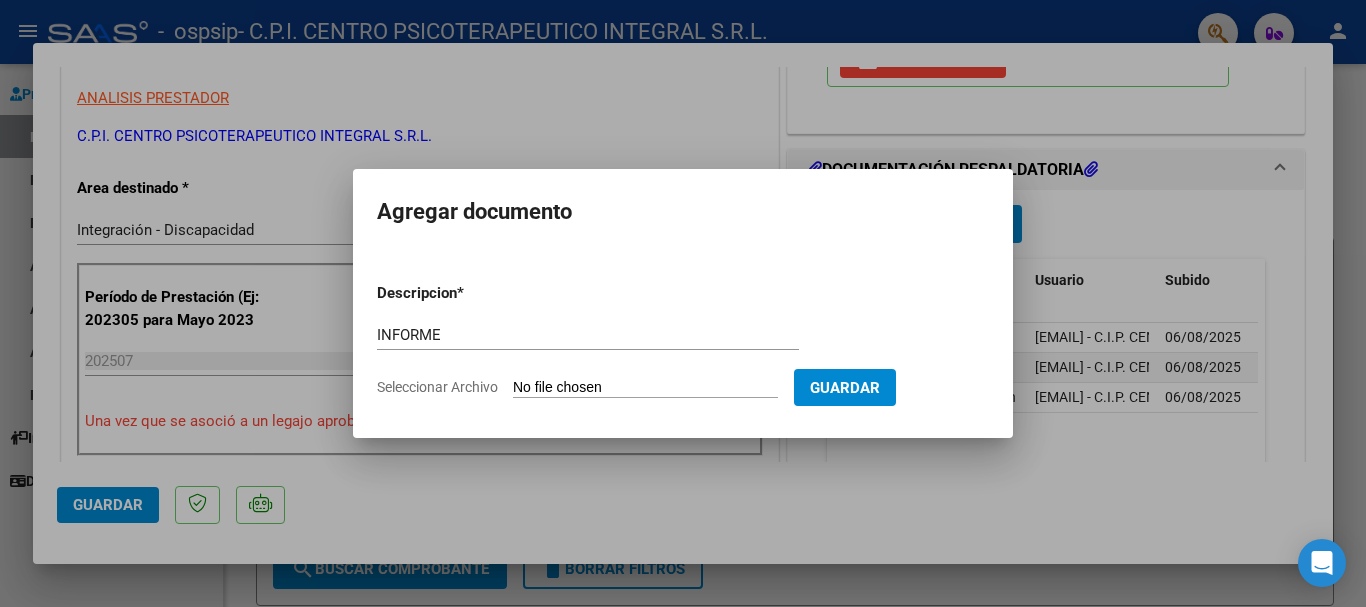 click on "Seleccionar Archivo" at bounding box center (645, 388) 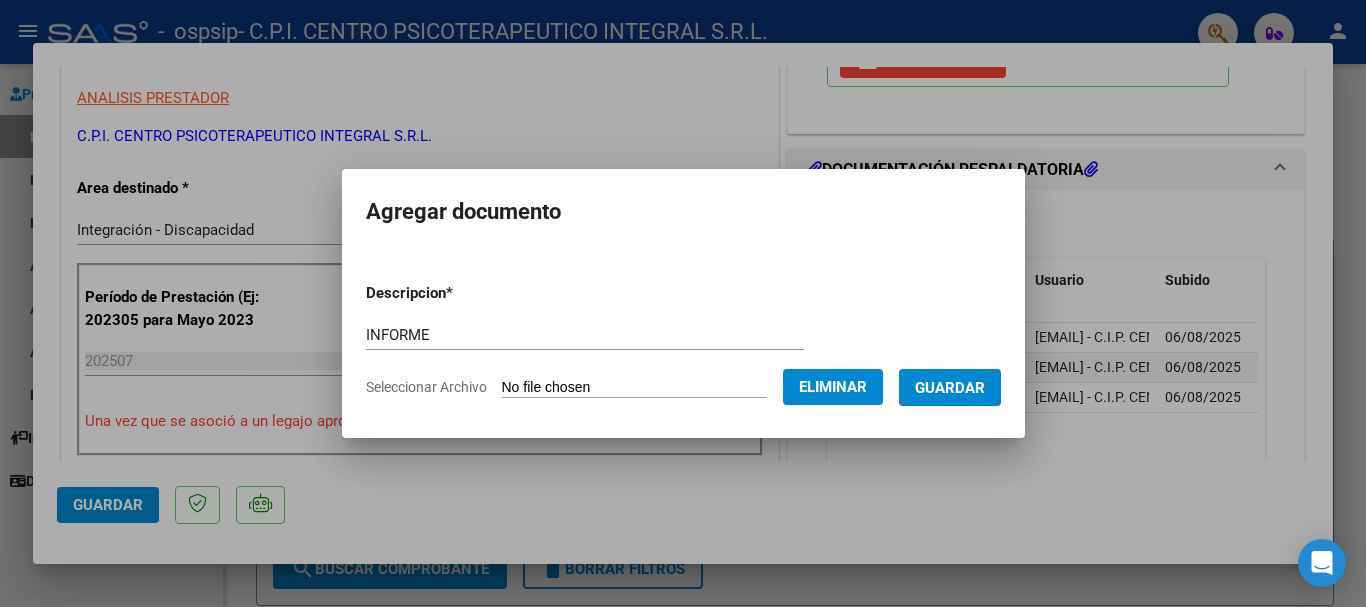click on "Guardar" at bounding box center (950, 388) 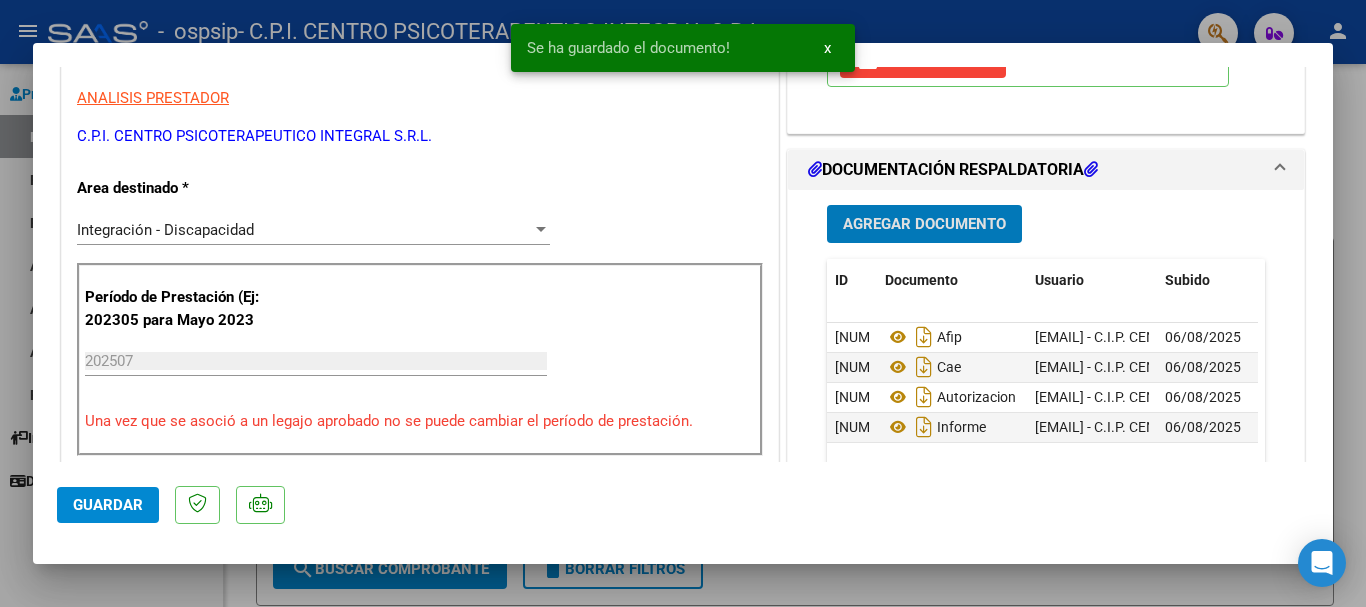 click on "Agregar Documento" at bounding box center (924, 225) 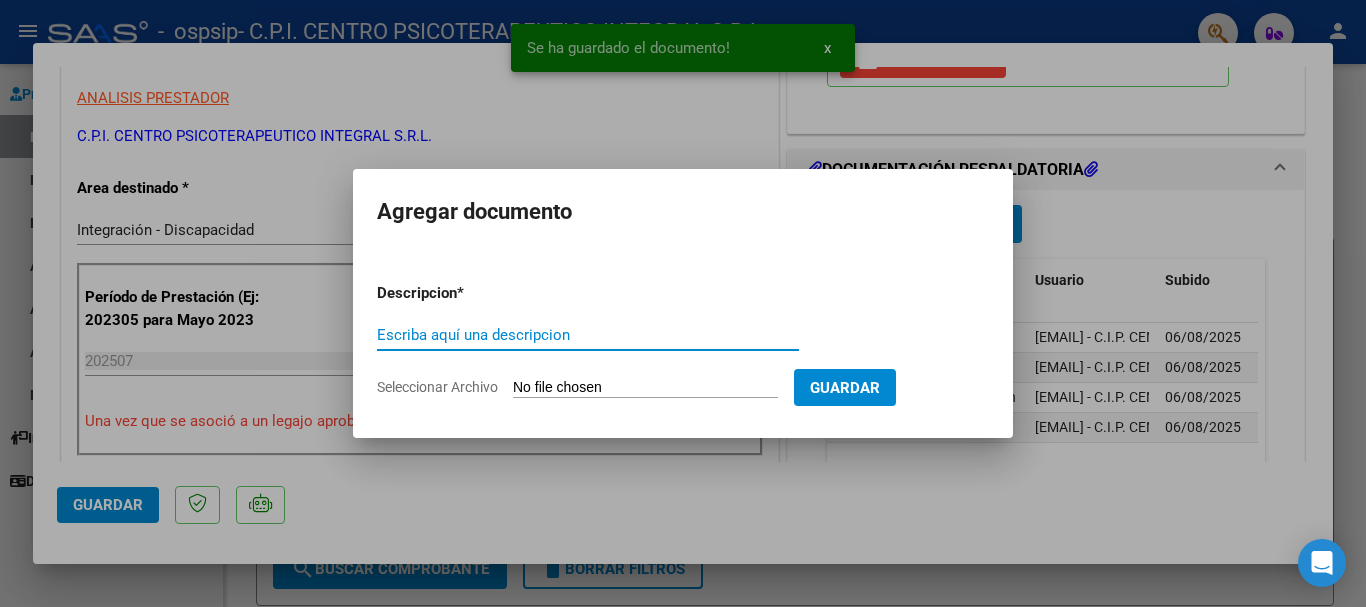 click on "Escriba aquí una descripcion" at bounding box center (588, 335) 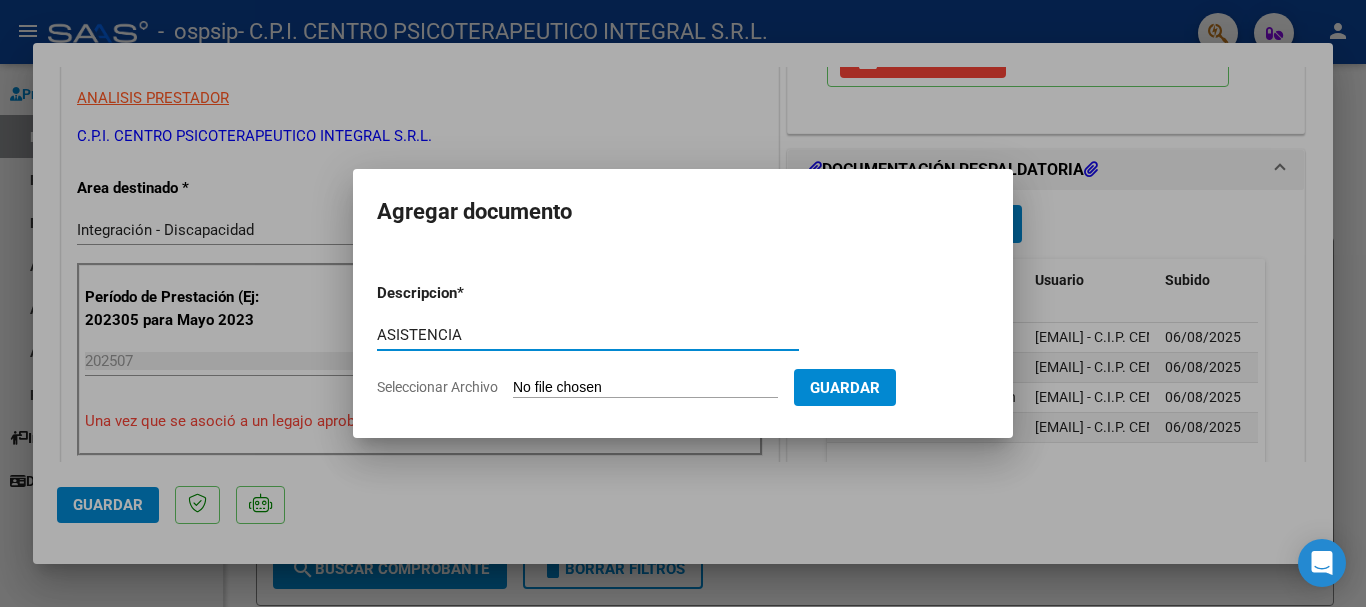 type on "ASISTENCIA" 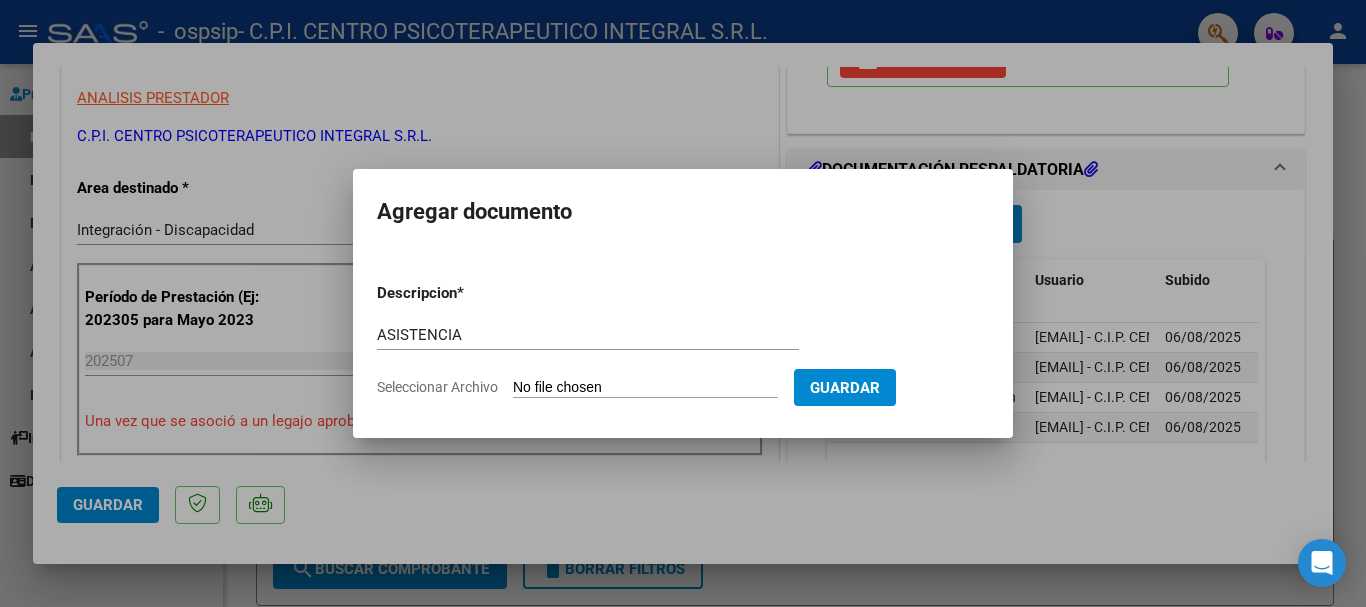 type on "C:\fakepath\Planilla asistencia julio [YEAR] [LAST] [LAST] [FIRST].pdf" 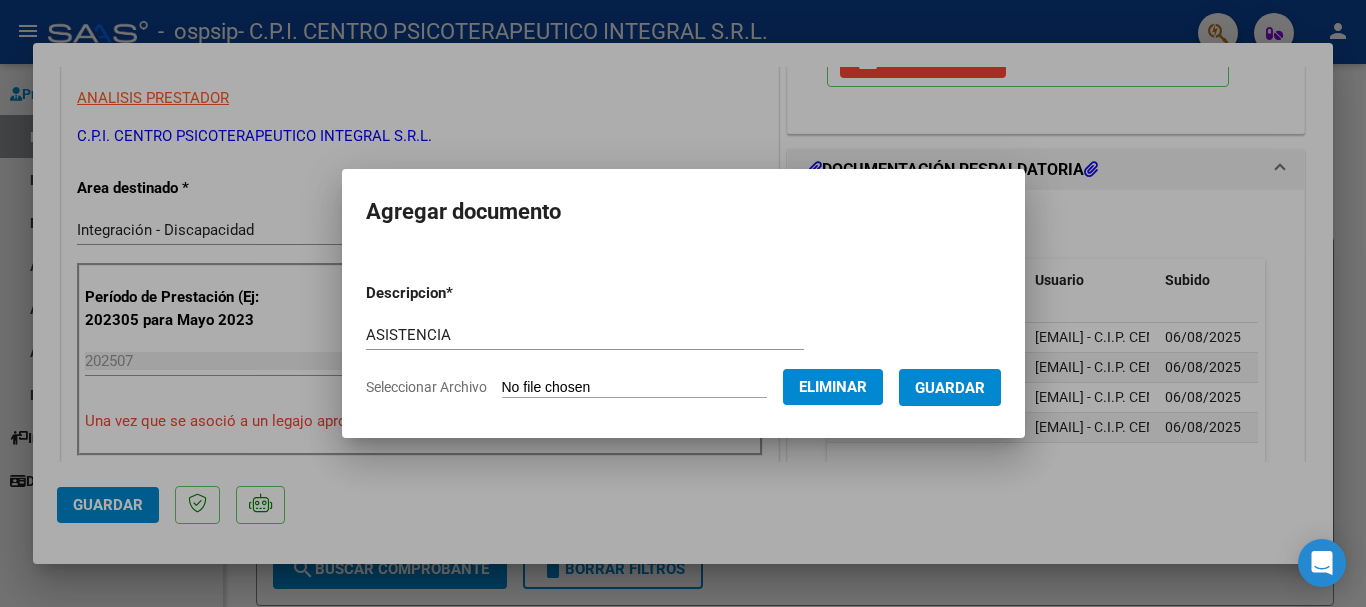 click on "Guardar" at bounding box center [950, 388] 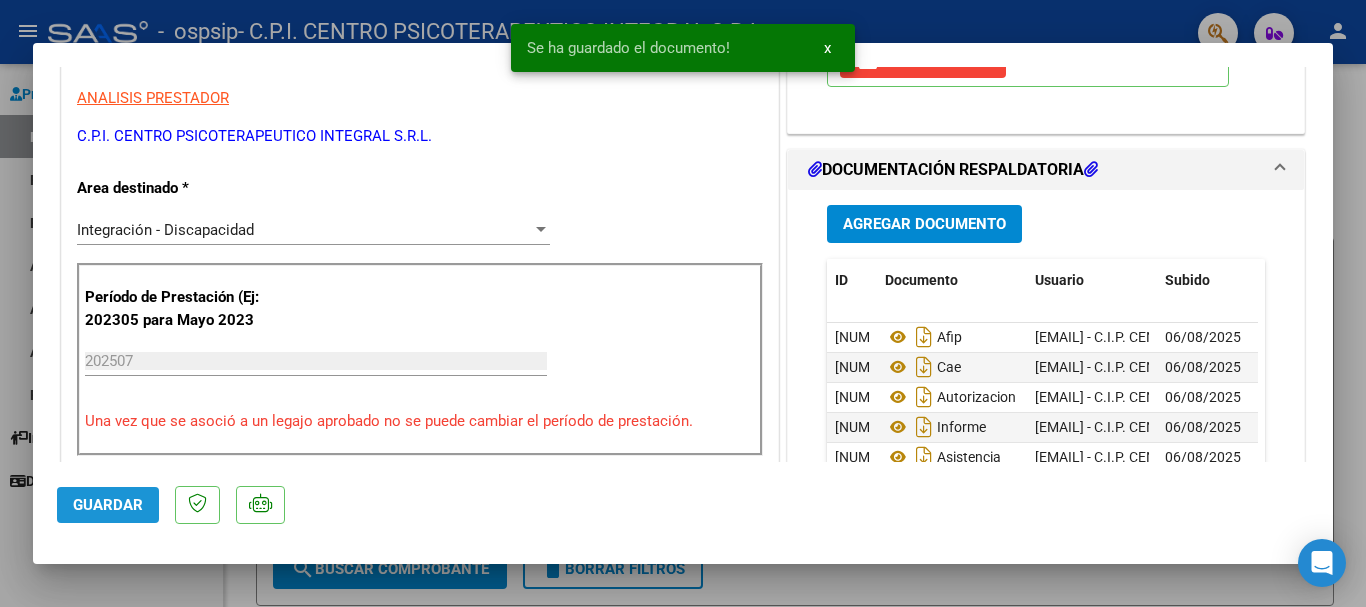 click on "Guardar" 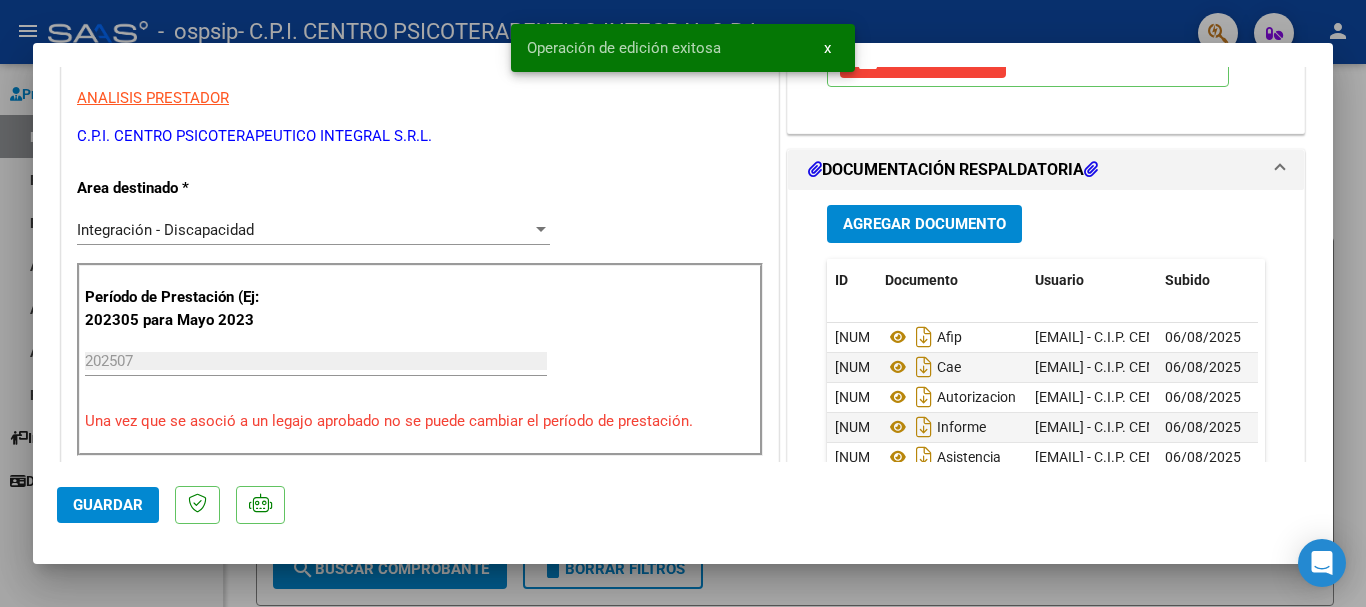 click on "x" at bounding box center [827, 48] 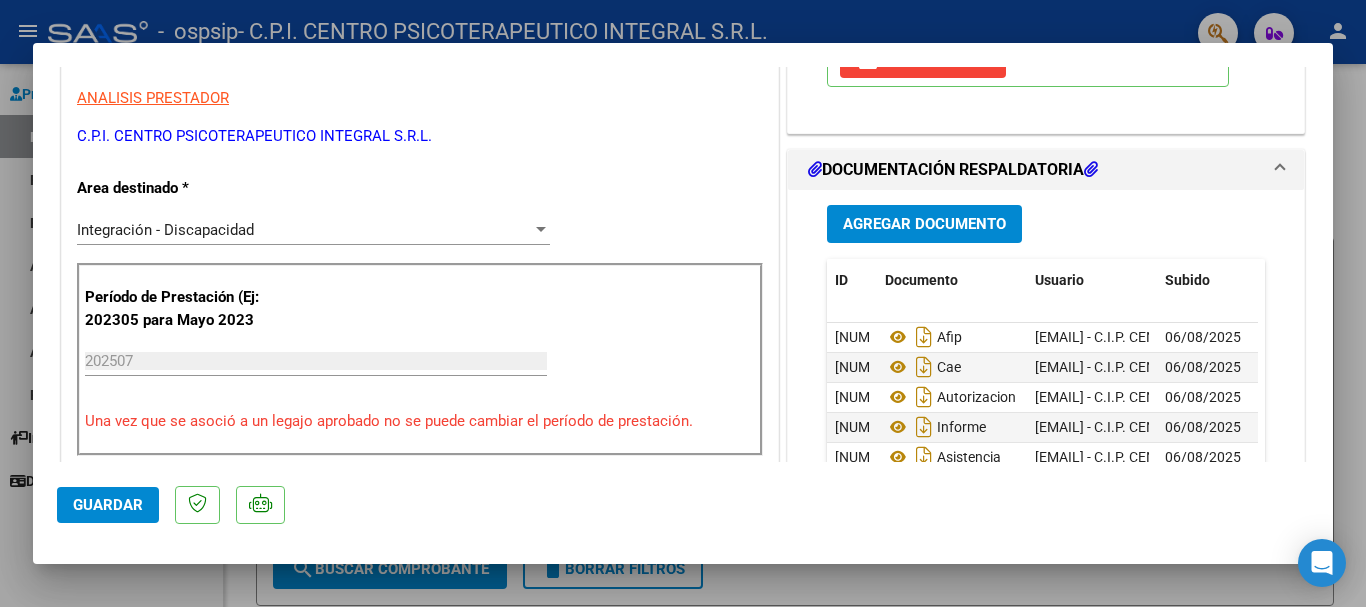 click at bounding box center (683, 303) 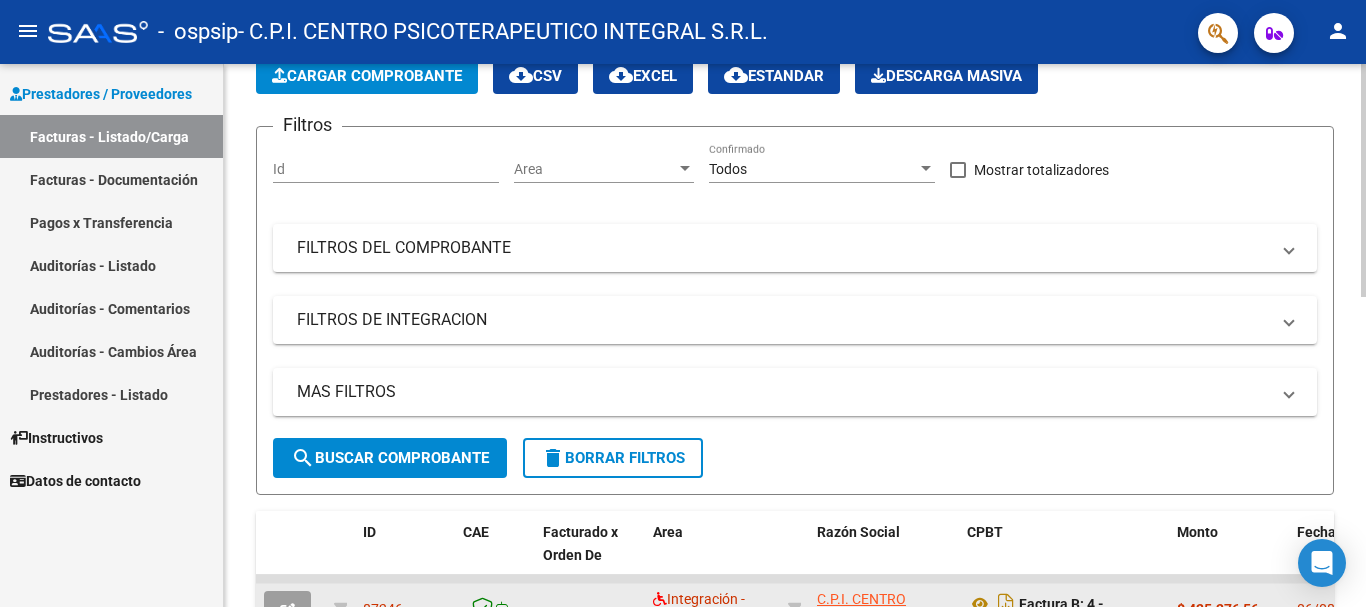 scroll, scrollTop: 200, scrollLeft: 0, axis: vertical 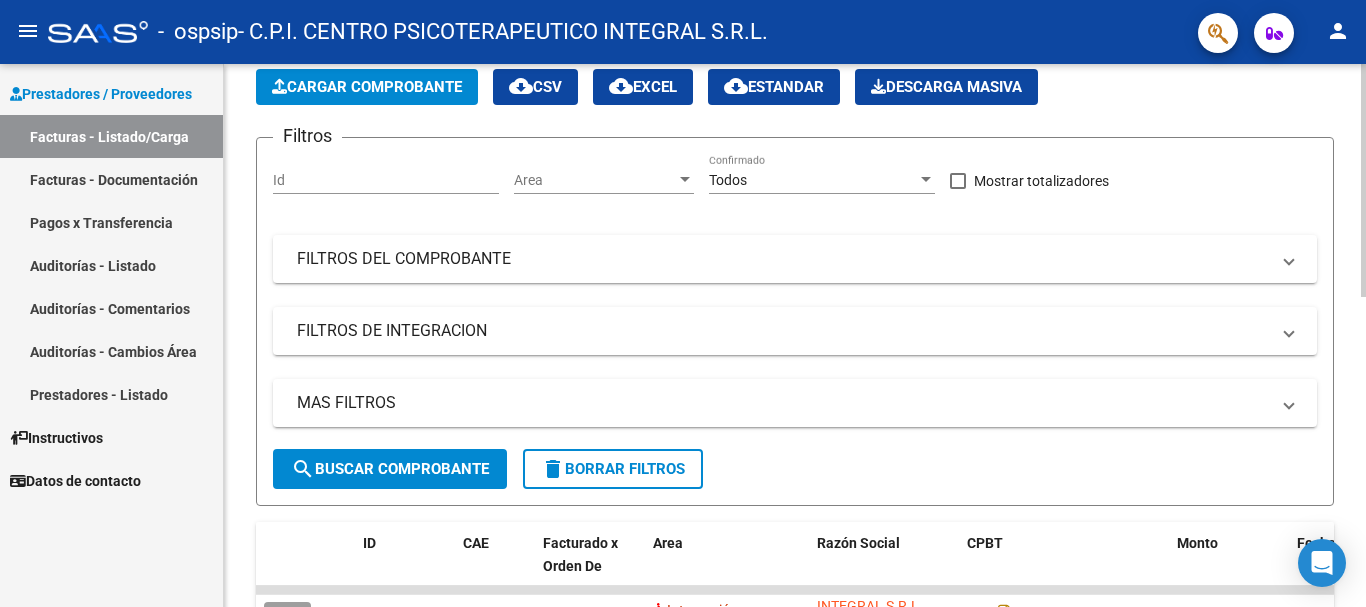 click on "Cargar Comprobante" 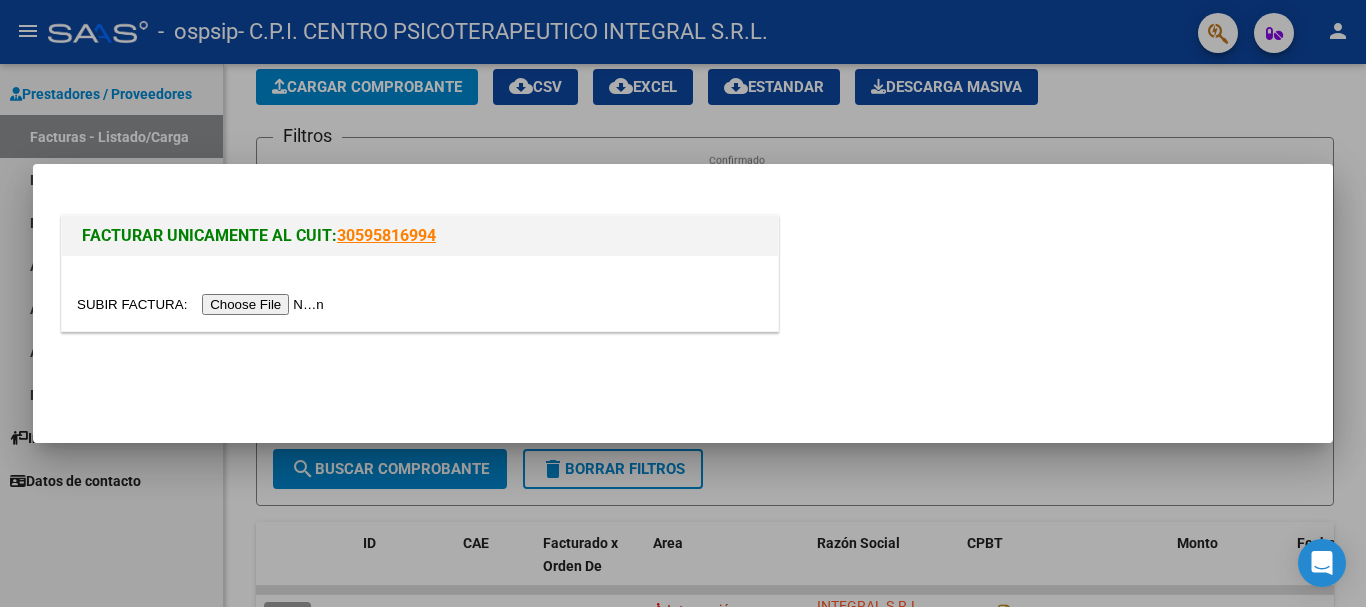 click at bounding box center (203, 304) 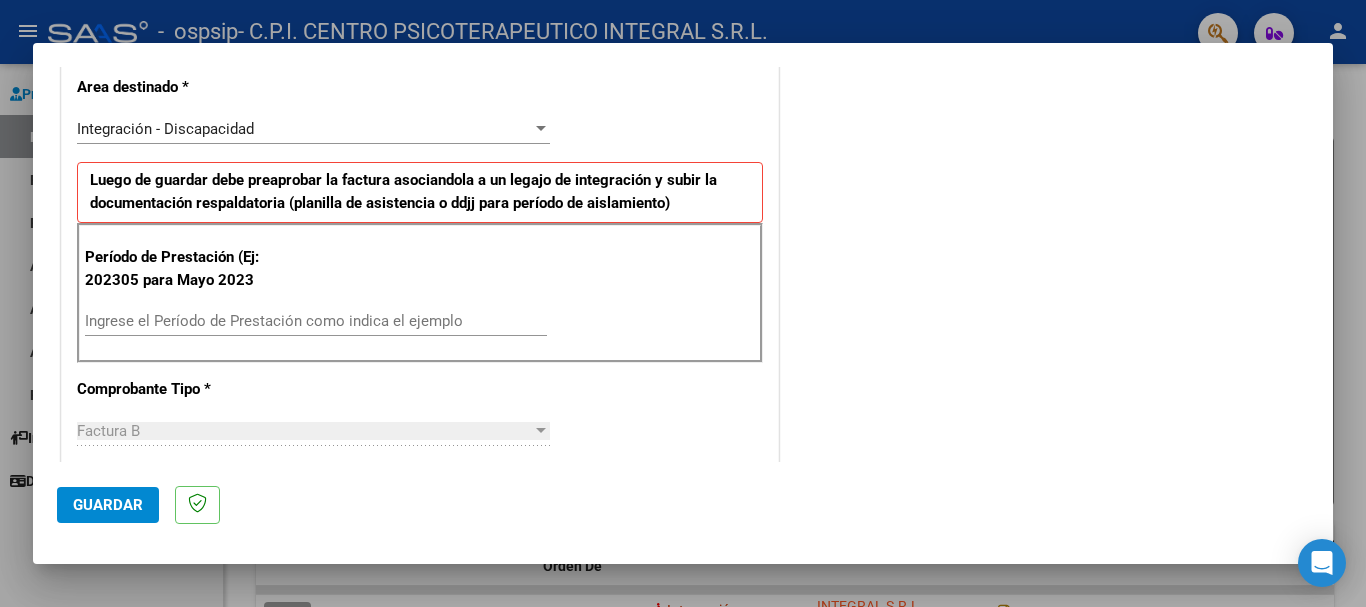 scroll, scrollTop: 500, scrollLeft: 0, axis: vertical 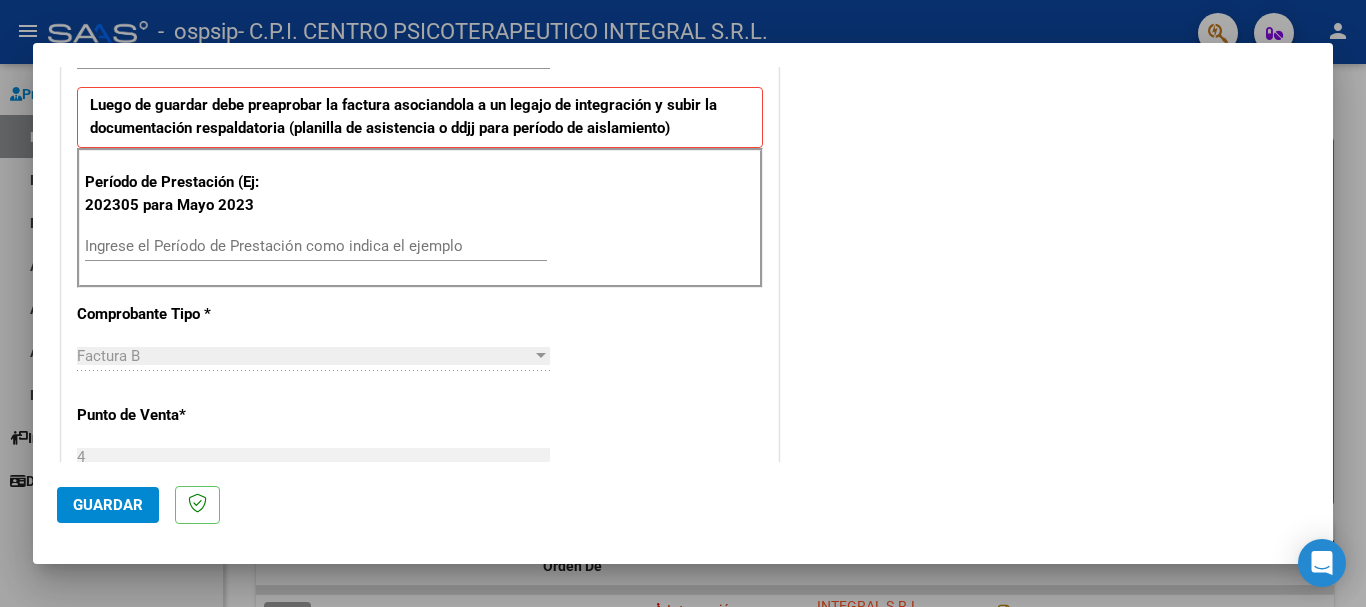 click on "Ingrese el Período de Prestación como indica el ejemplo" at bounding box center (316, 246) 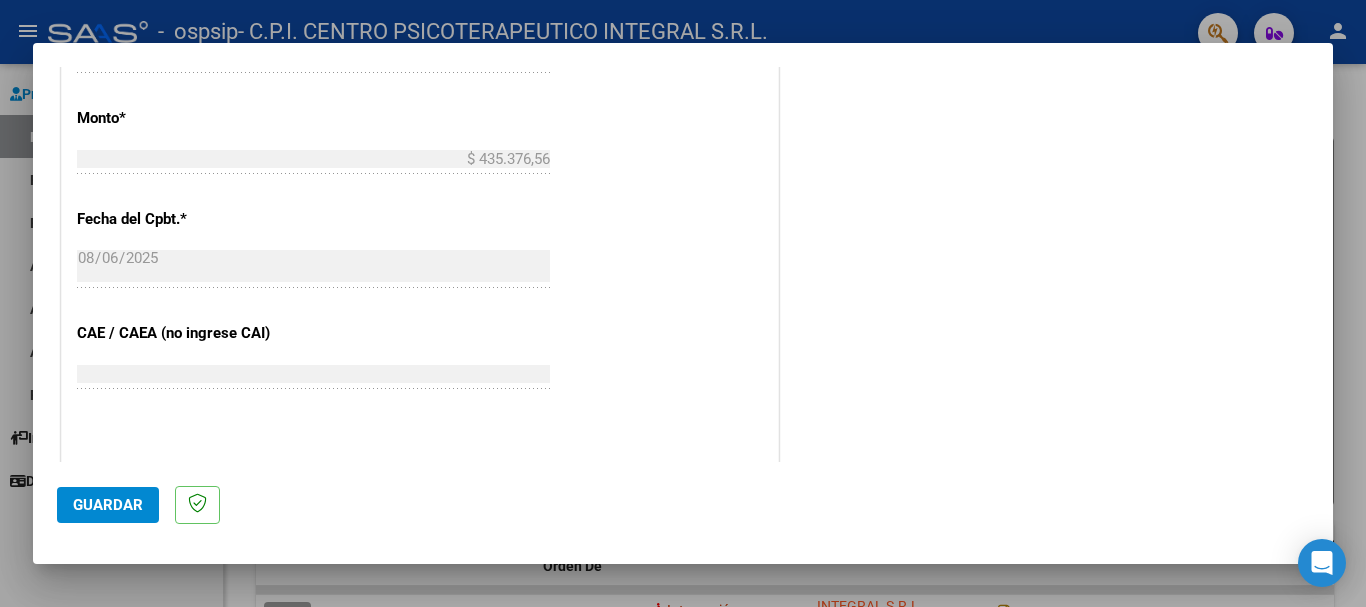 scroll, scrollTop: 1200, scrollLeft: 0, axis: vertical 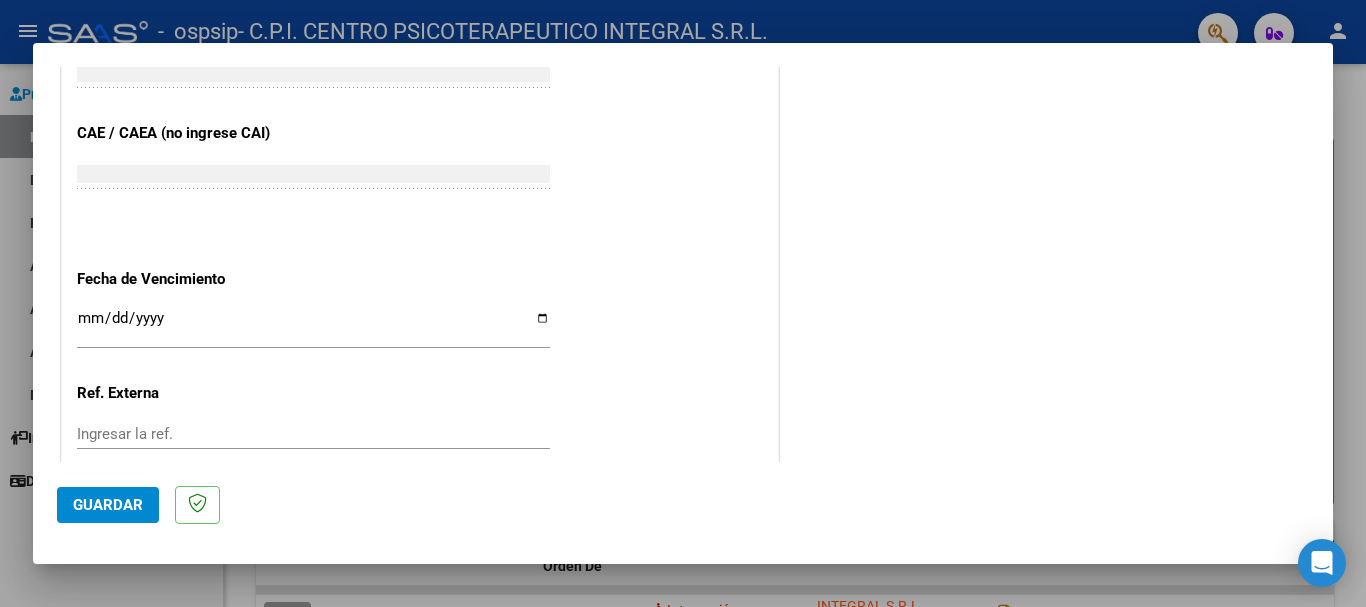type on "202507" 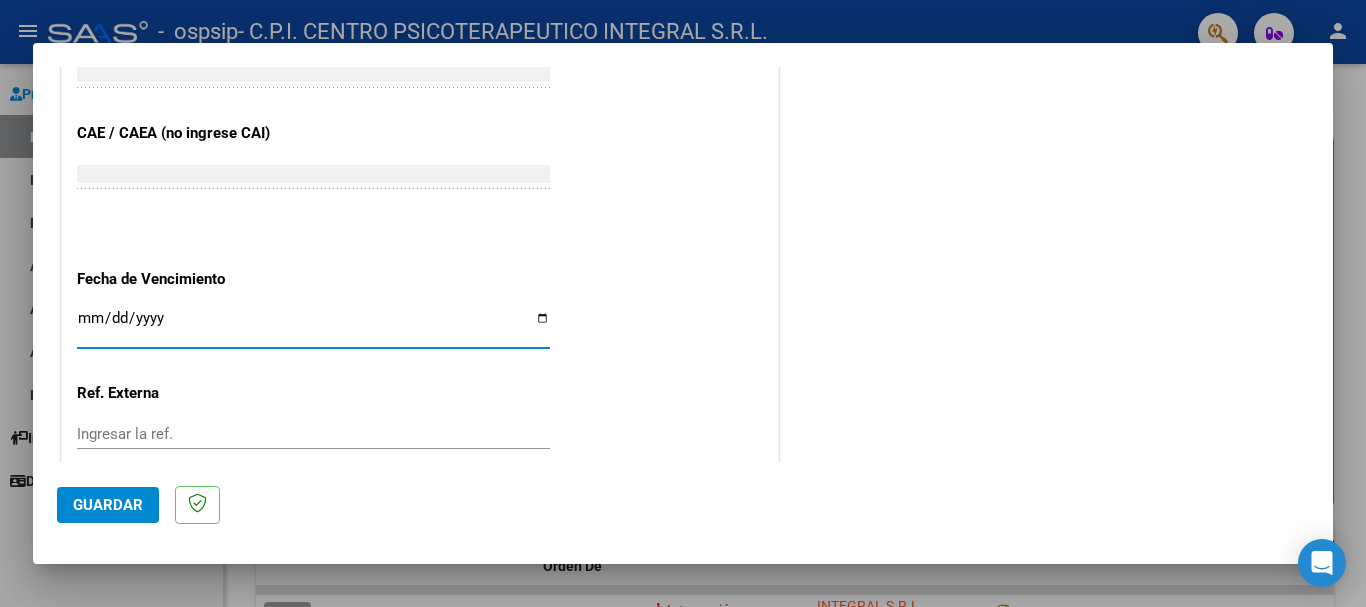 click on "Ingresar la fecha" at bounding box center (313, 326) 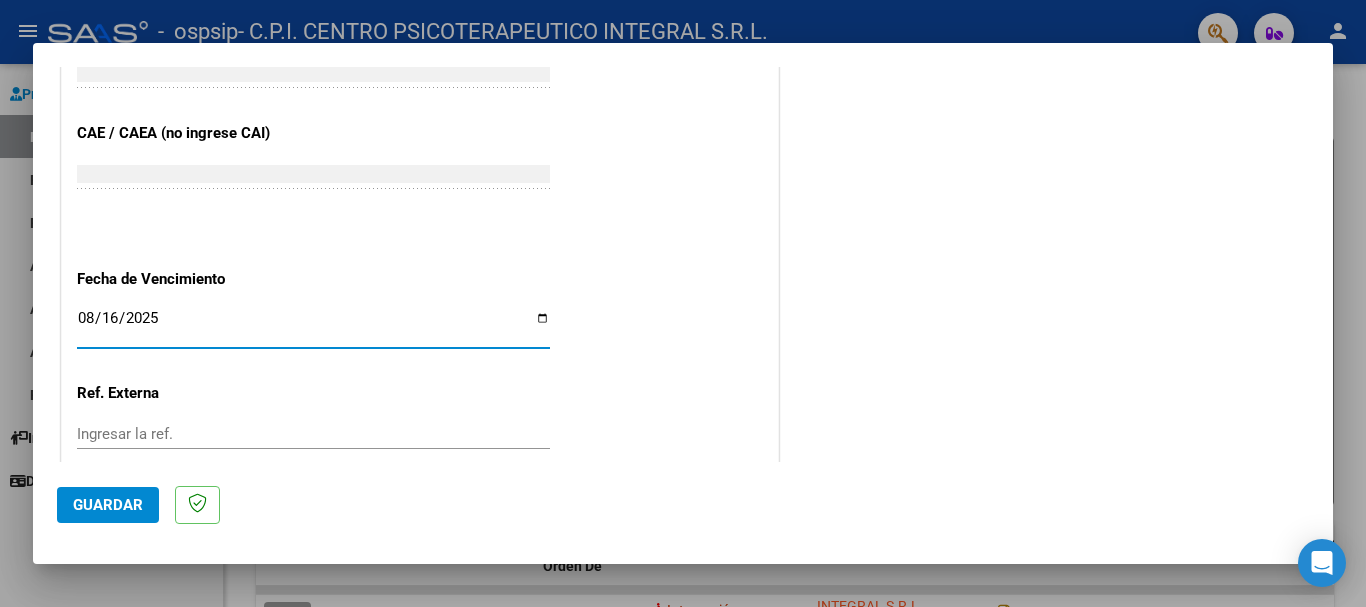 type on "2025-08-16" 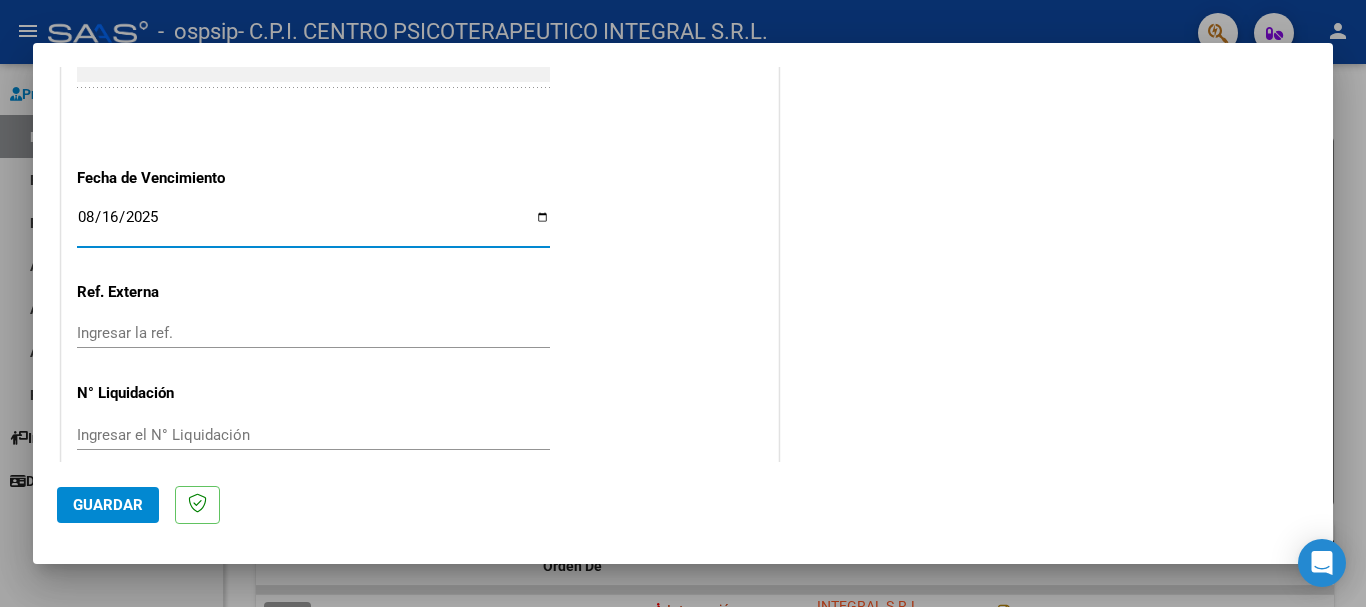 scroll, scrollTop: 1327, scrollLeft: 0, axis: vertical 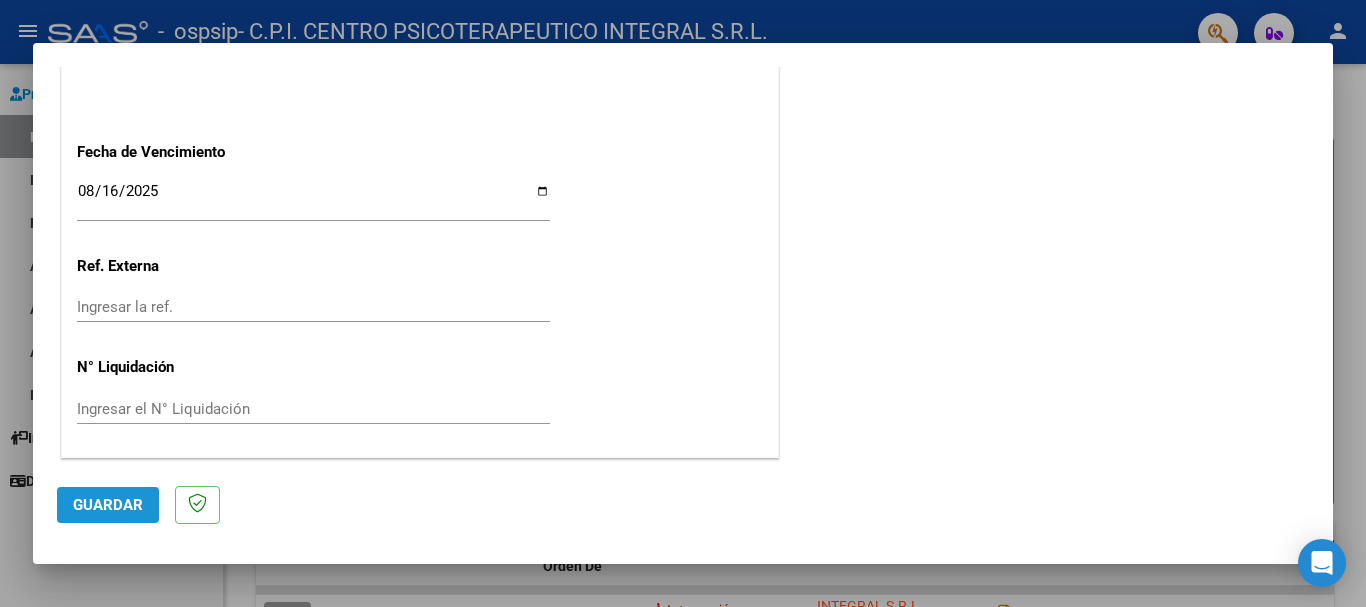 click on "Guardar" 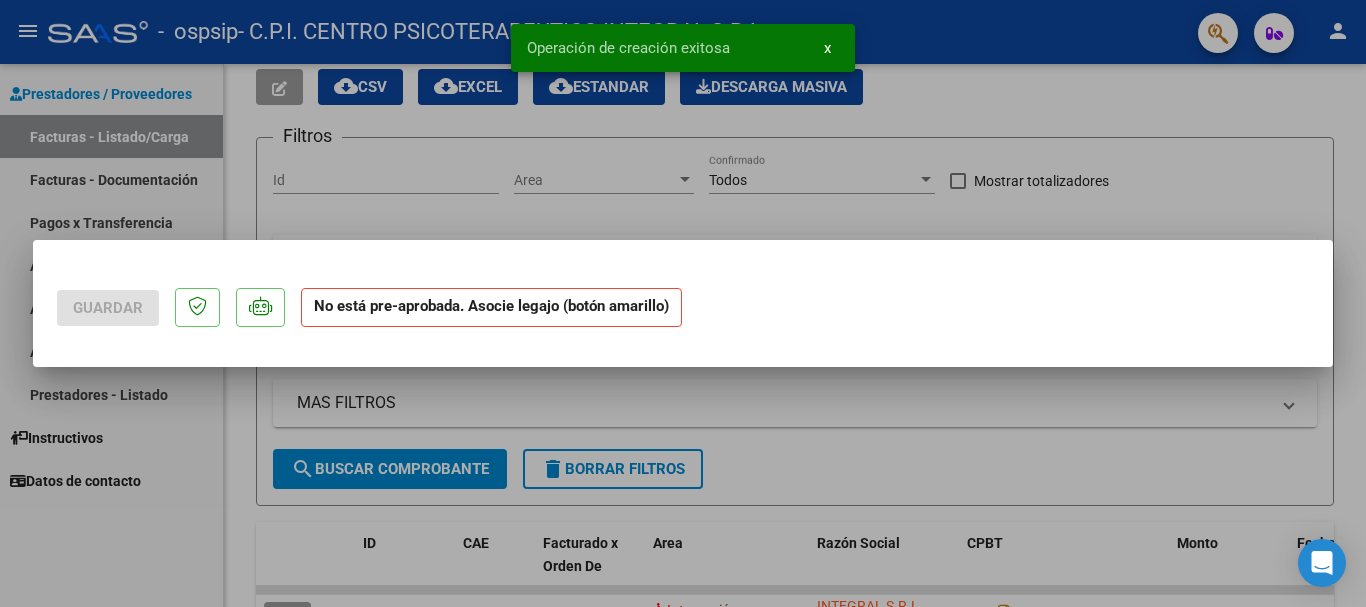scroll, scrollTop: 0, scrollLeft: 0, axis: both 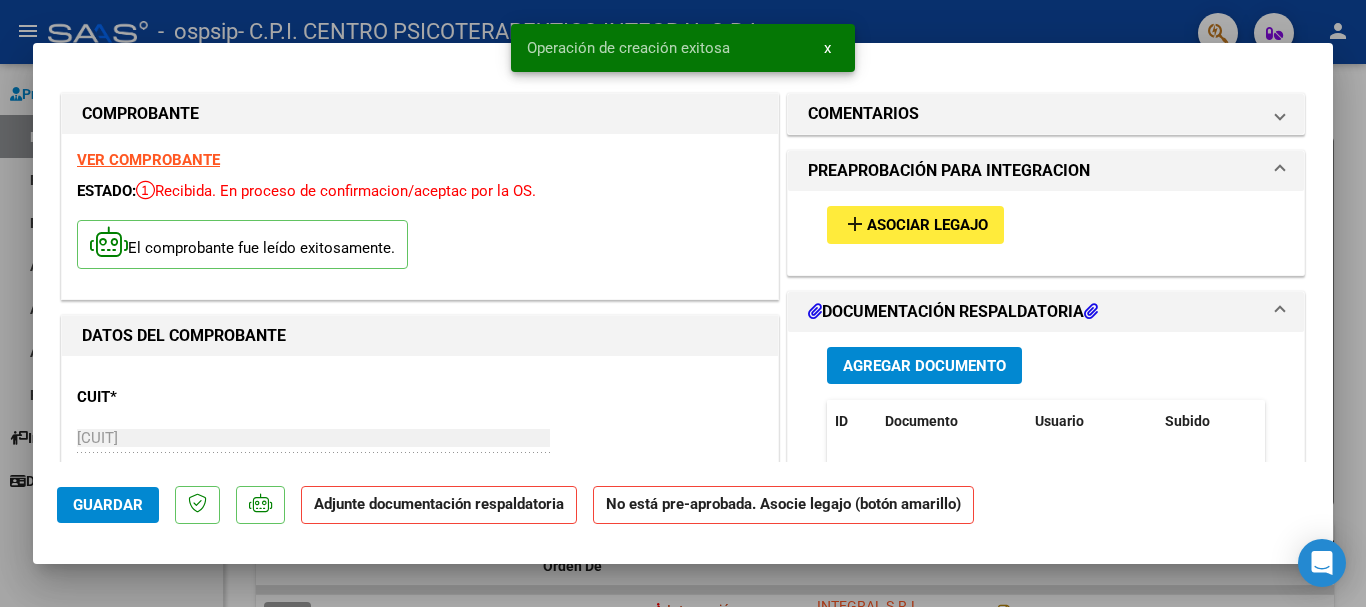 click on "Asociar Legajo" at bounding box center [927, 226] 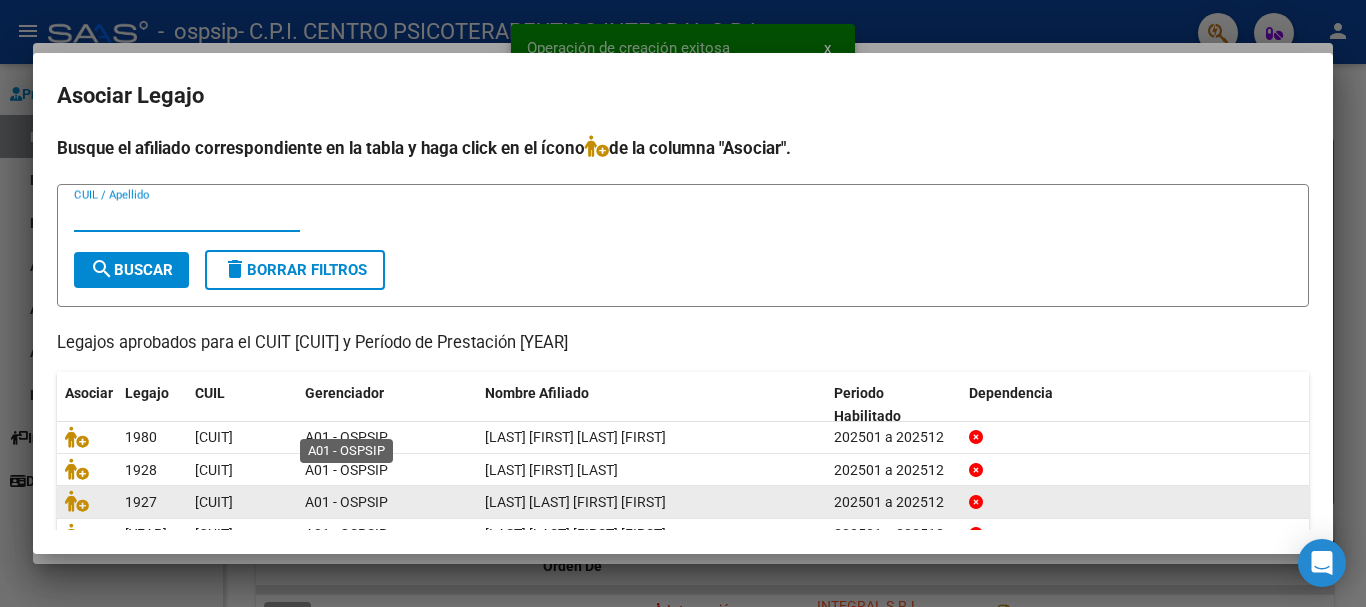 scroll, scrollTop: 98, scrollLeft: 0, axis: vertical 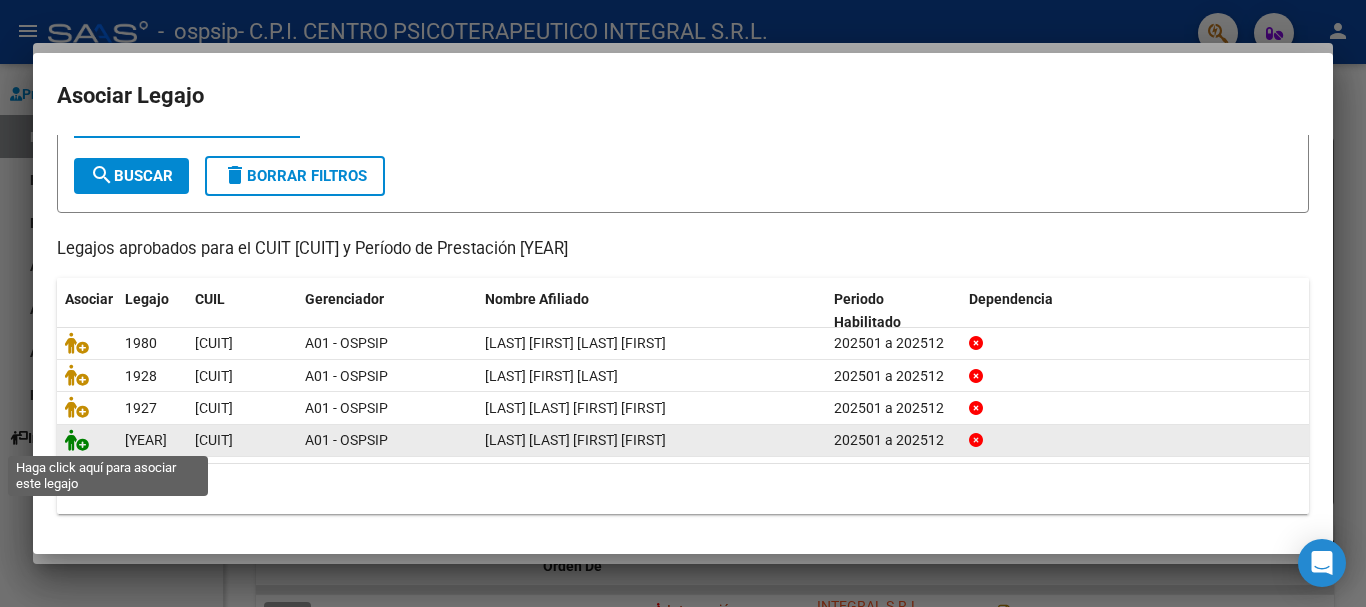 click 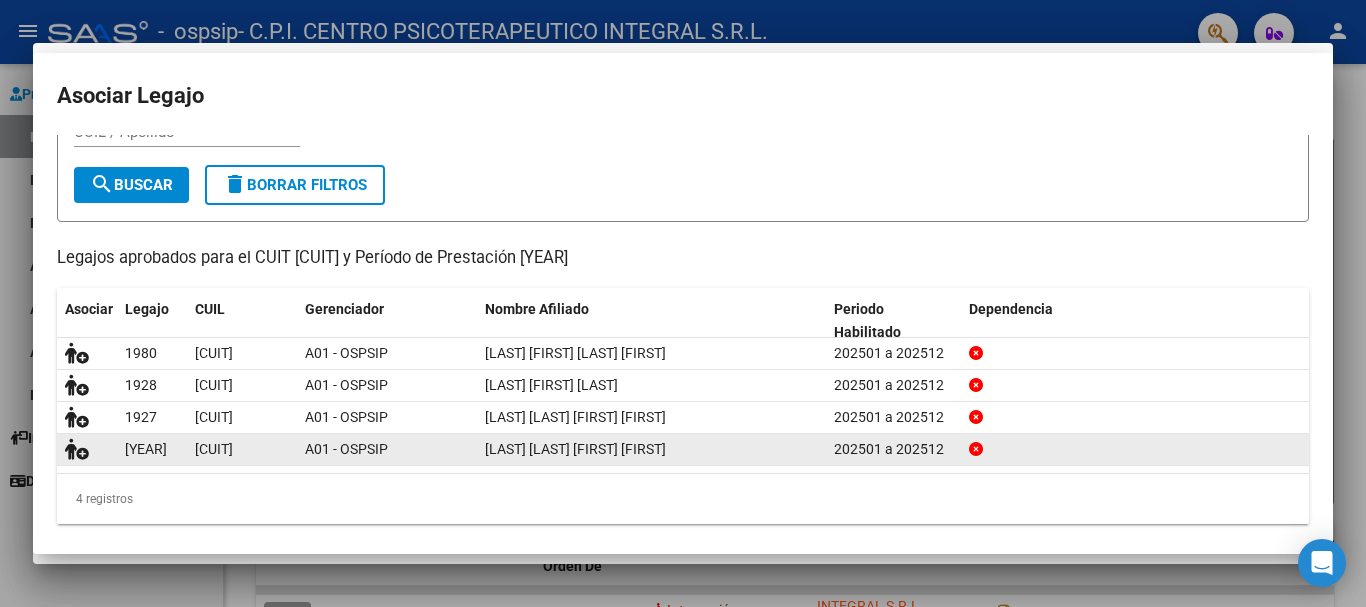 scroll, scrollTop: 0, scrollLeft: 0, axis: both 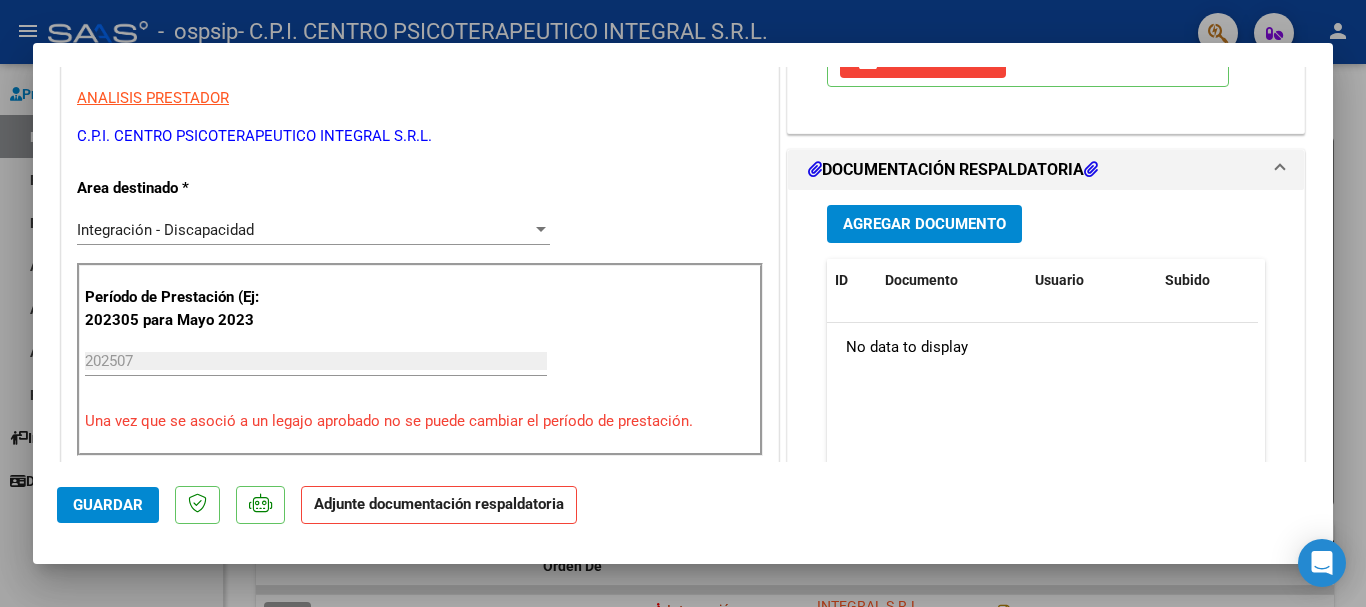 click on "Agregar Documento" at bounding box center (924, 223) 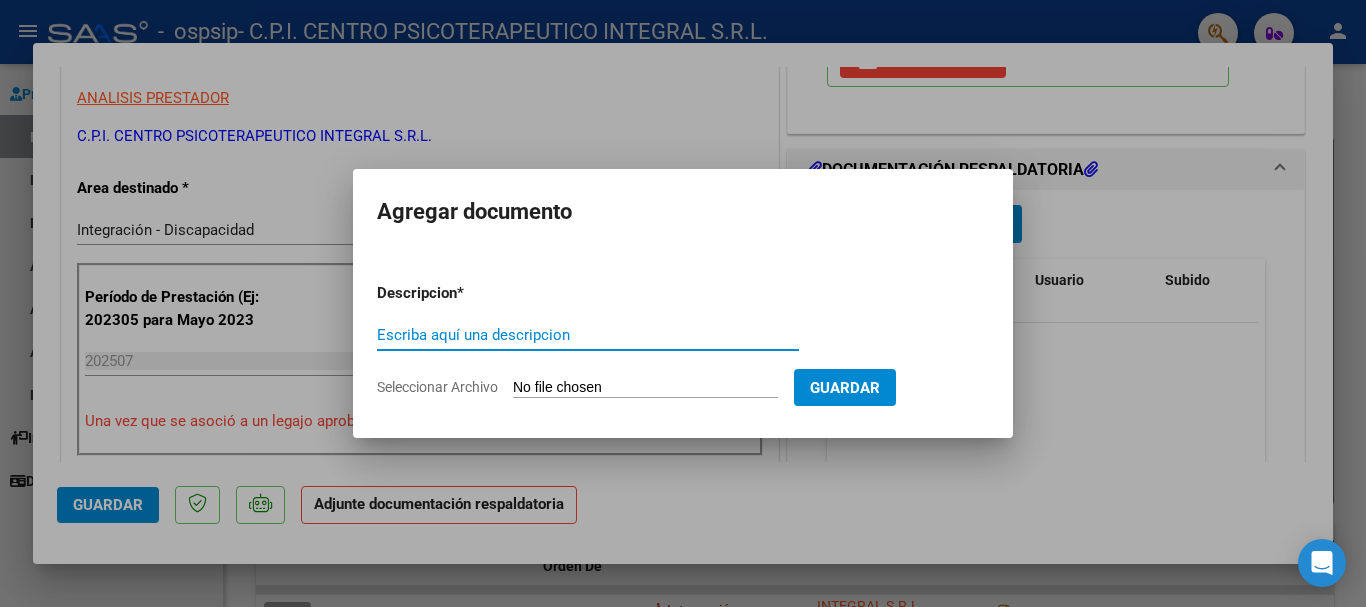 click on "Escriba aquí una descripcion" at bounding box center [588, 335] 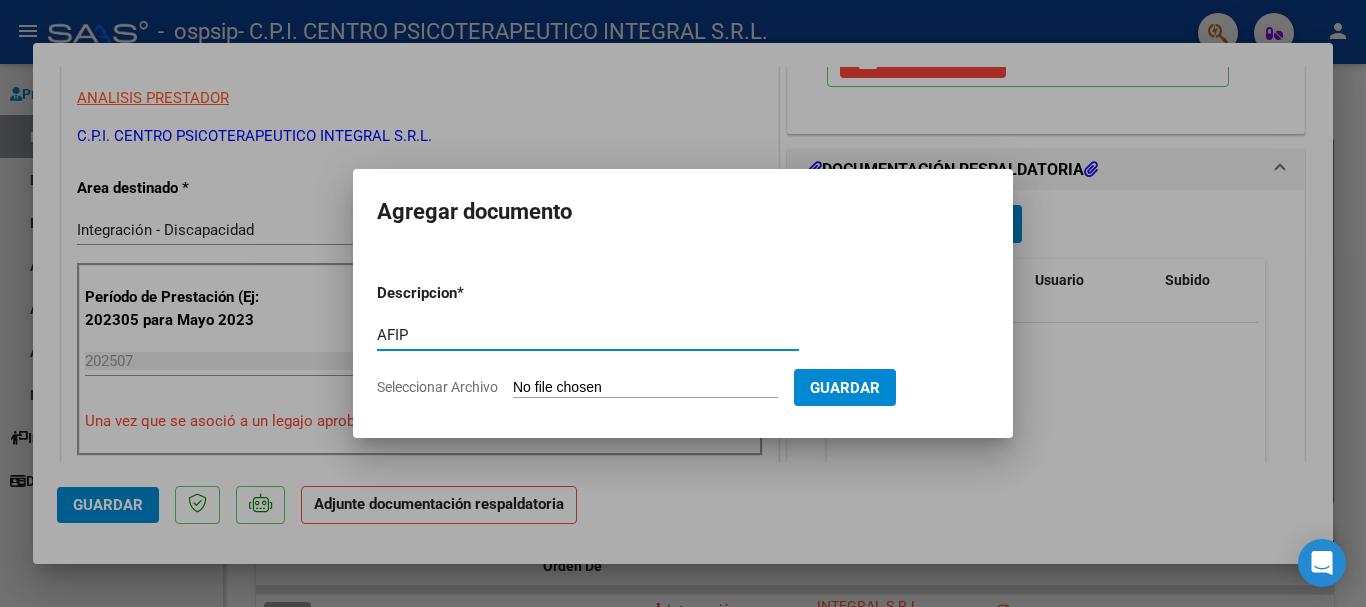 type on "AFIP" 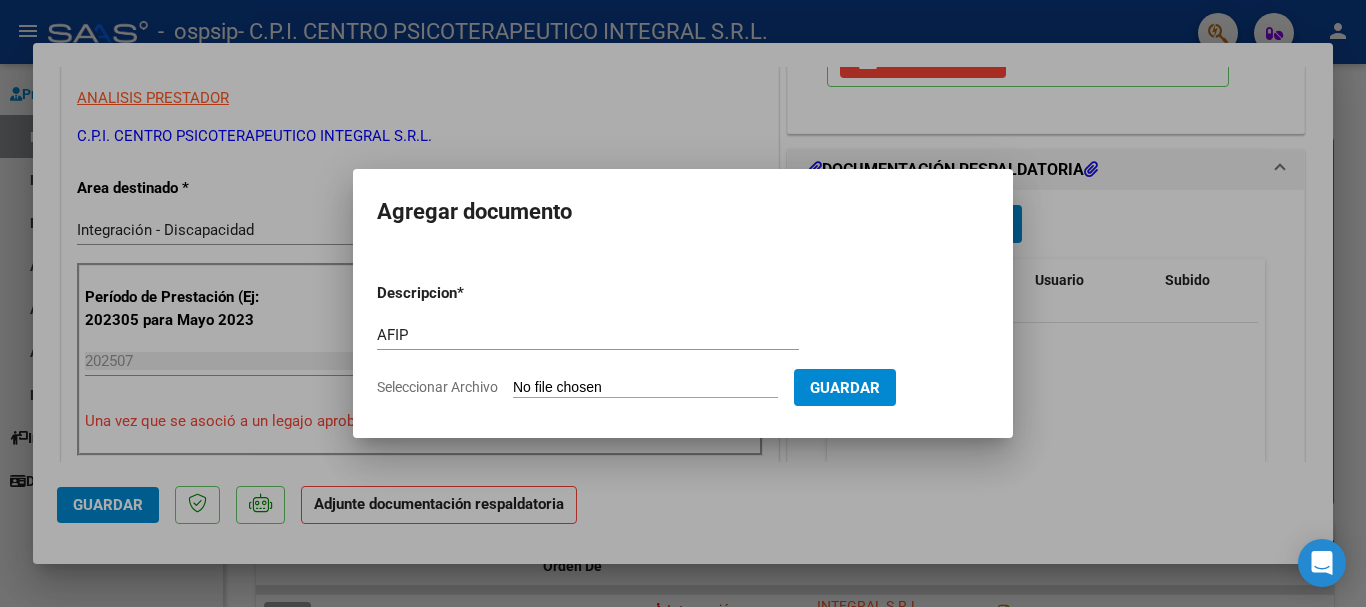 click on "Seleccionar Archivo" at bounding box center (645, 388) 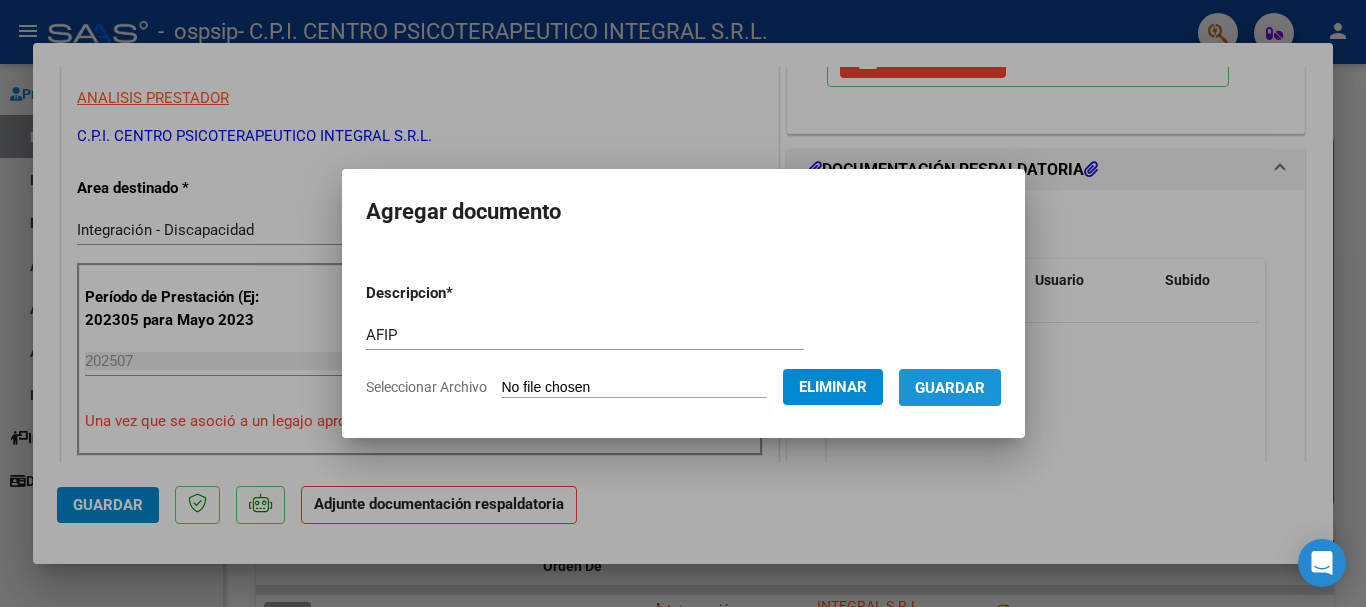 click on "Guardar" at bounding box center [950, 388] 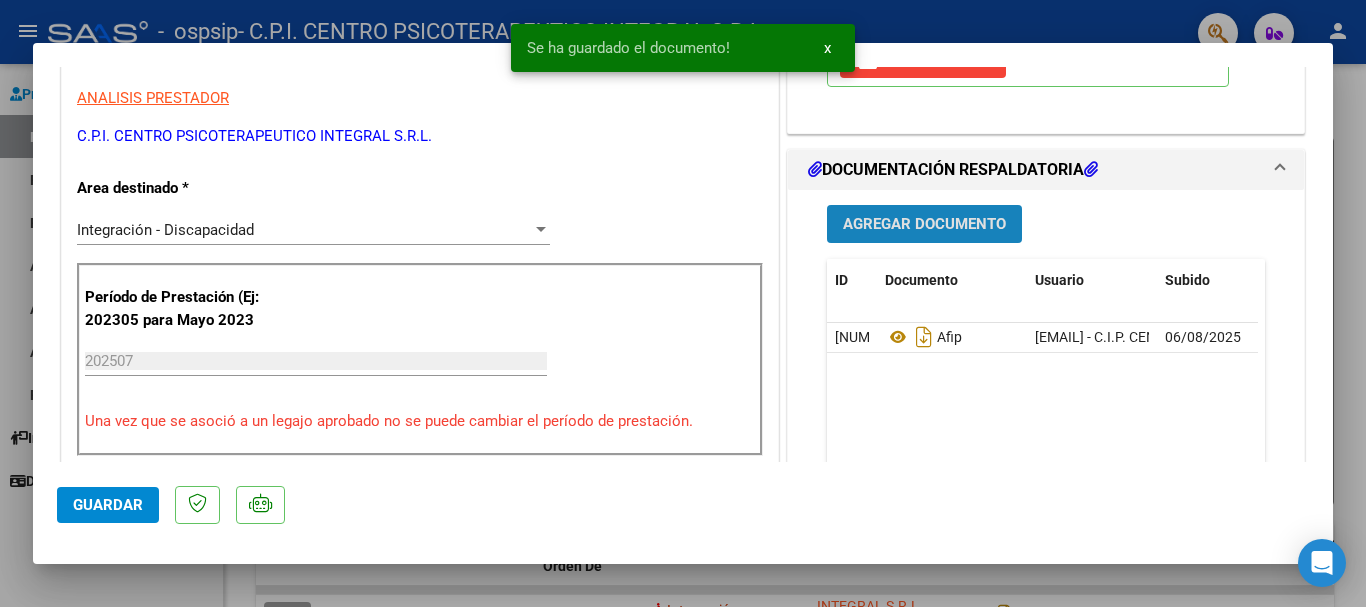 click on "Agregar Documento" at bounding box center (924, 225) 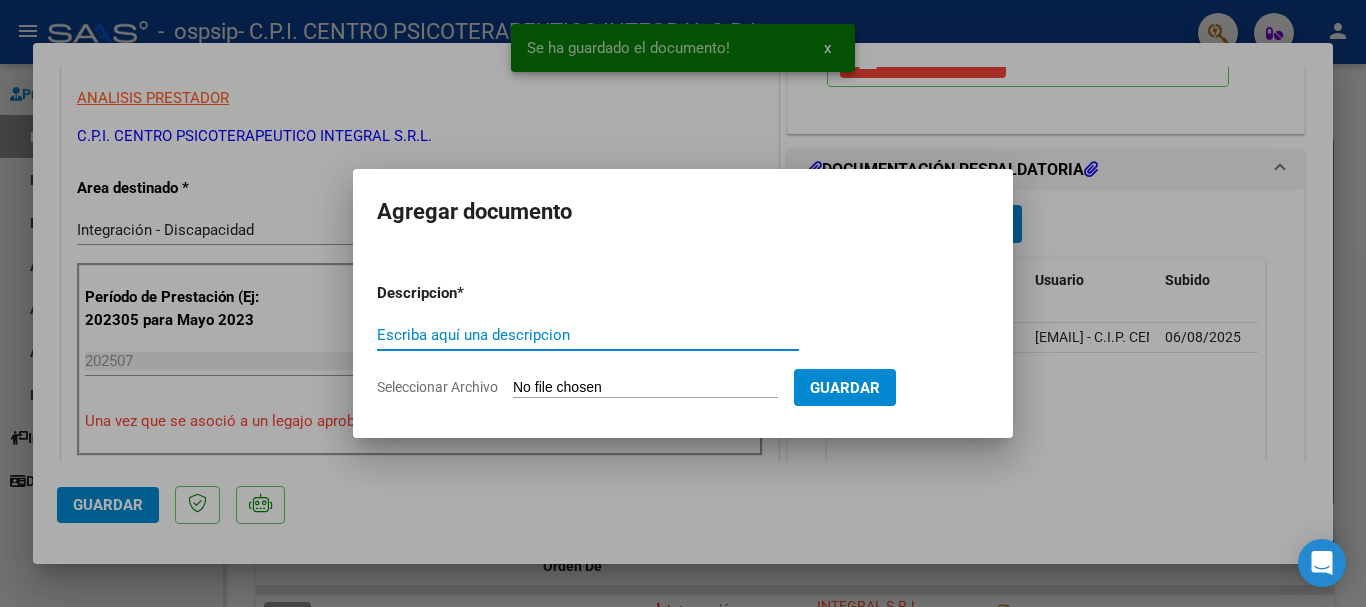 click on "Escriba aquí una descripcion" at bounding box center (588, 335) 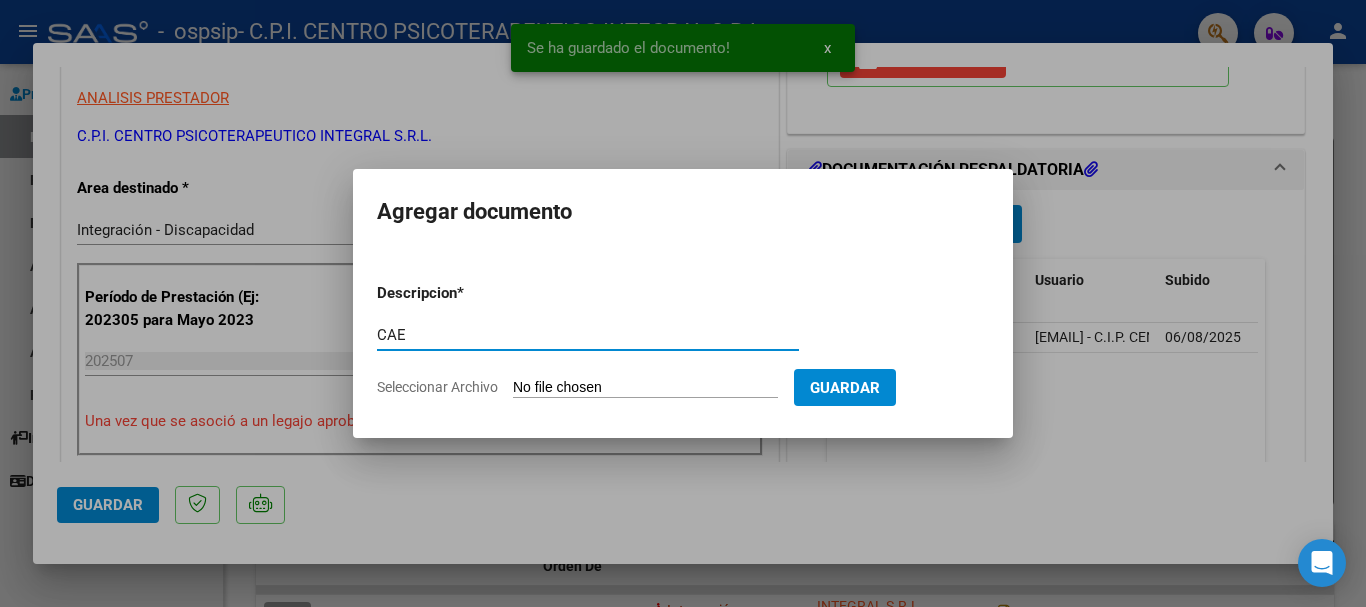 type on "CAE" 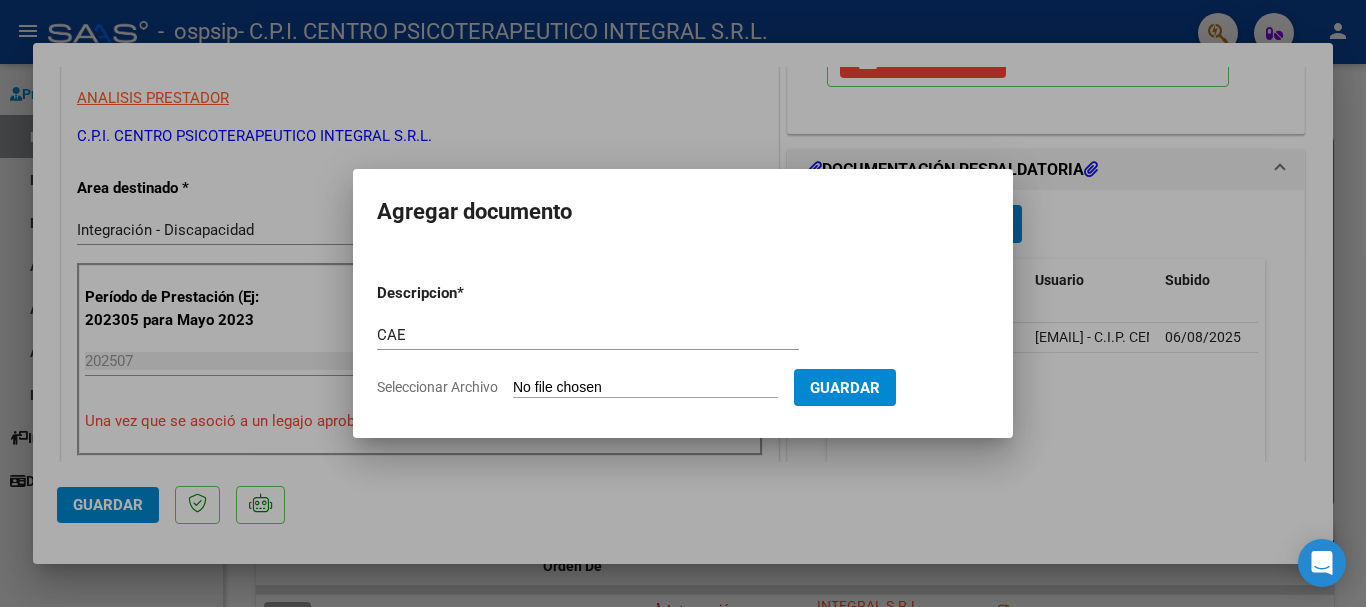 type on "C:\fakepath\Constatación de Comprobantes _ AFIP.pdf" 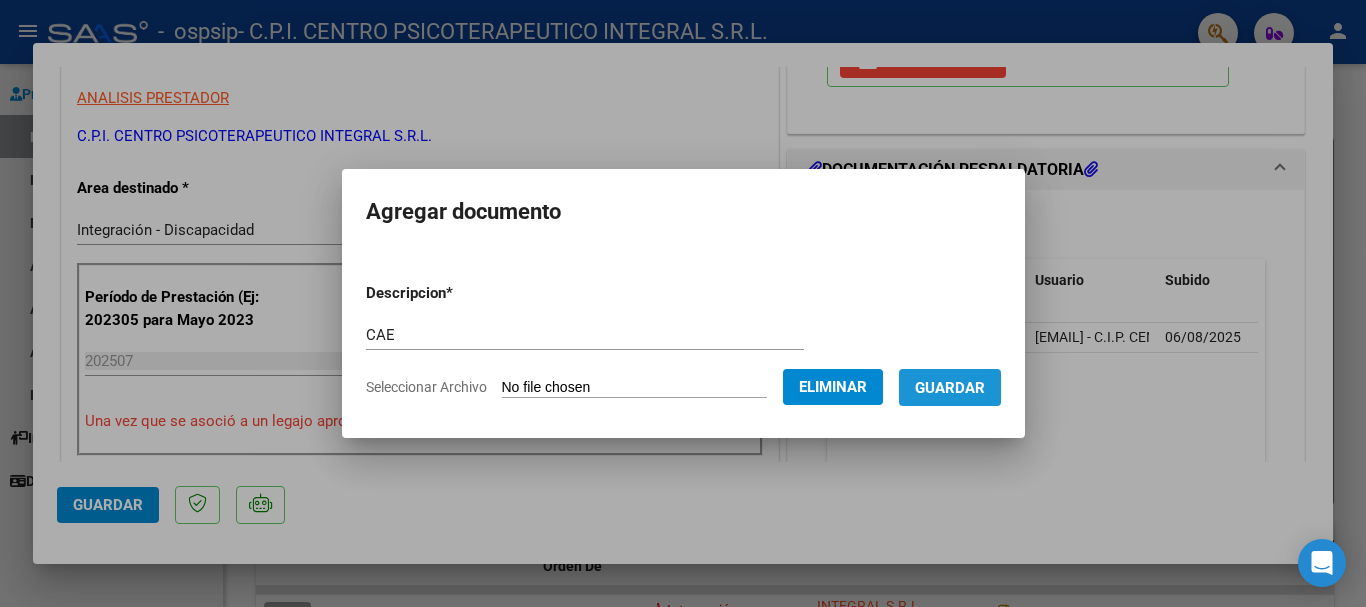 click on "Guardar" at bounding box center (950, 388) 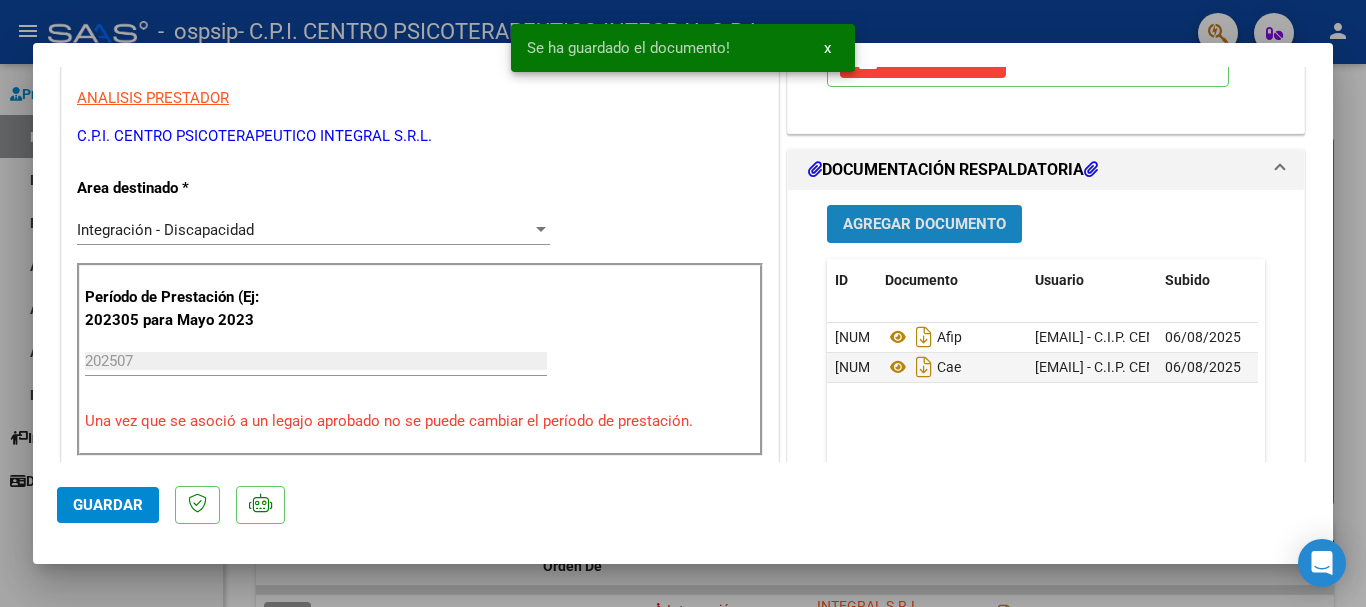 click on "Agregar Documento" at bounding box center (924, 225) 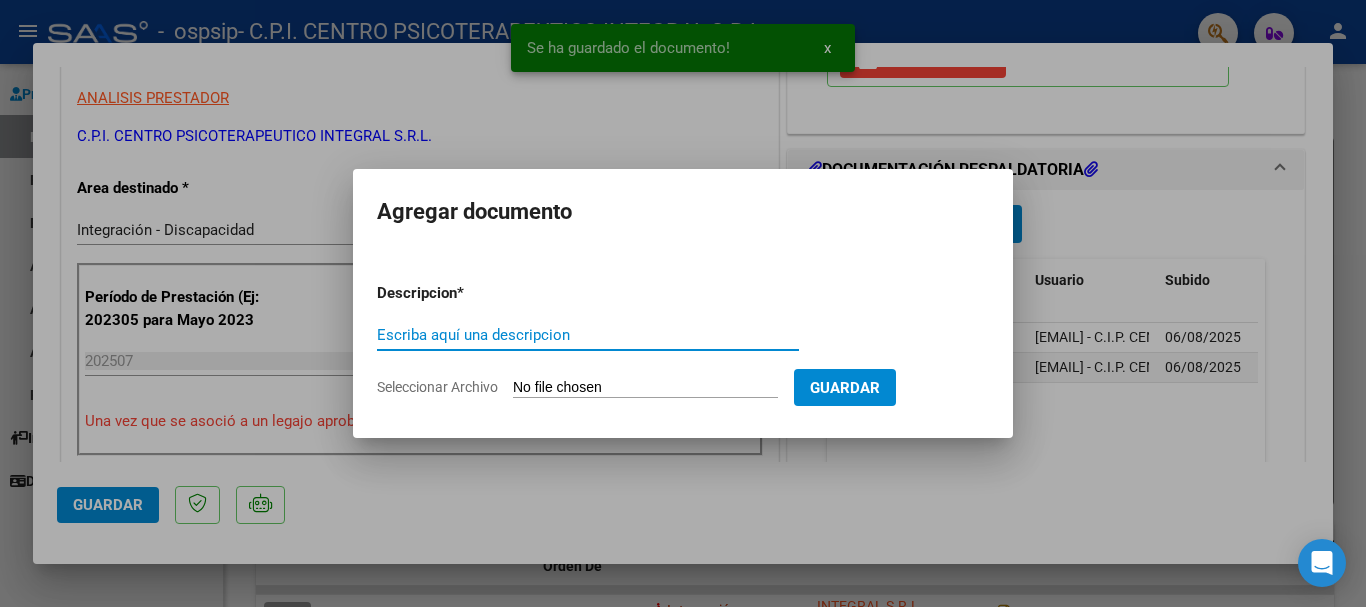 click on "Escriba aquí una descripcion" at bounding box center (588, 335) 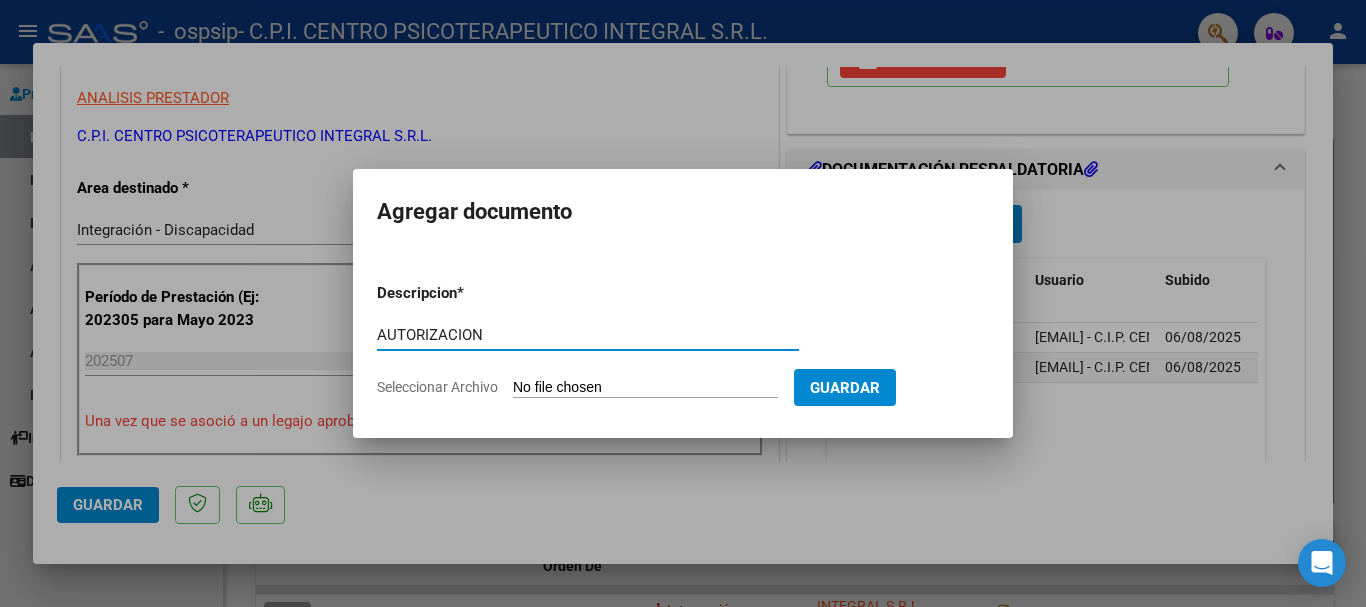 type on "AUTORIZACION" 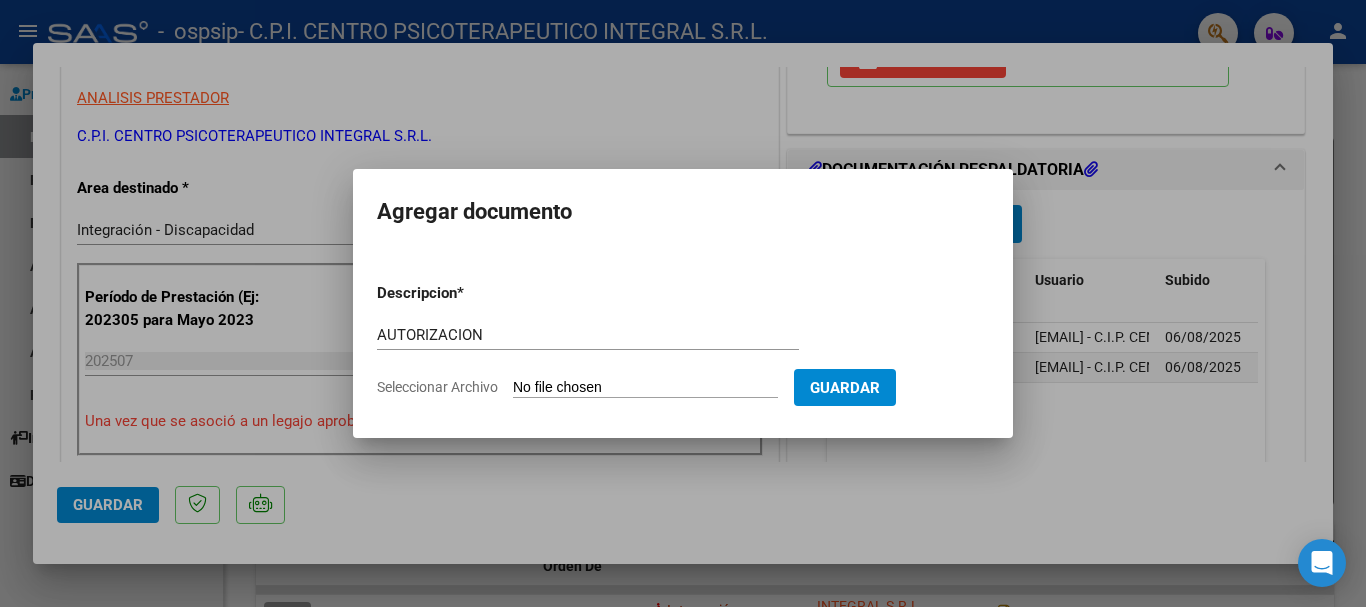 click on "Seleccionar Archivo" at bounding box center [645, 388] 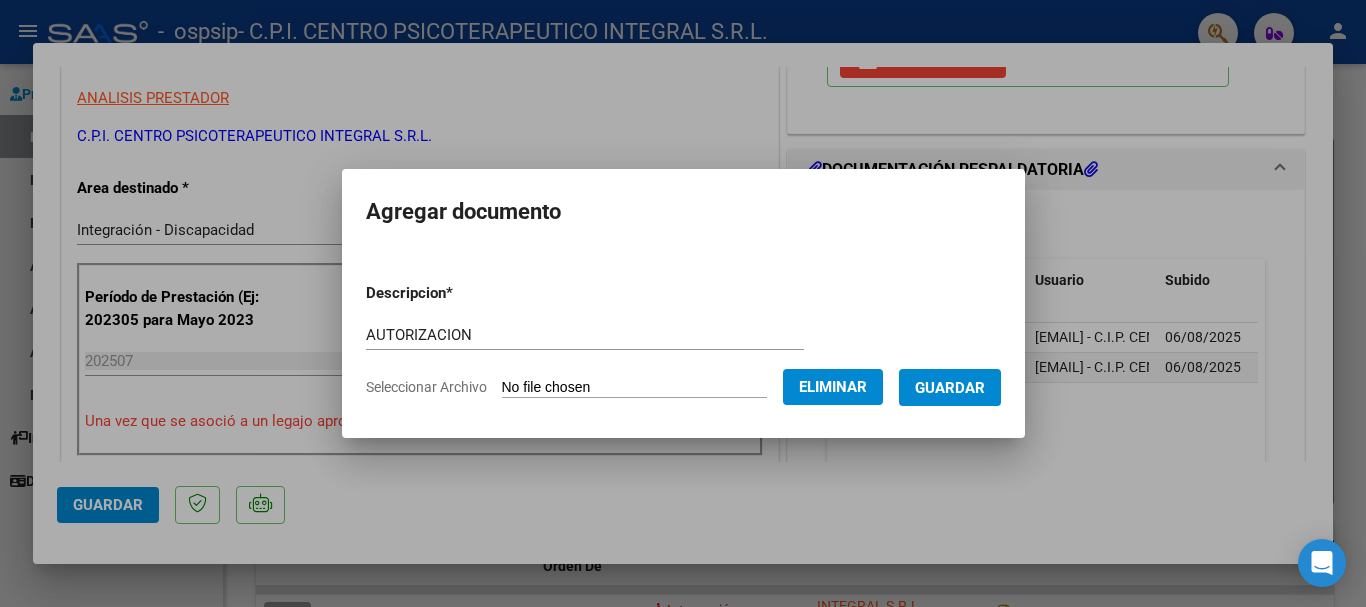 click on "Guardar" at bounding box center [950, 388] 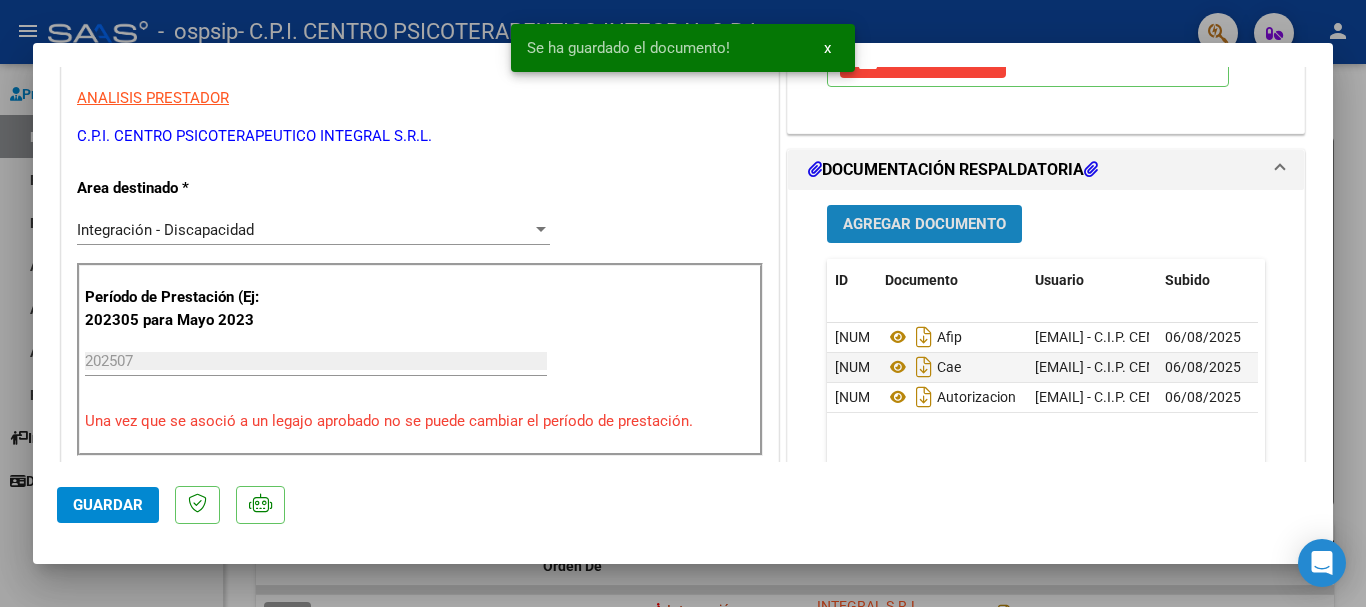 click on "Agregar Documento" at bounding box center [924, 225] 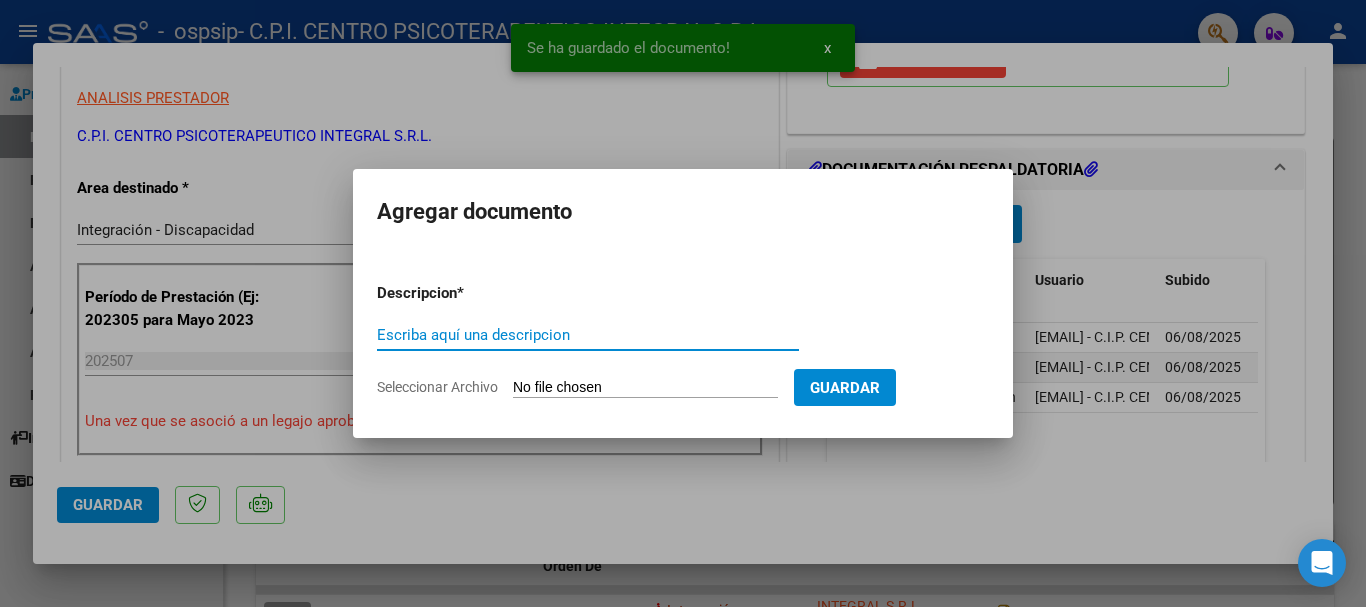 click on "Escriba aquí una descripcion" at bounding box center [588, 335] 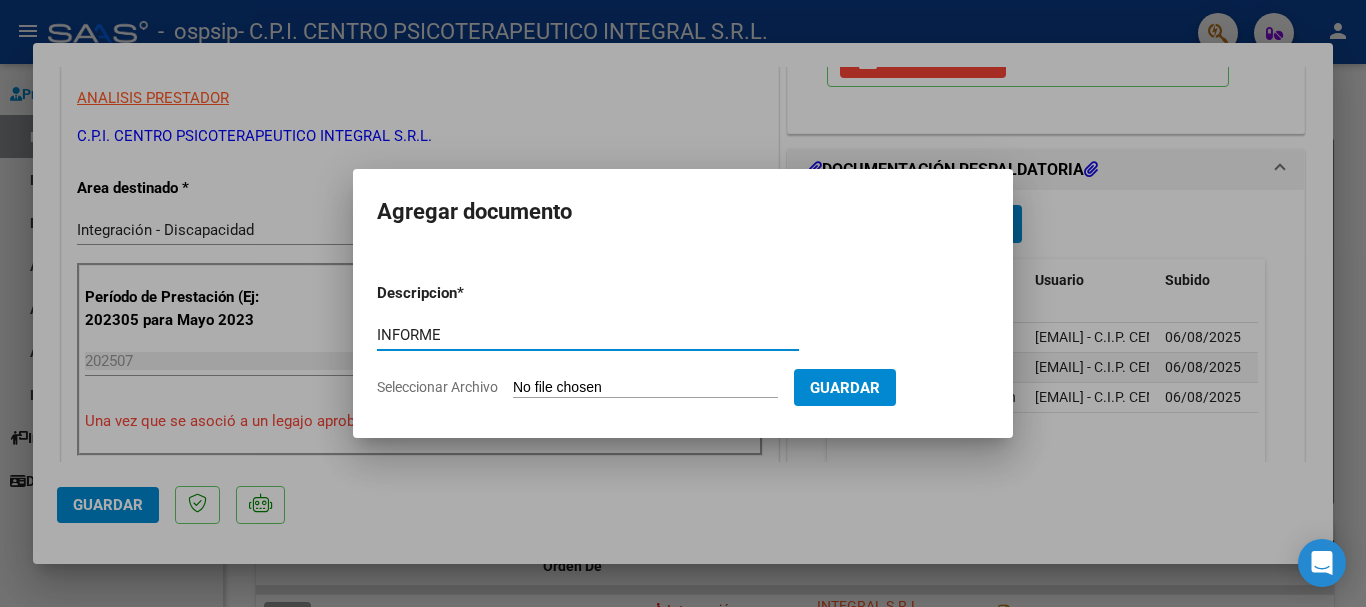 type on "INFORME" 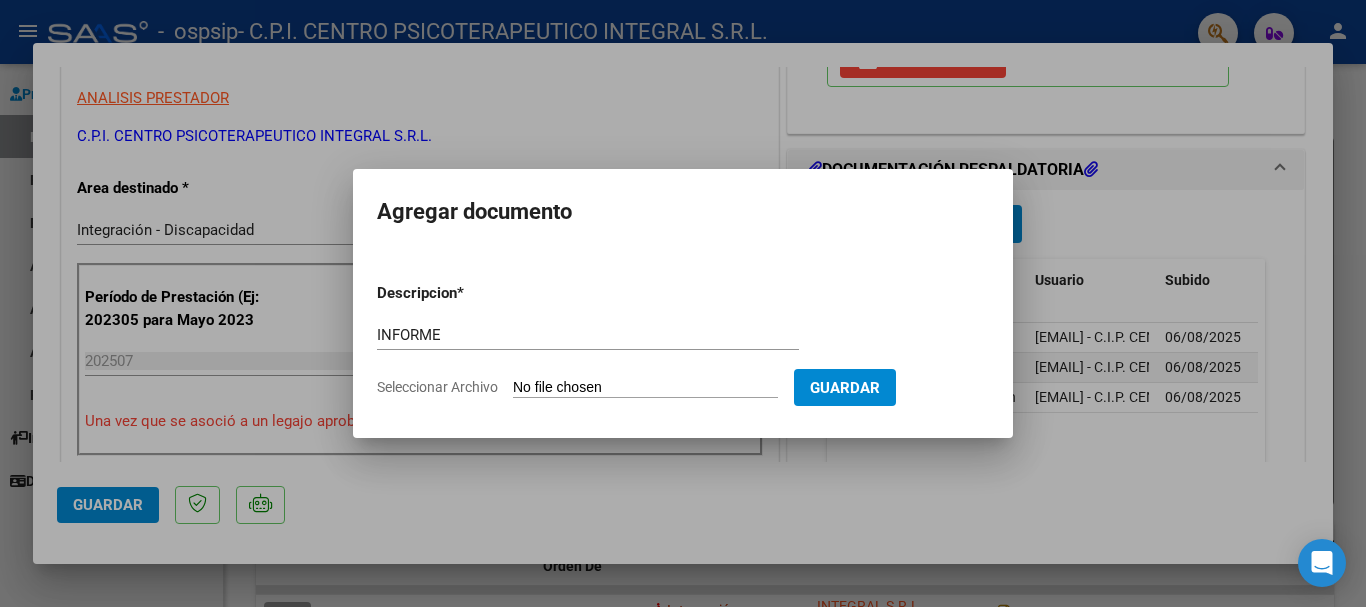 type on "C:\fakepath\Informe julio [YEAR] [LAST] [FIRST].pdf" 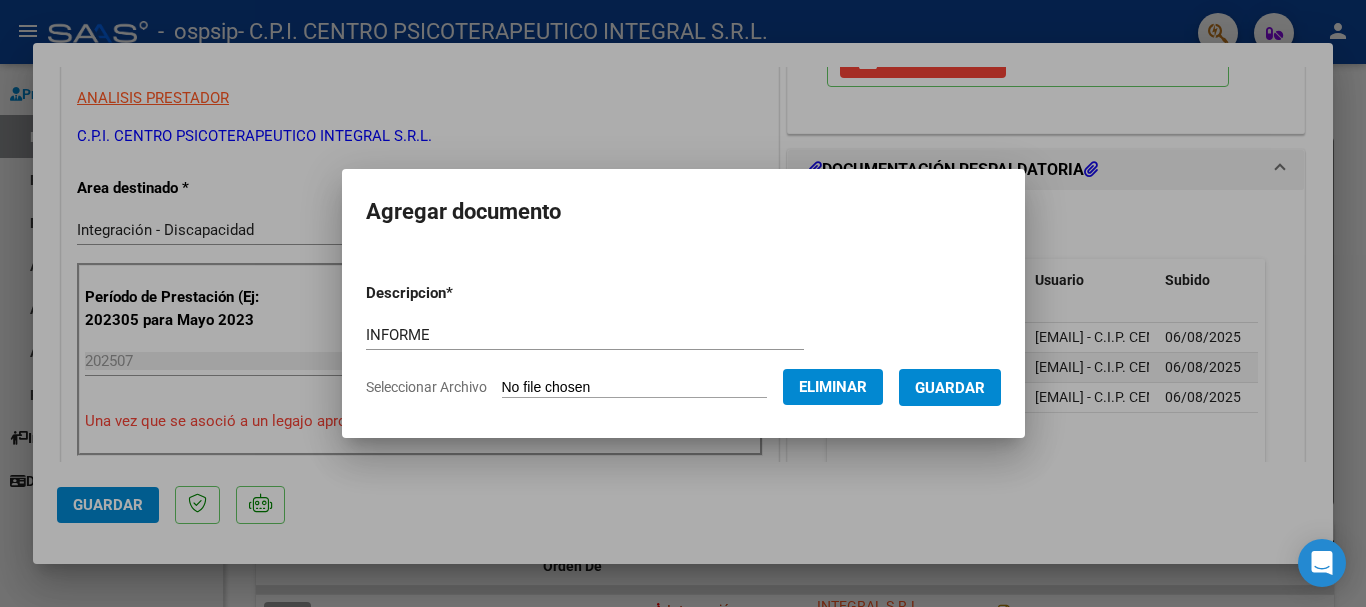 click on "Guardar" at bounding box center [950, 388] 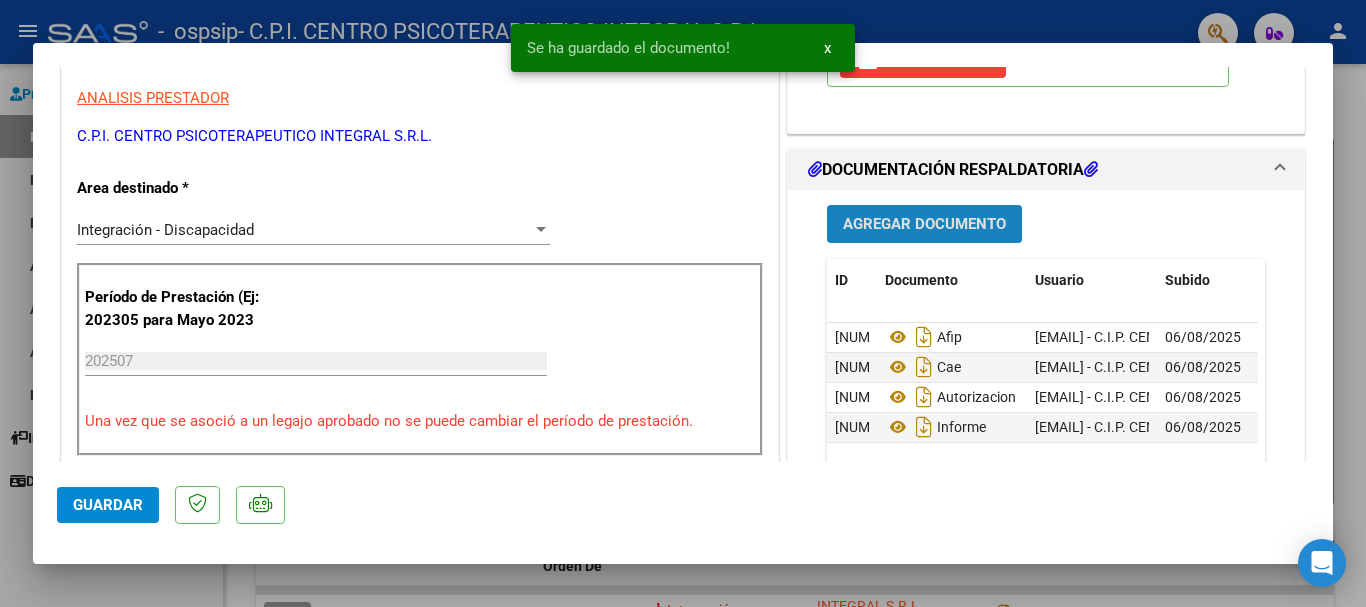 click on "Agregar Documento" at bounding box center (924, 225) 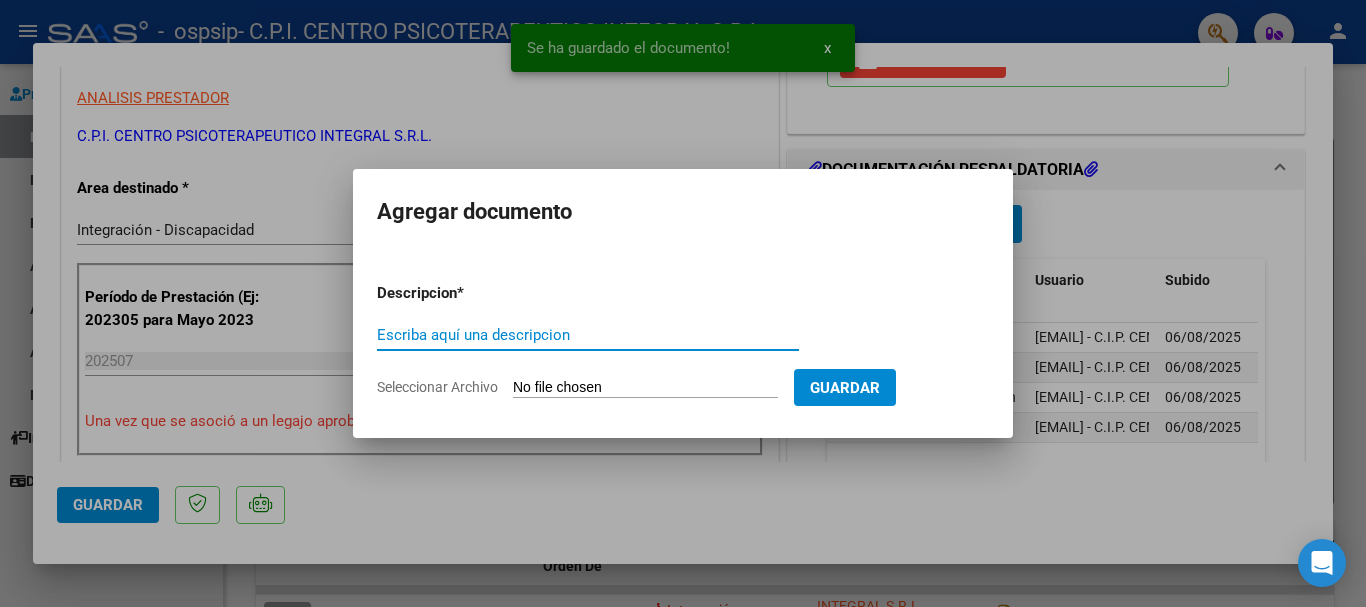 click on "Escriba aquí una descripcion" at bounding box center [588, 335] 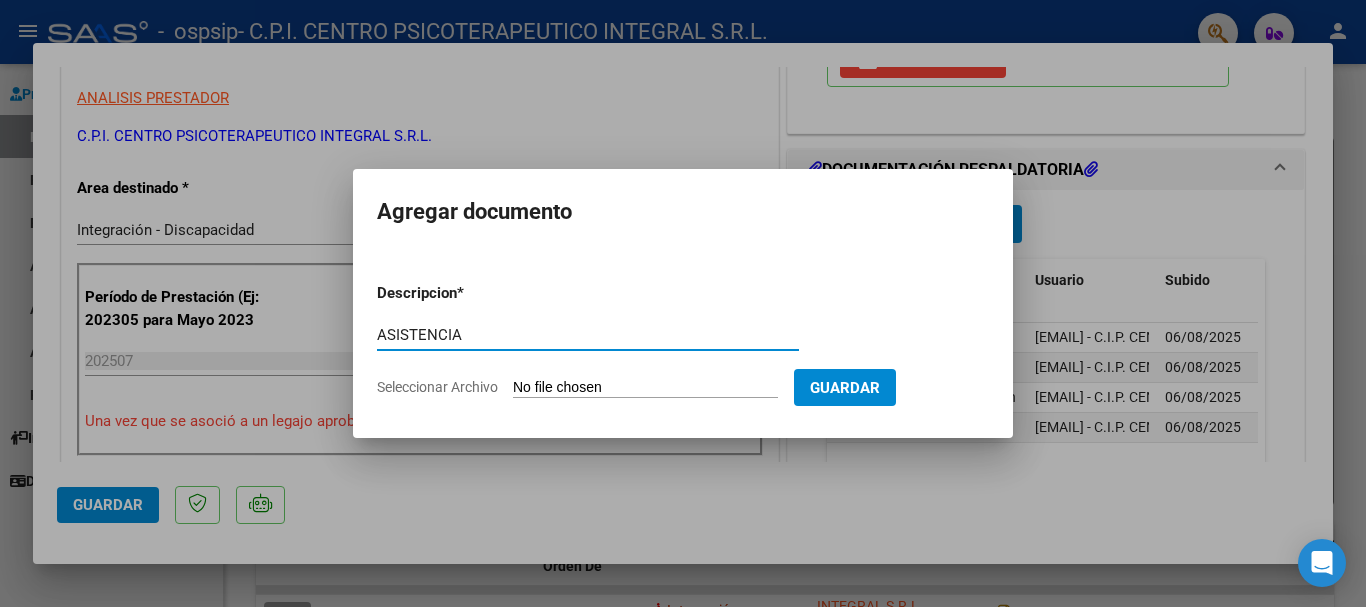 type on "ASISTENCIA" 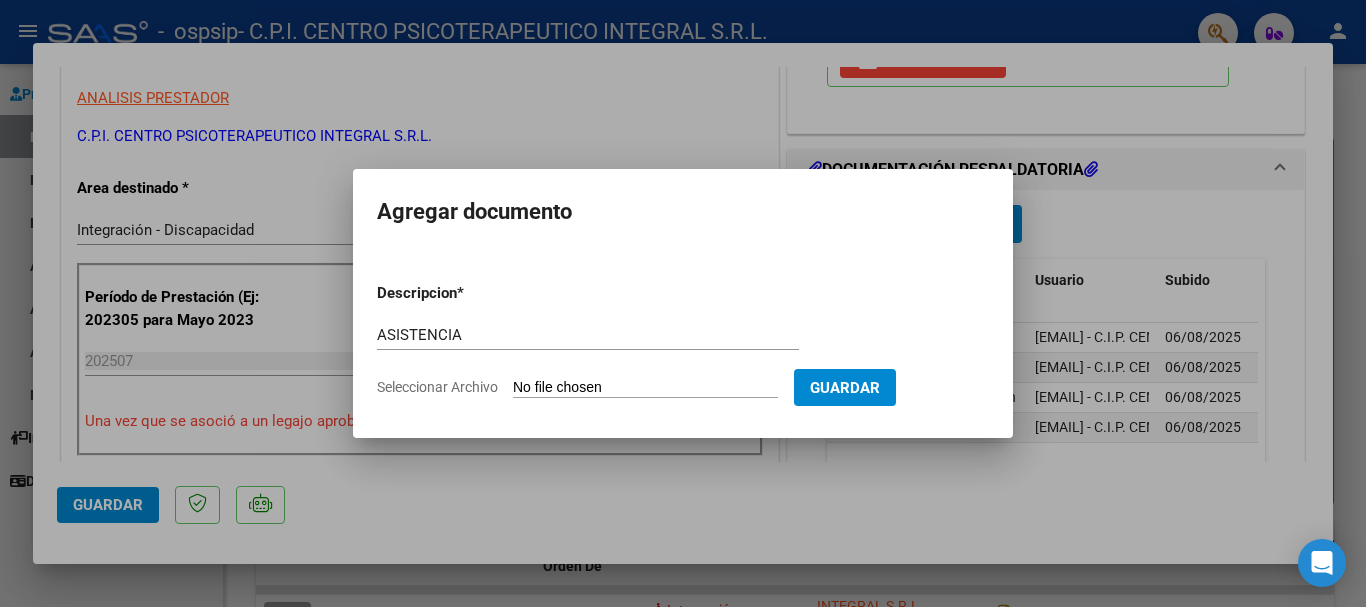click on "Seleccionar Archivo" at bounding box center [645, 388] 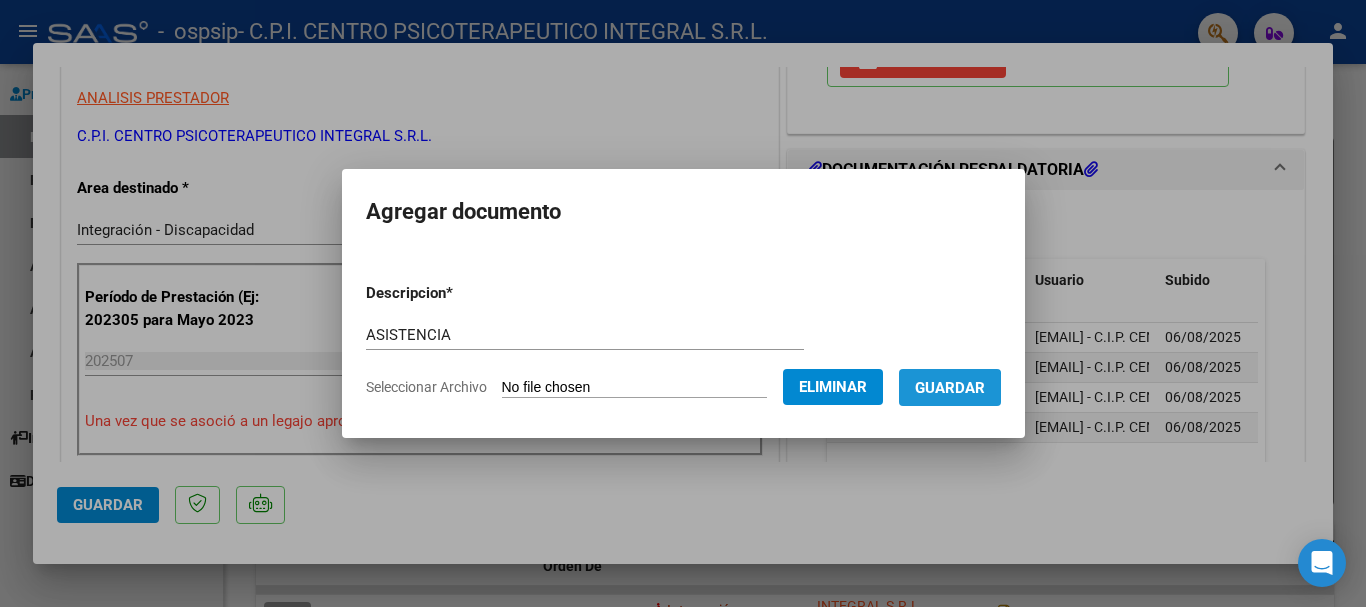 click on "Guardar" at bounding box center (950, 388) 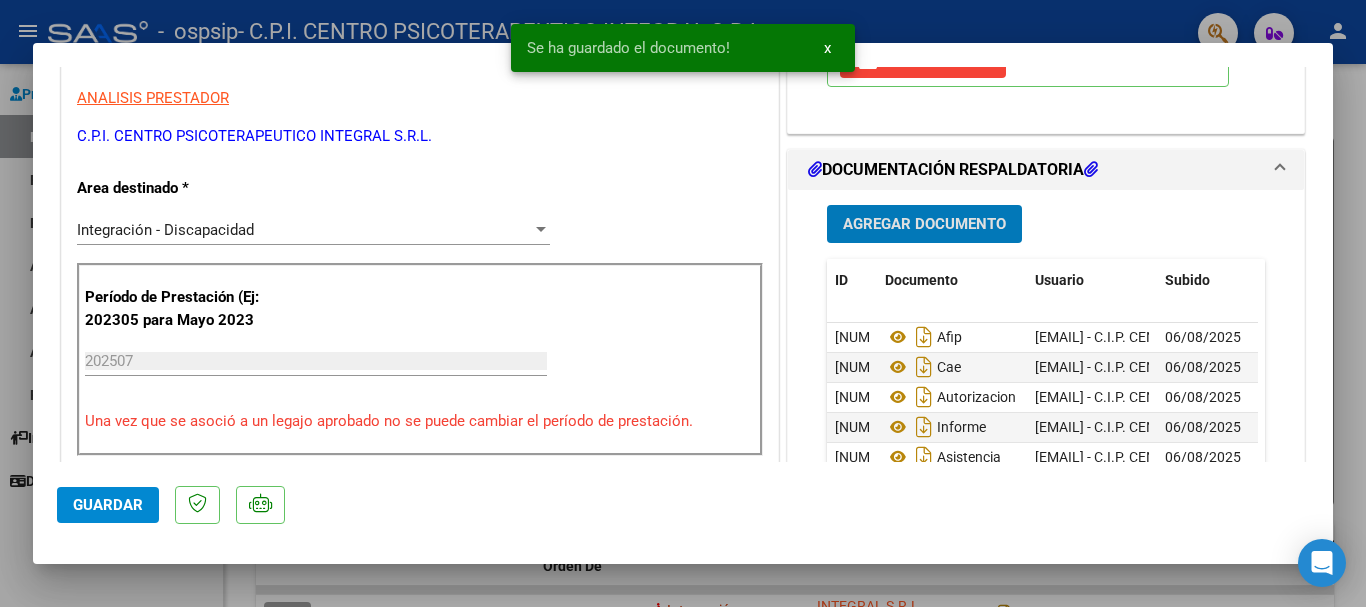 scroll, scrollTop: 600, scrollLeft: 0, axis: vertical 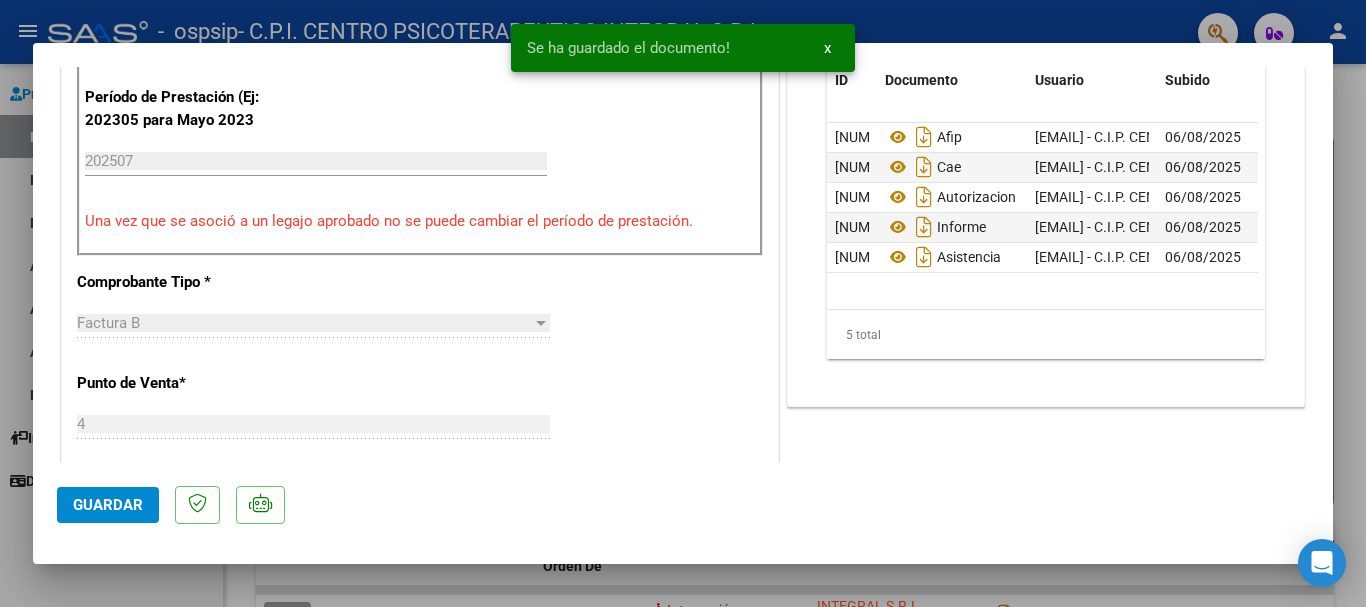 click on "Guardar" 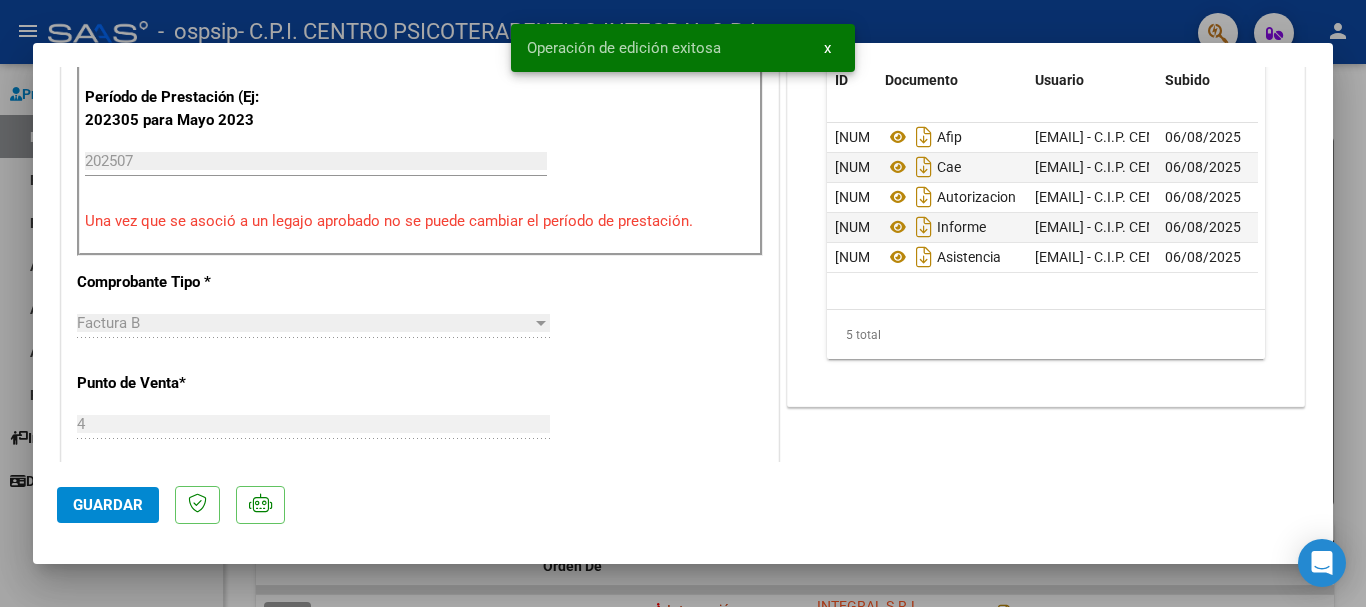 click at bounding box center [683, 303] 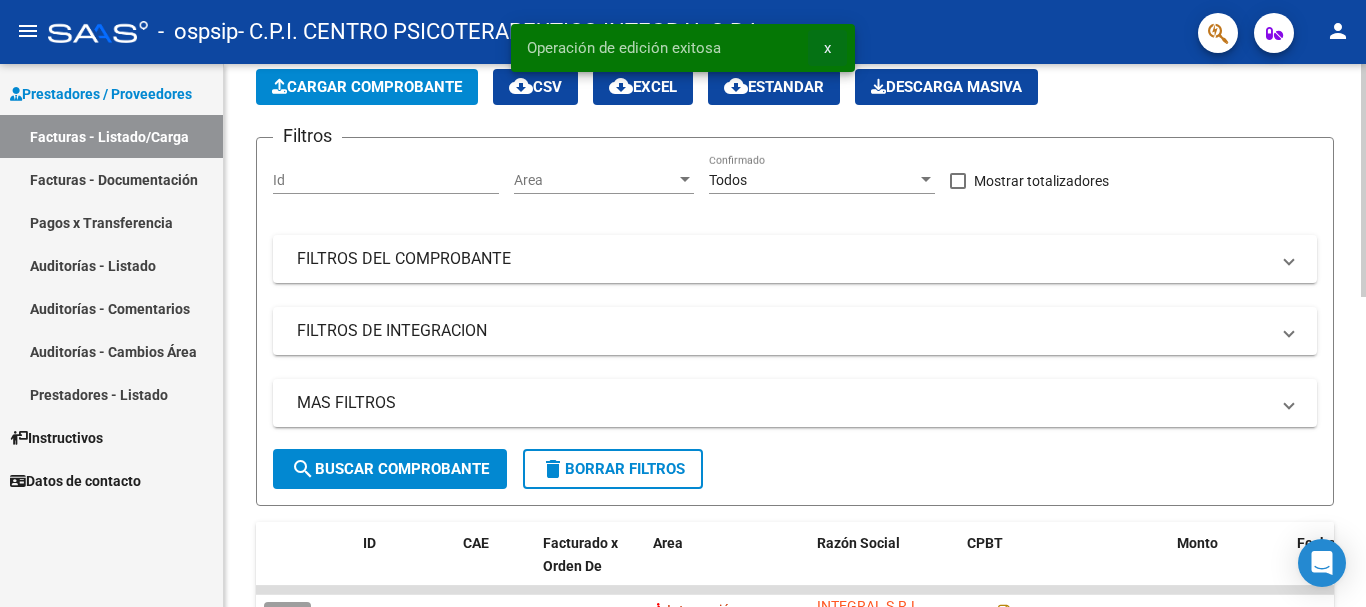 drag, startPoint x: 826, startPoint y: 43, endPoint x: 863, endPoint y: 198, distance: 159.35495 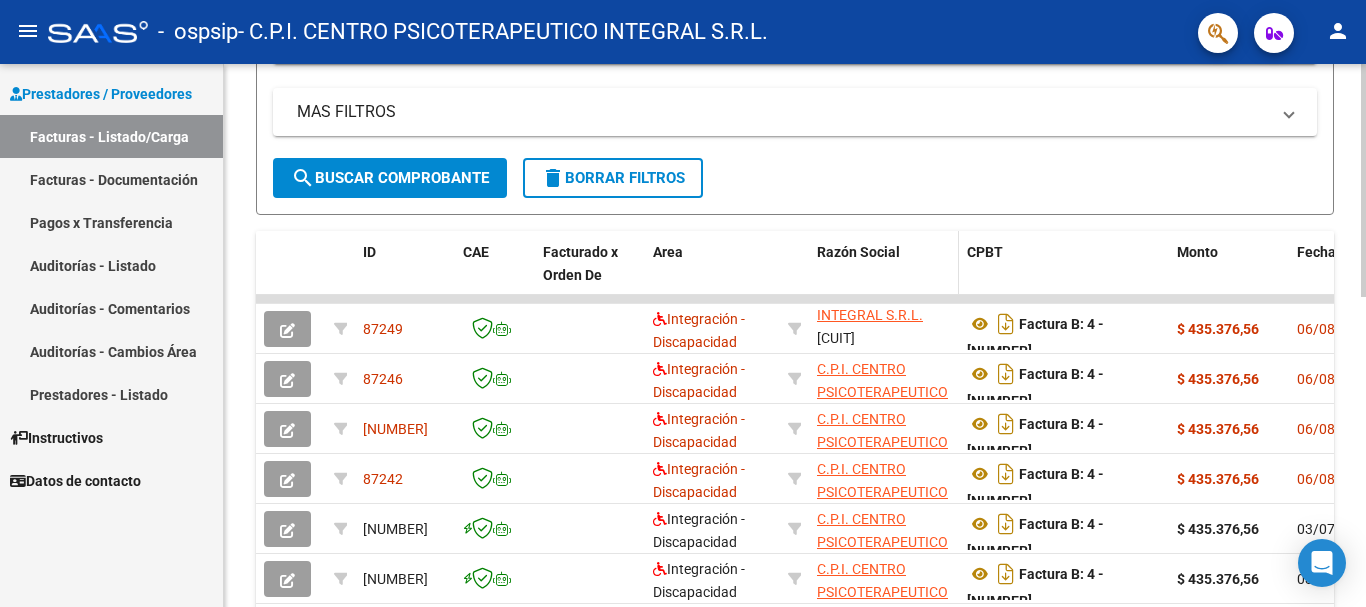 scroll, scrollTop: 400, scrollLeft: 0, axis: vertical 